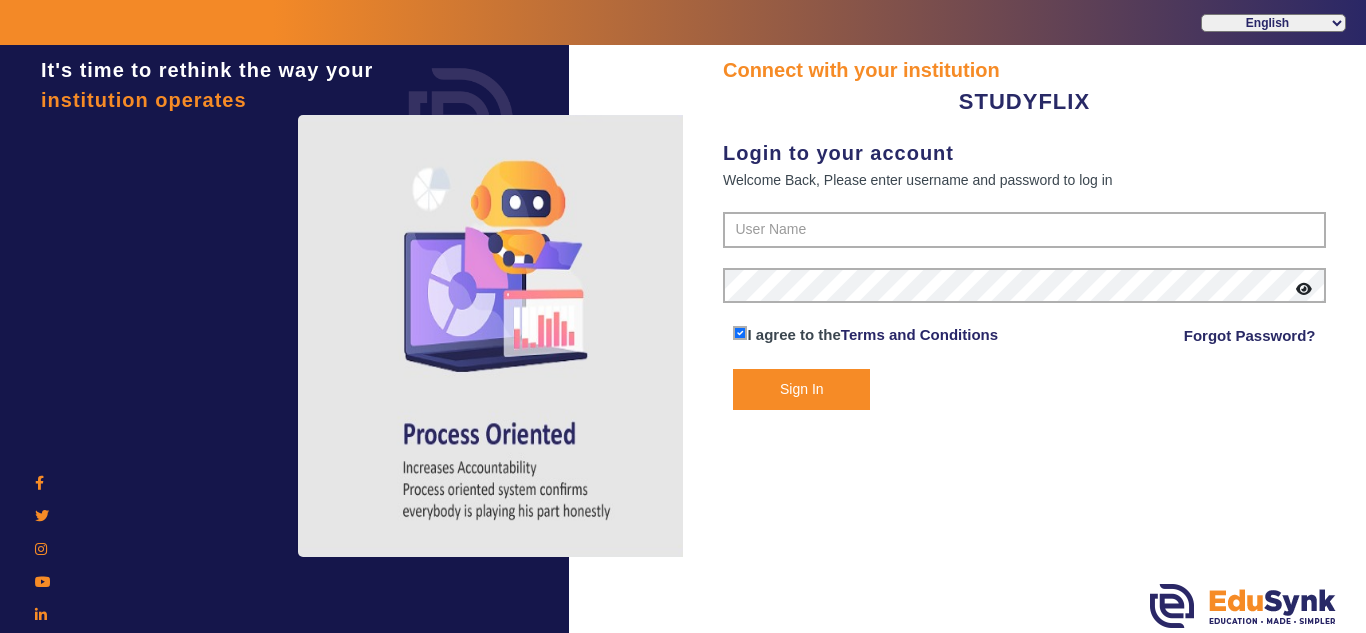 scroll, scrollTop: 0, scrollLeft: 0, axis: both 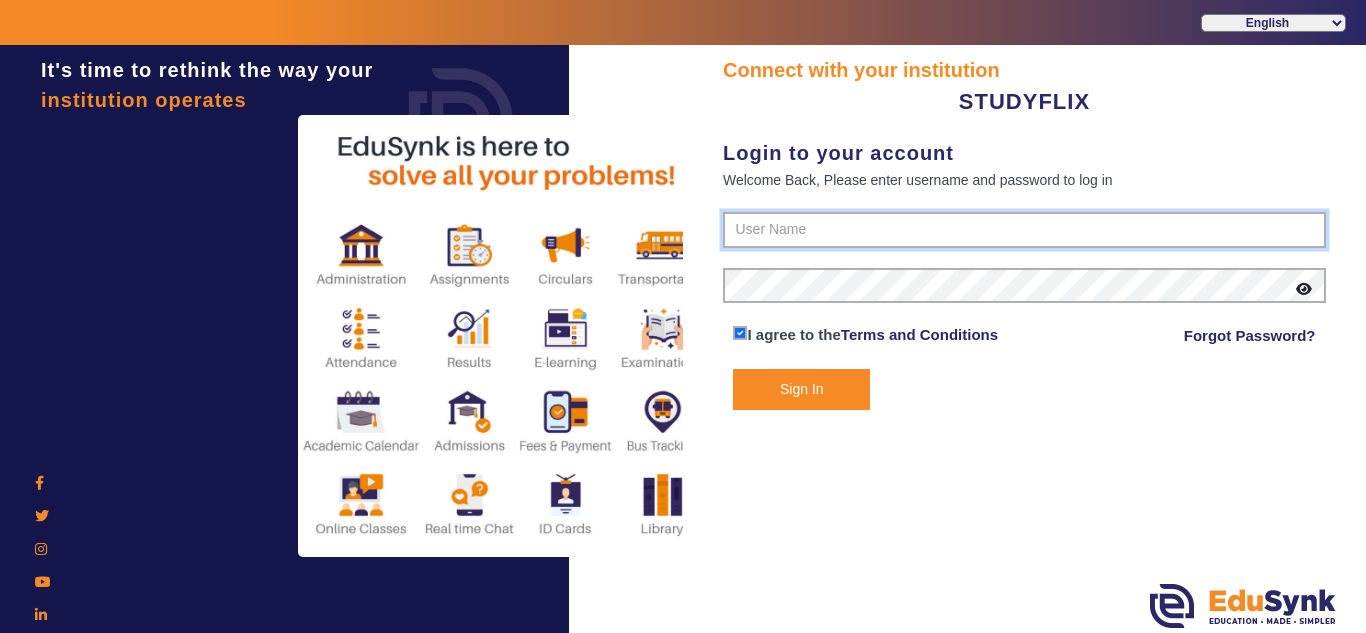 type on "[PHONE]" 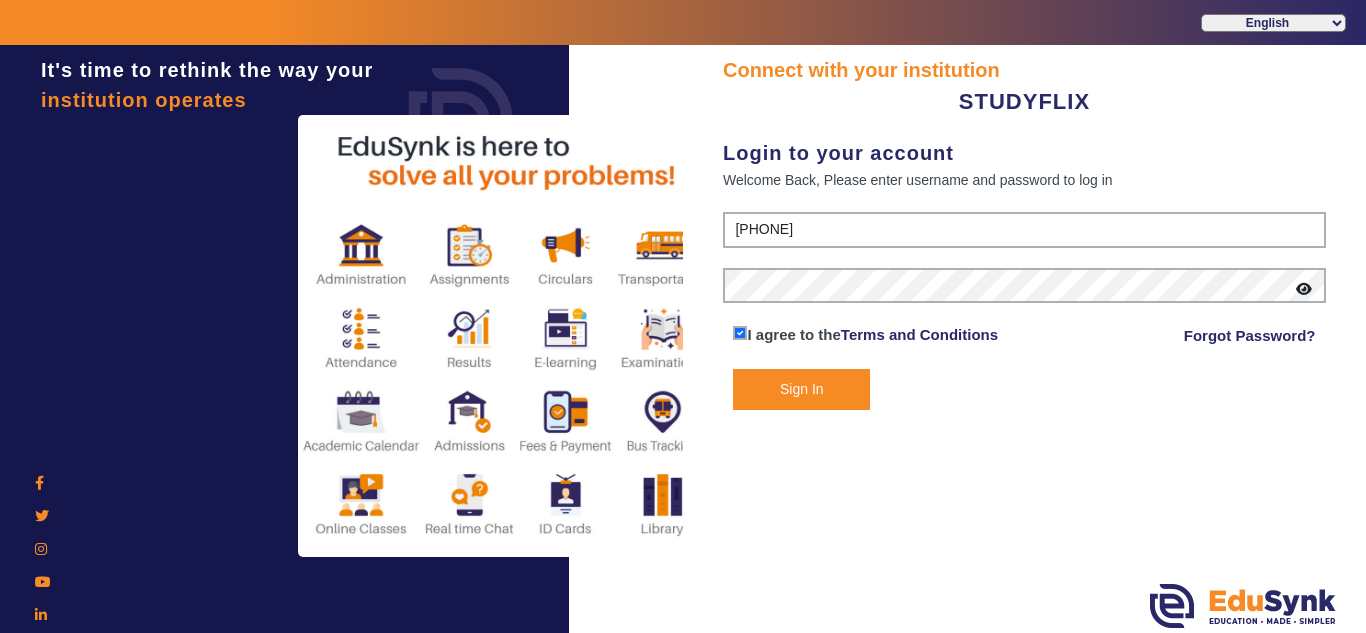 click on "Sign In" 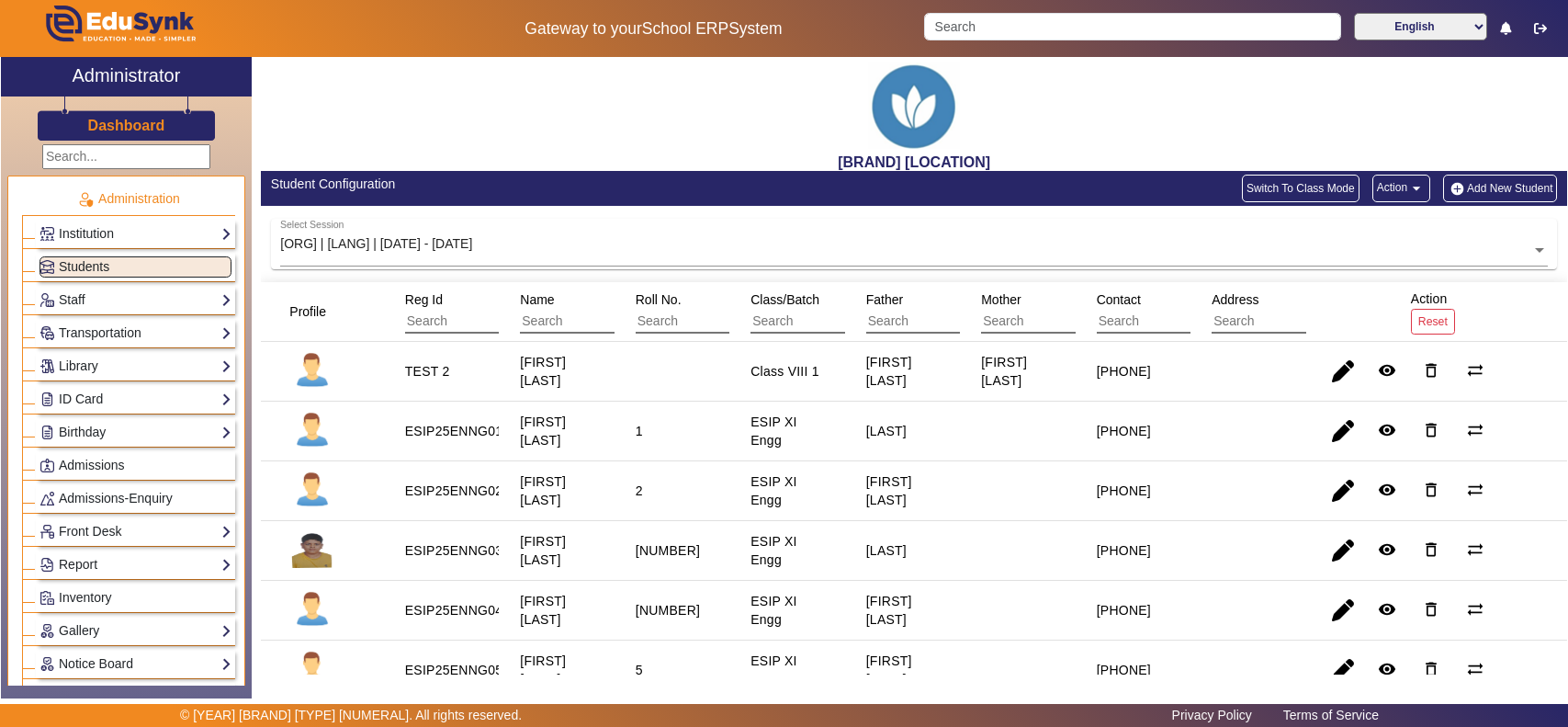 scroll, scrollTop: 0, scrollLeft: 0, axis: both 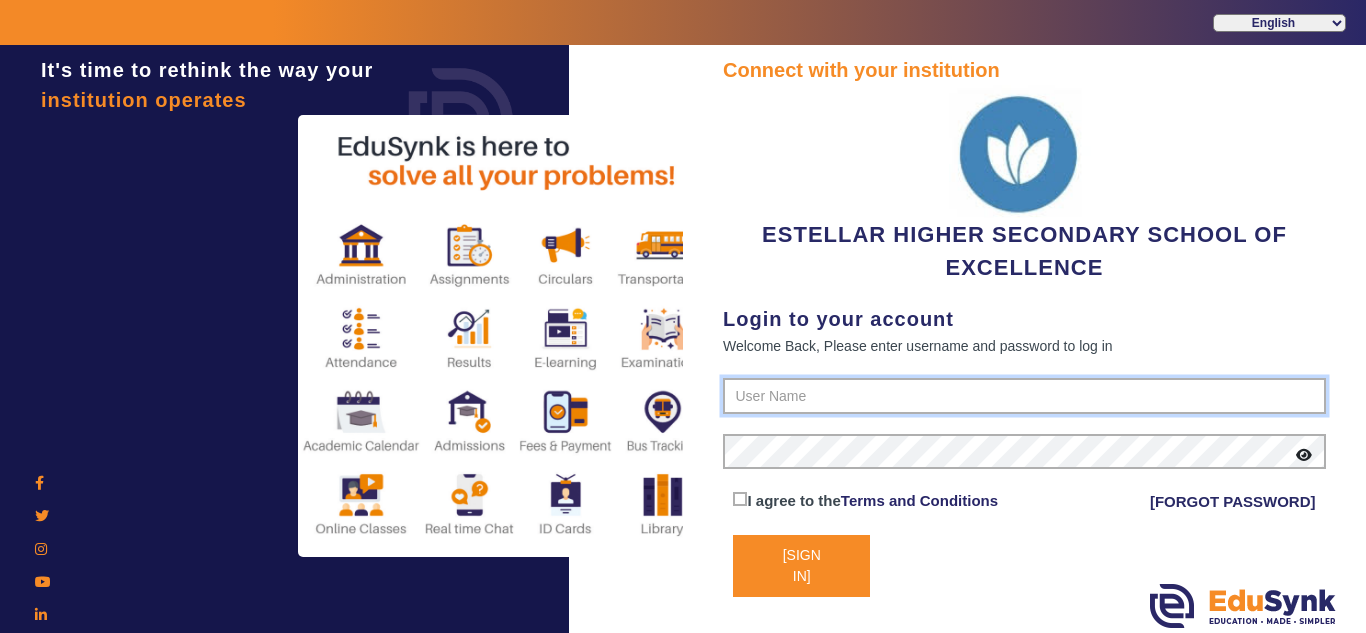 type on "[PHONE]" 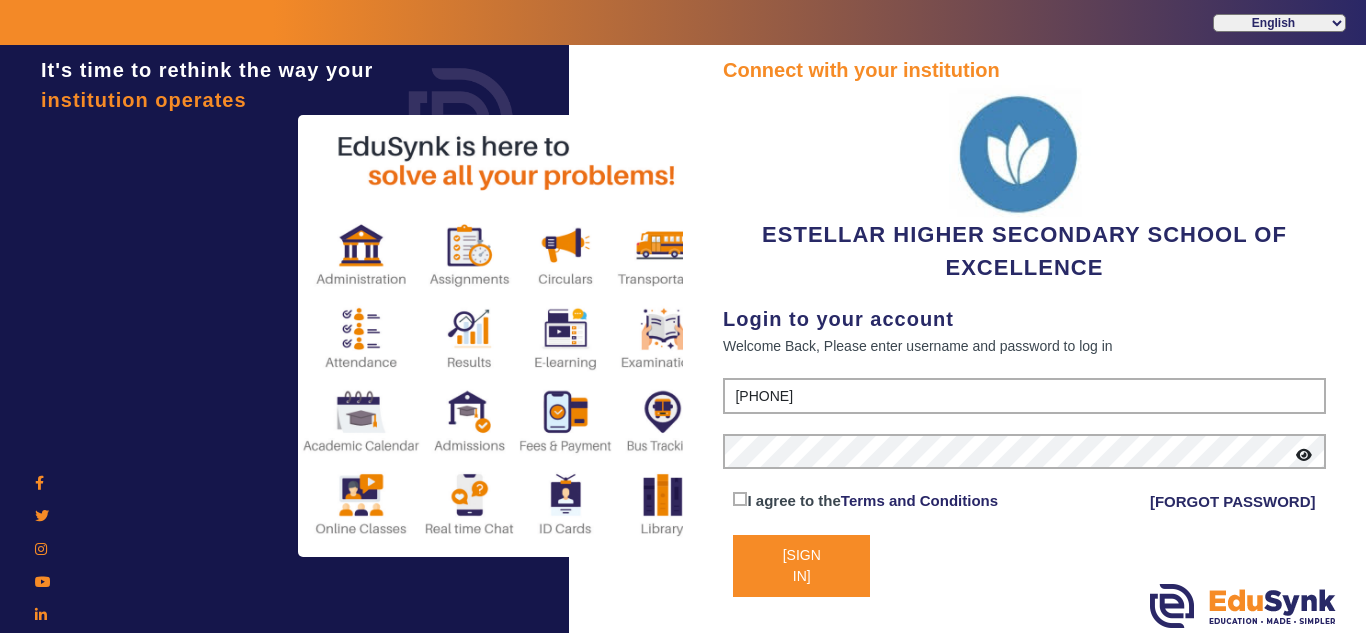 click on "[SIGN IN]" 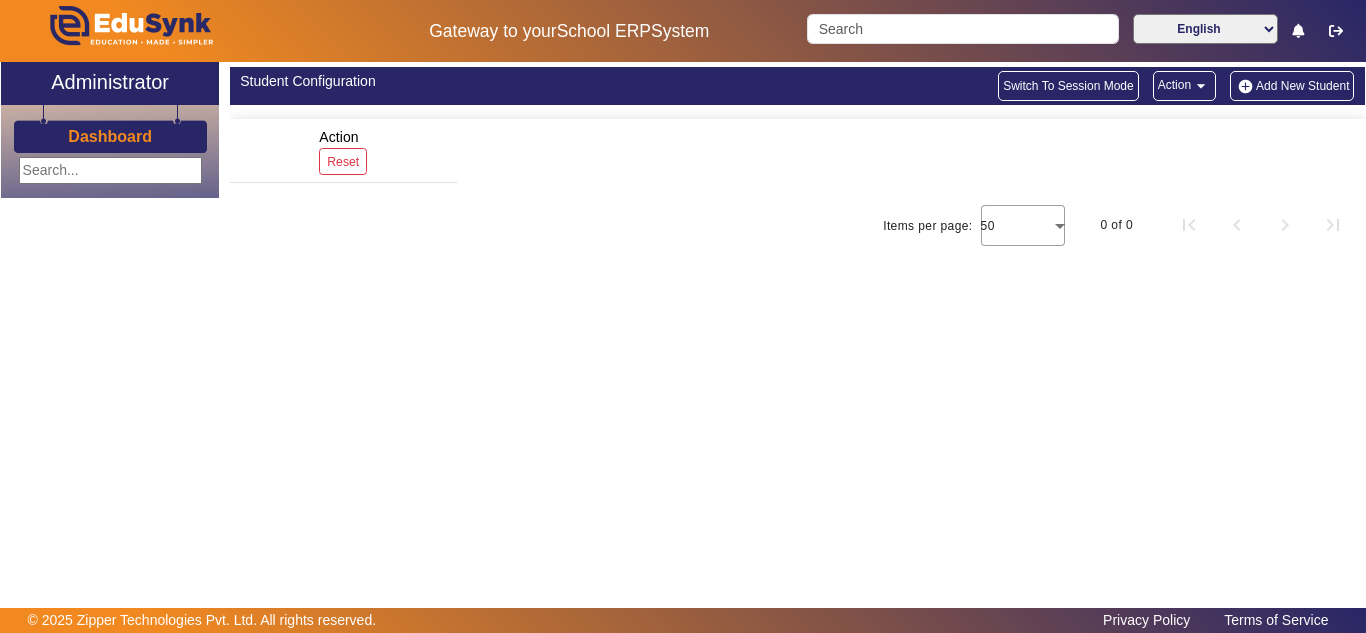 scroll, scrollTop: 0, scrollLeft: 0, axis: both 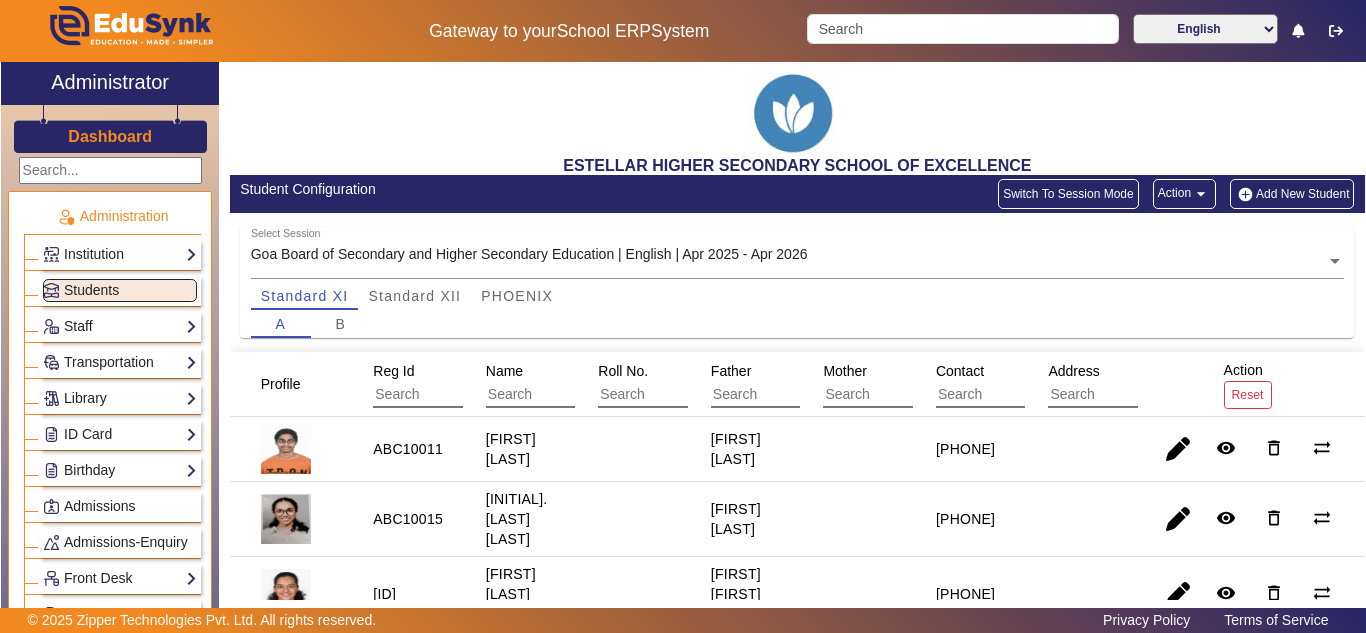click on "Switch To Session Mode" 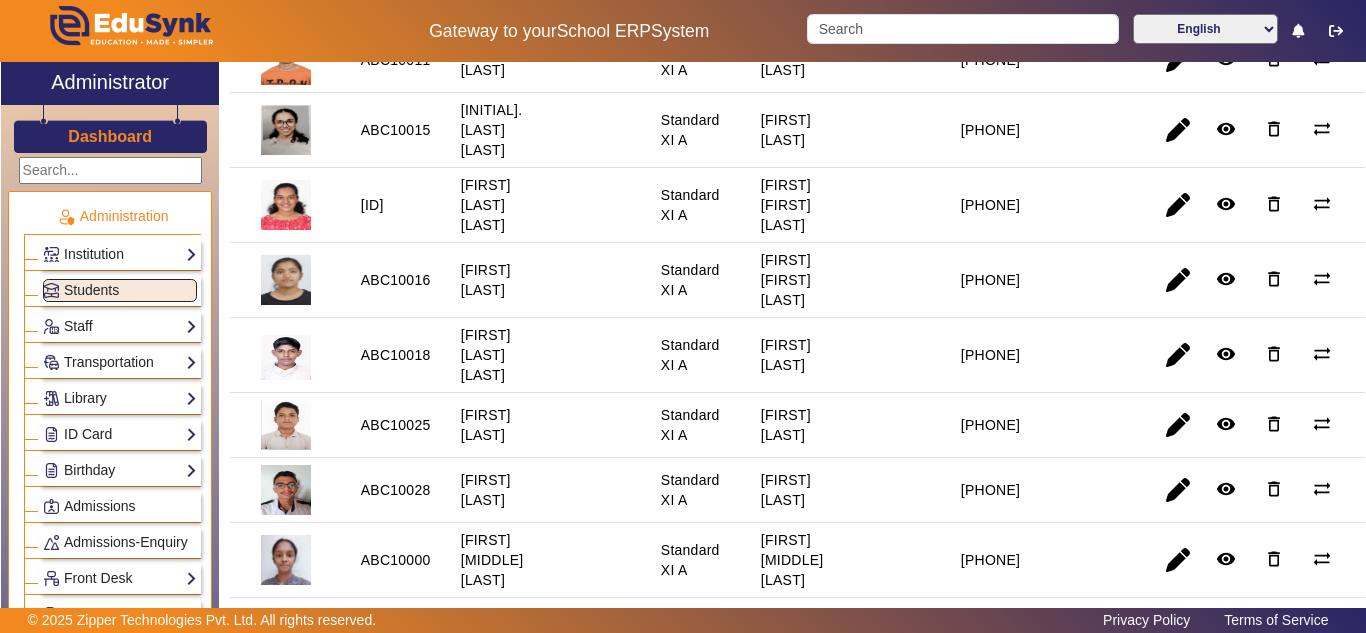 type 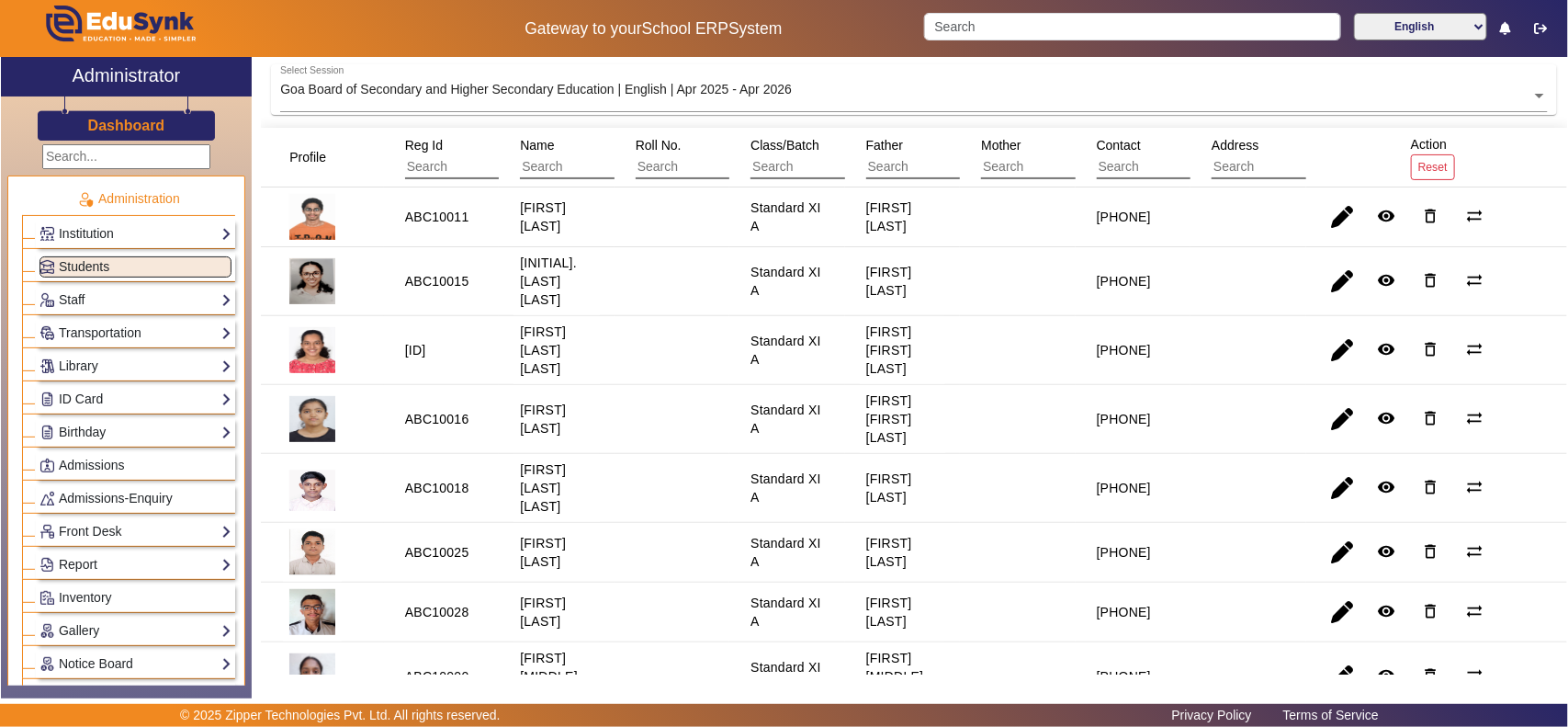 scroll, scrollTop: 0, scrollLeft: 0, axis: both 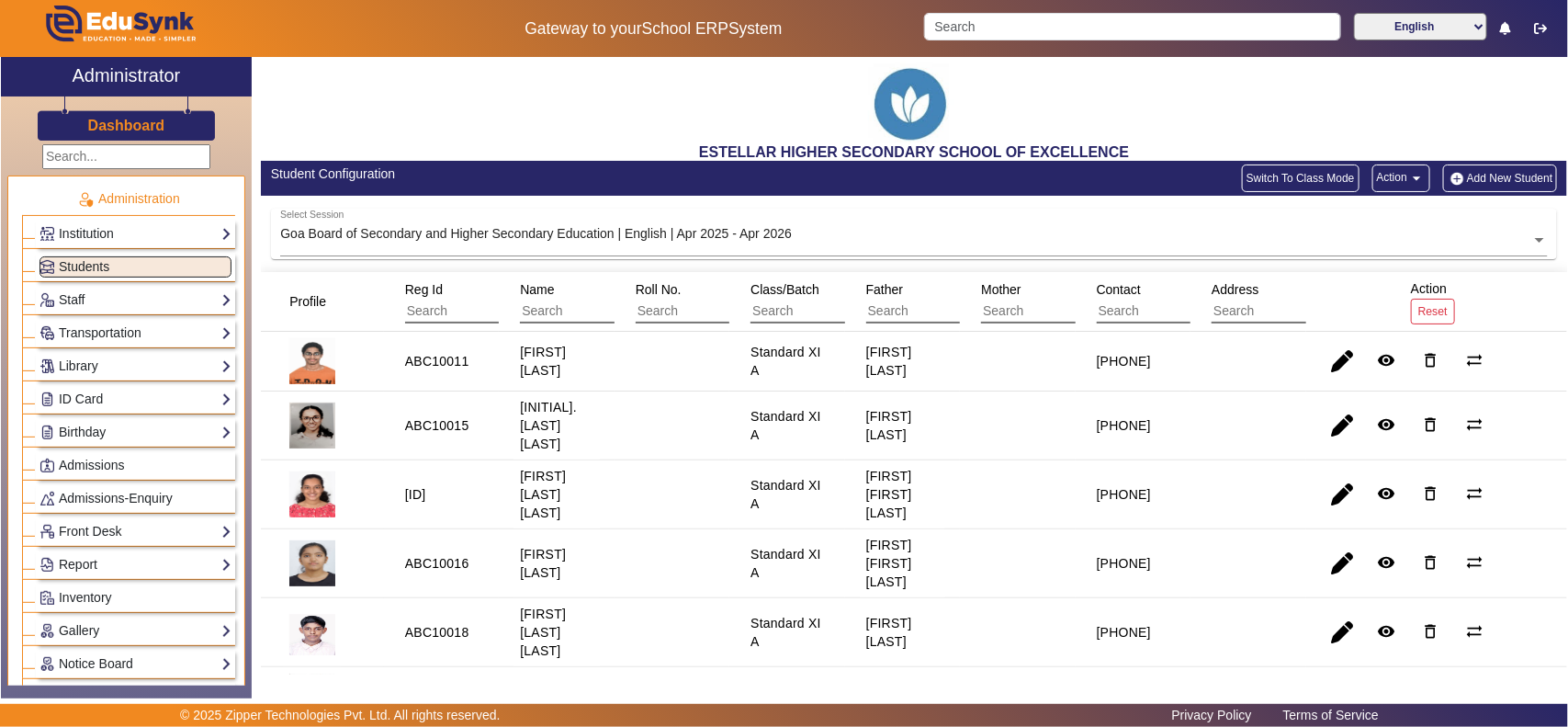 click on "Action  arrow_drop_down" 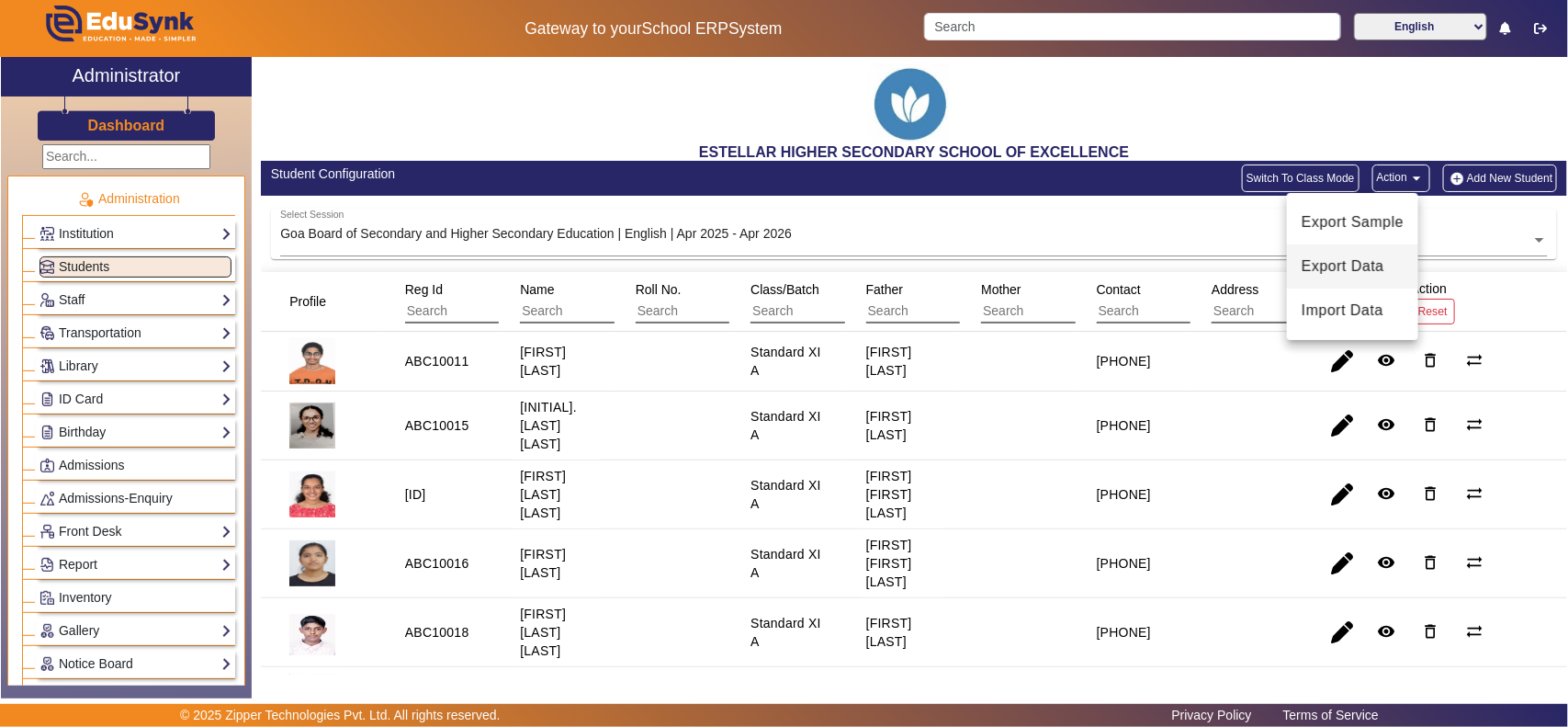 click on "Export Data" at bounding box center [1352, 267] 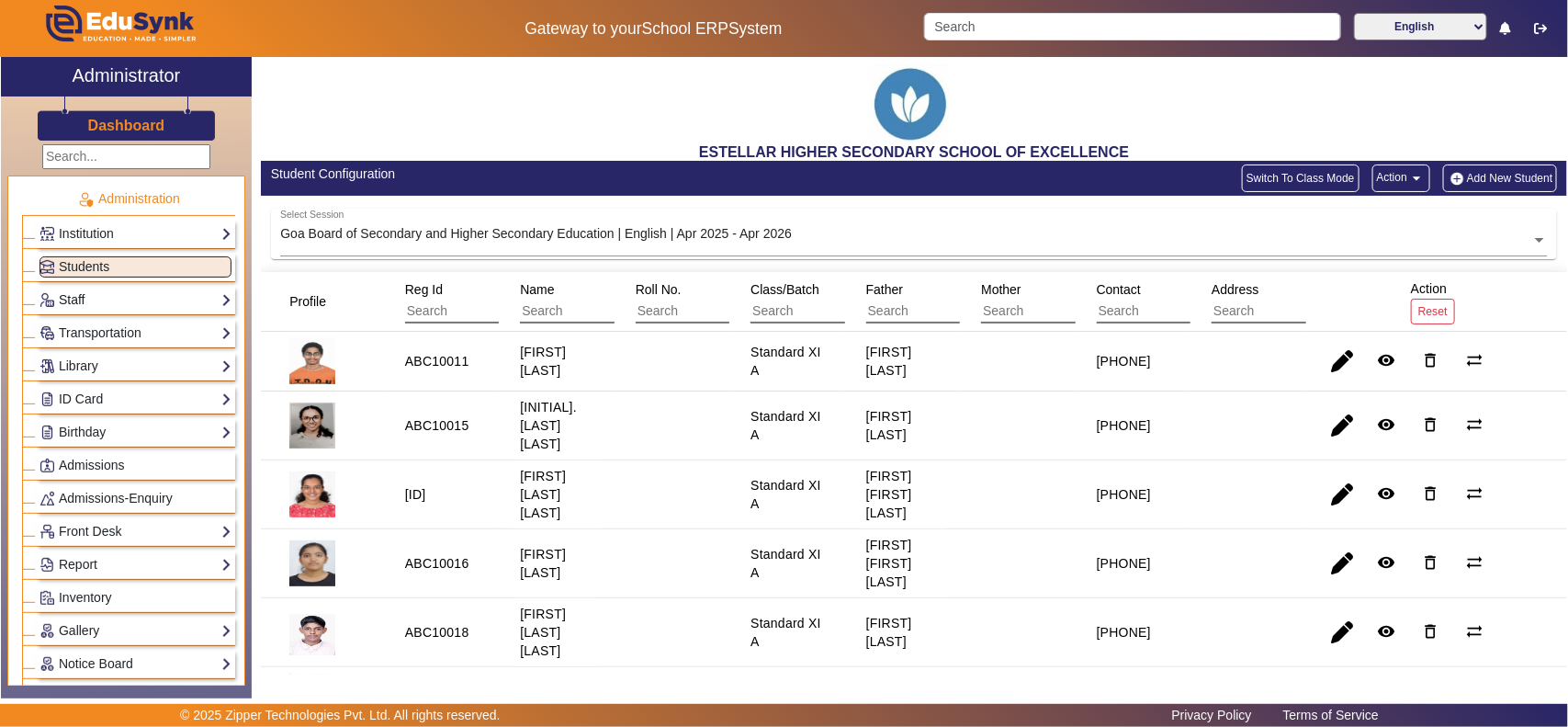 click on "Staff" 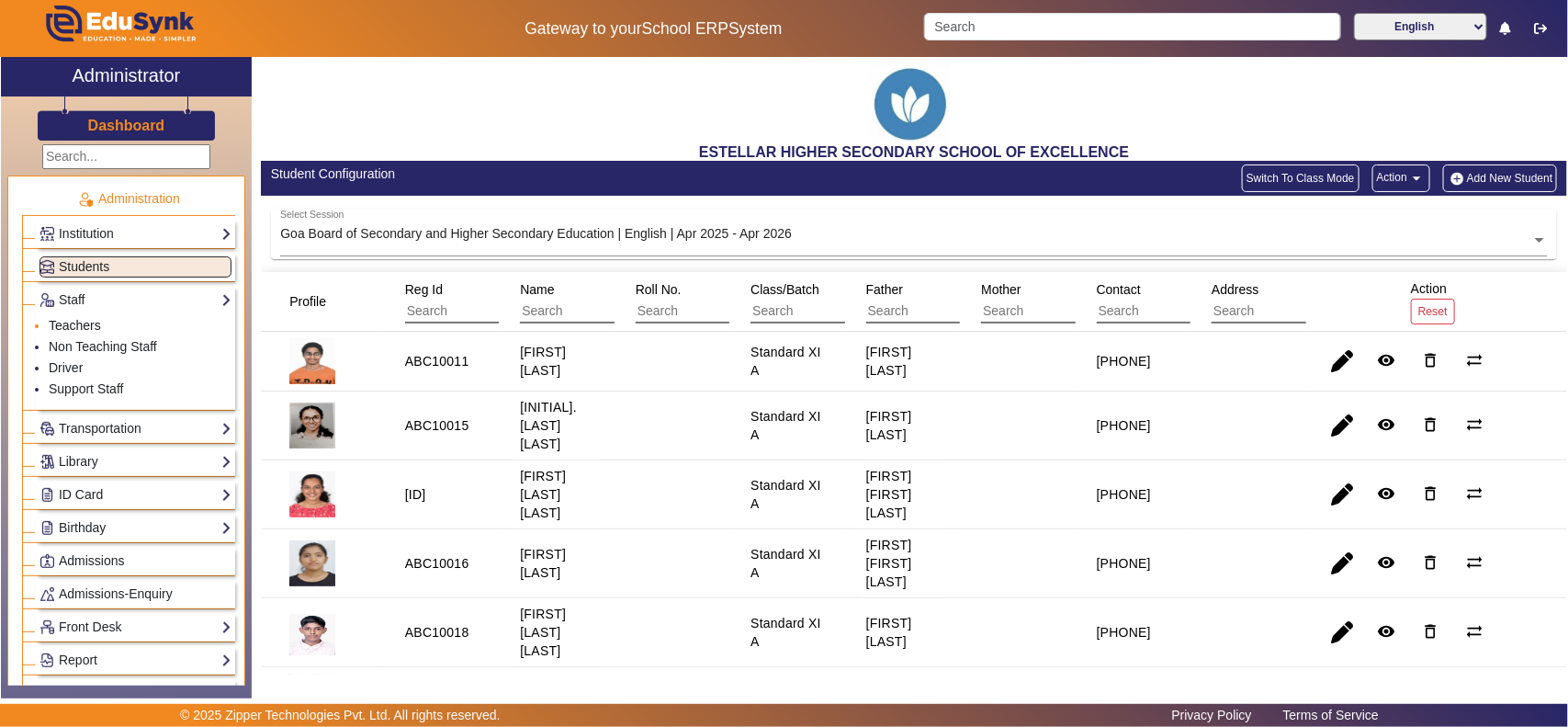 click on "Teachers" 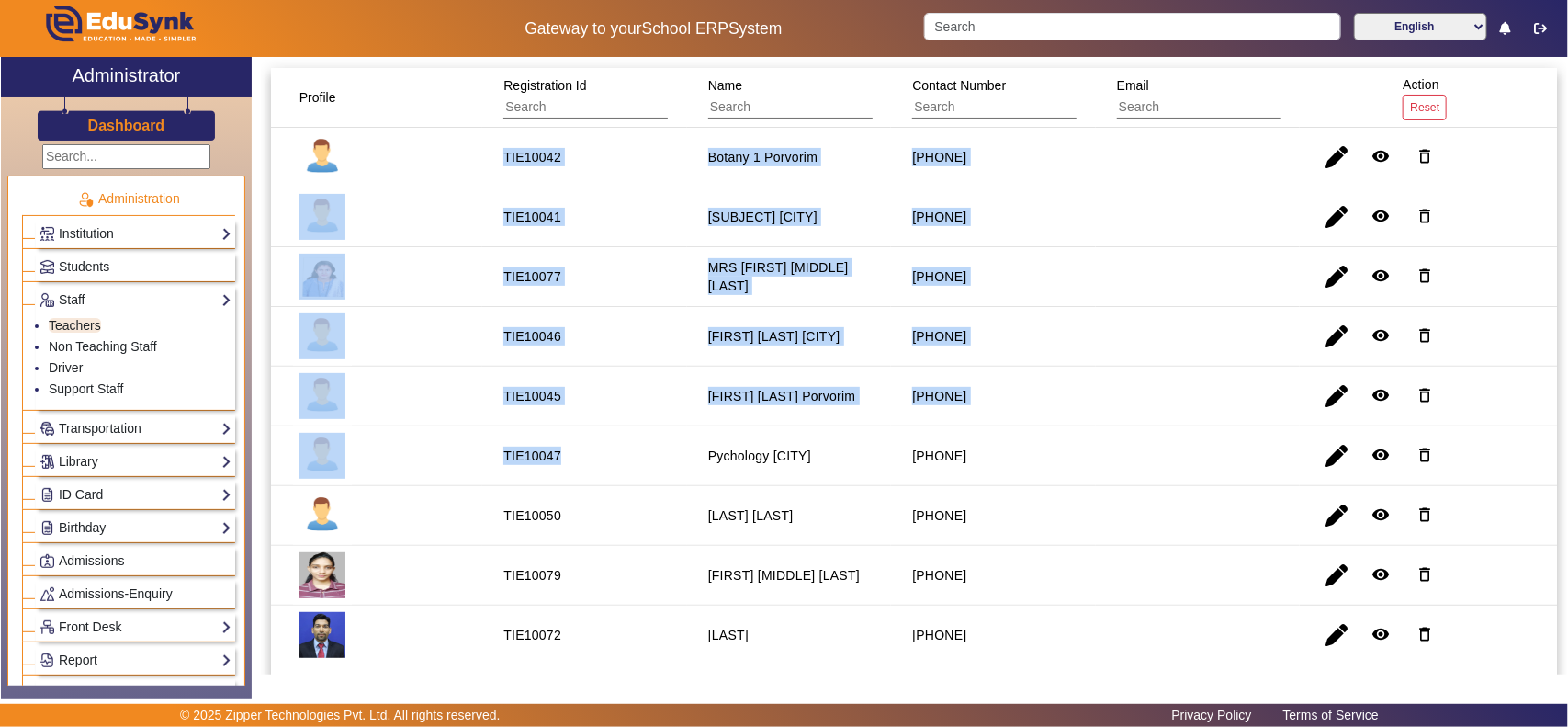scroll, scrollTop: 191, scrollLeft: 0, axis: vertical 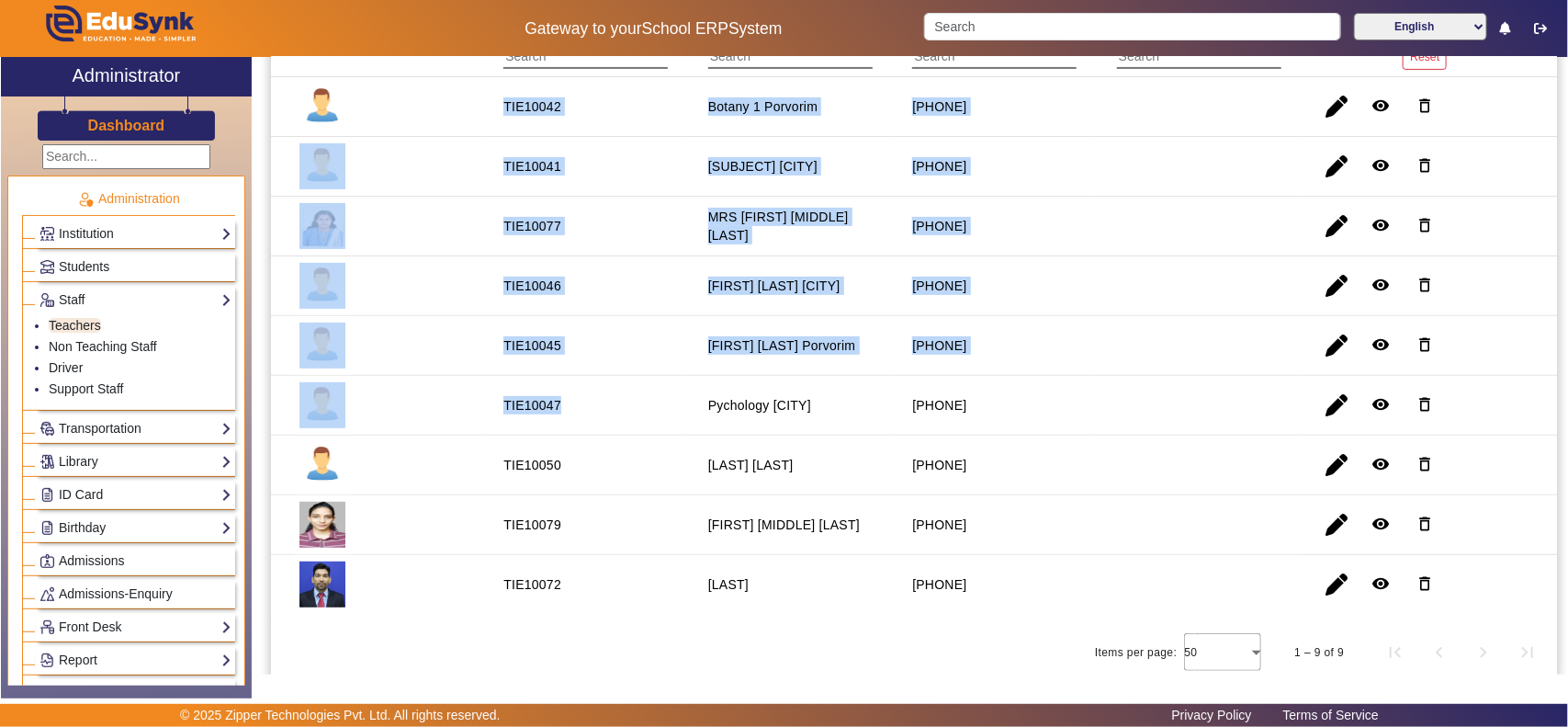 drag, startPoint x: 496, startPoint y: 295, endPoint x: 1034, endPoint y: 600, distance: 618.4408 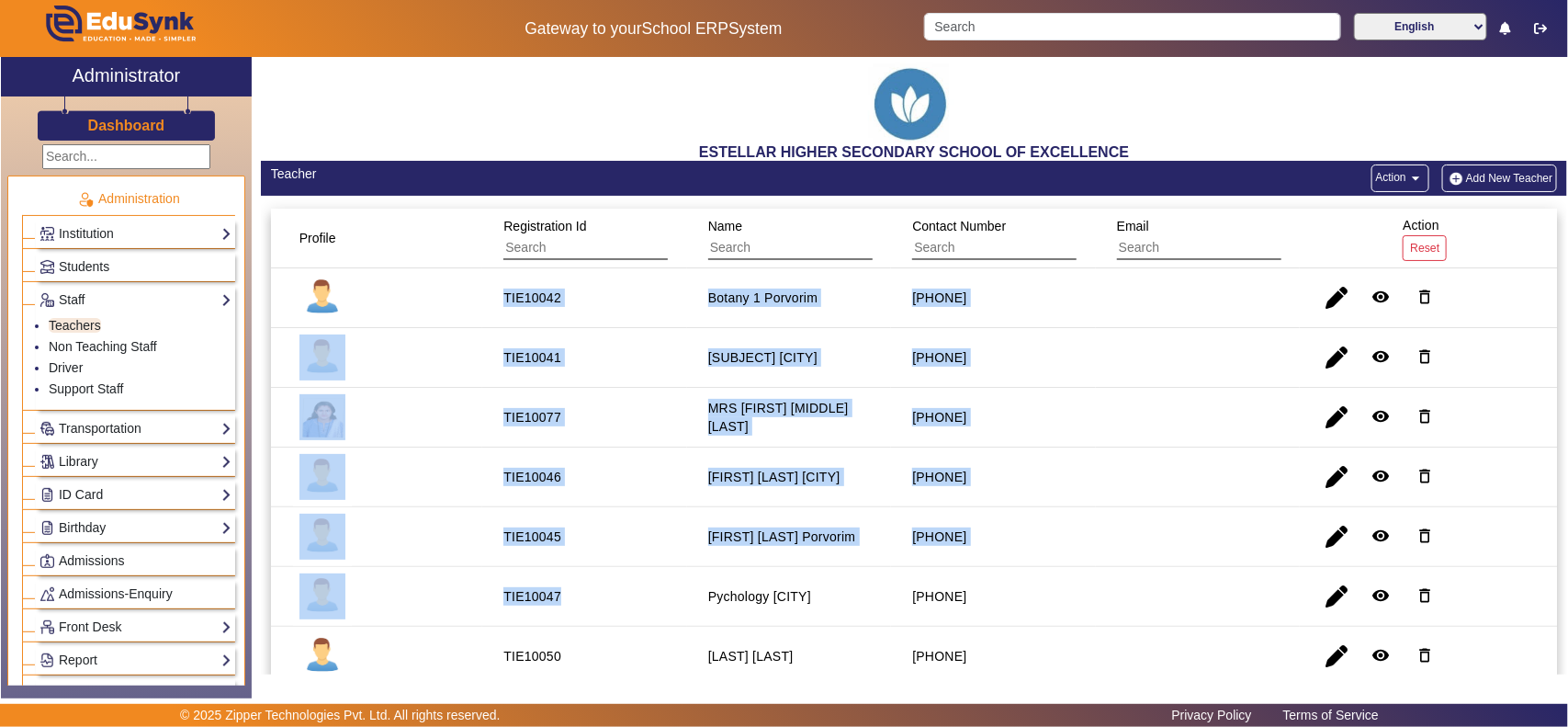 scroll, scrollTop: 196, scrollLeft: 0, axis: vertical 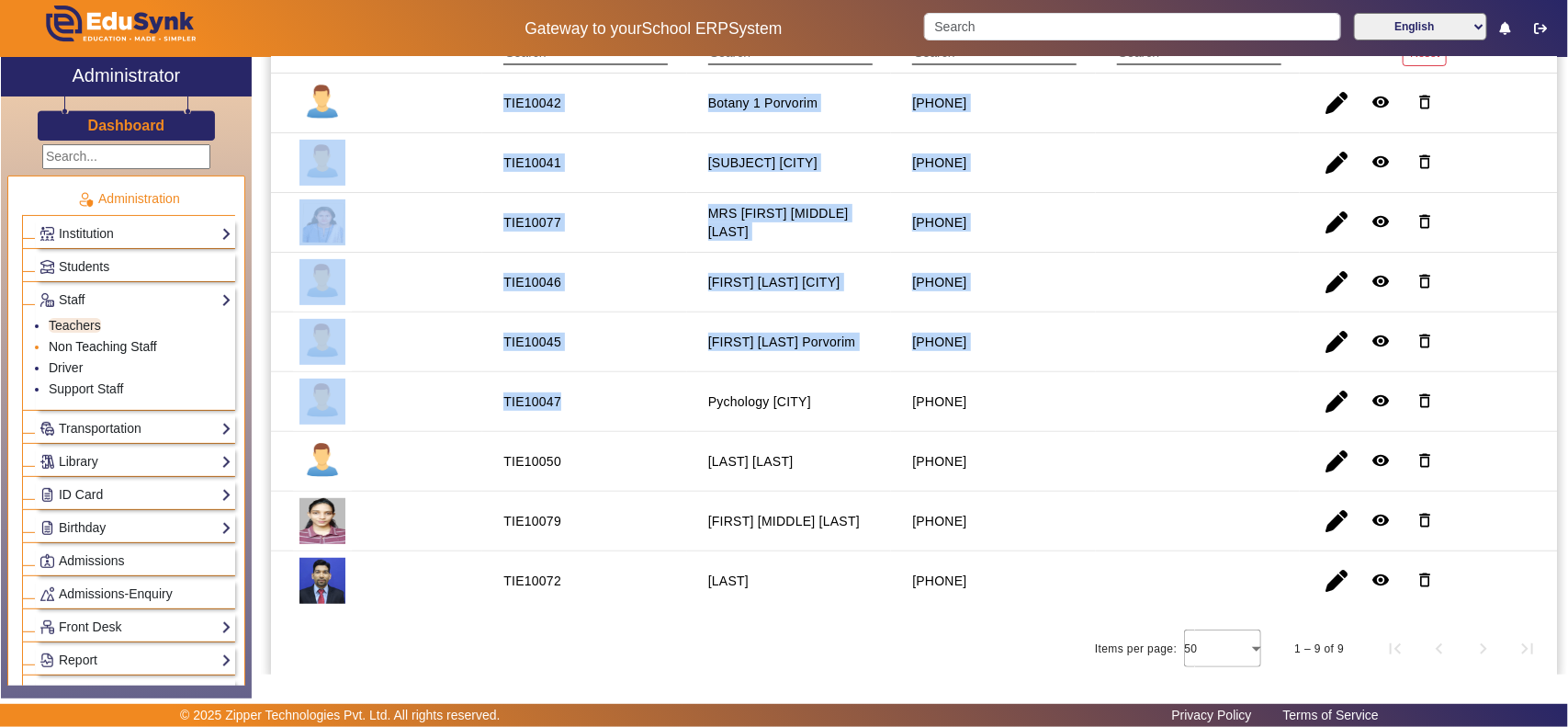click on "Non Teaching Staff" 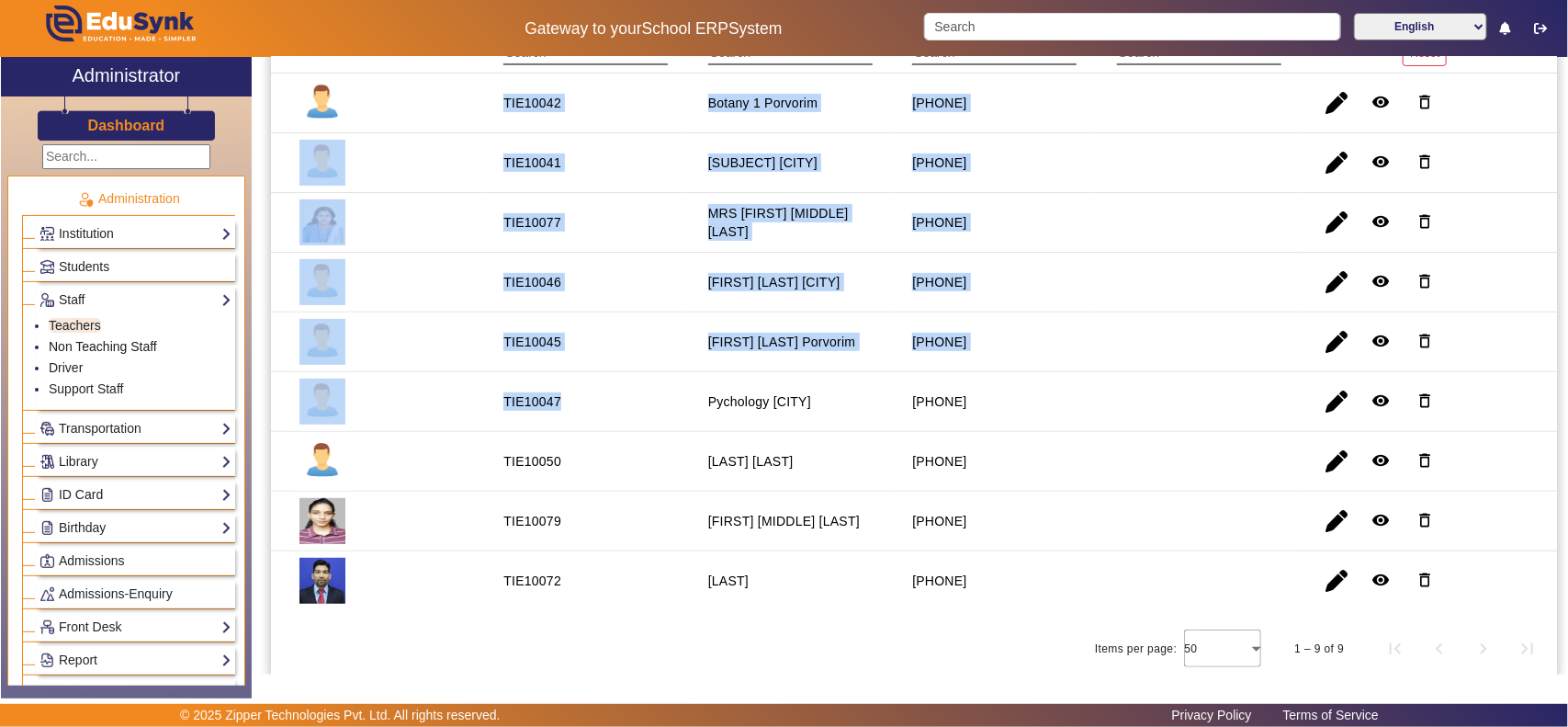 scroll, scrollTop: 0, scrollLeft: 0, axis: both 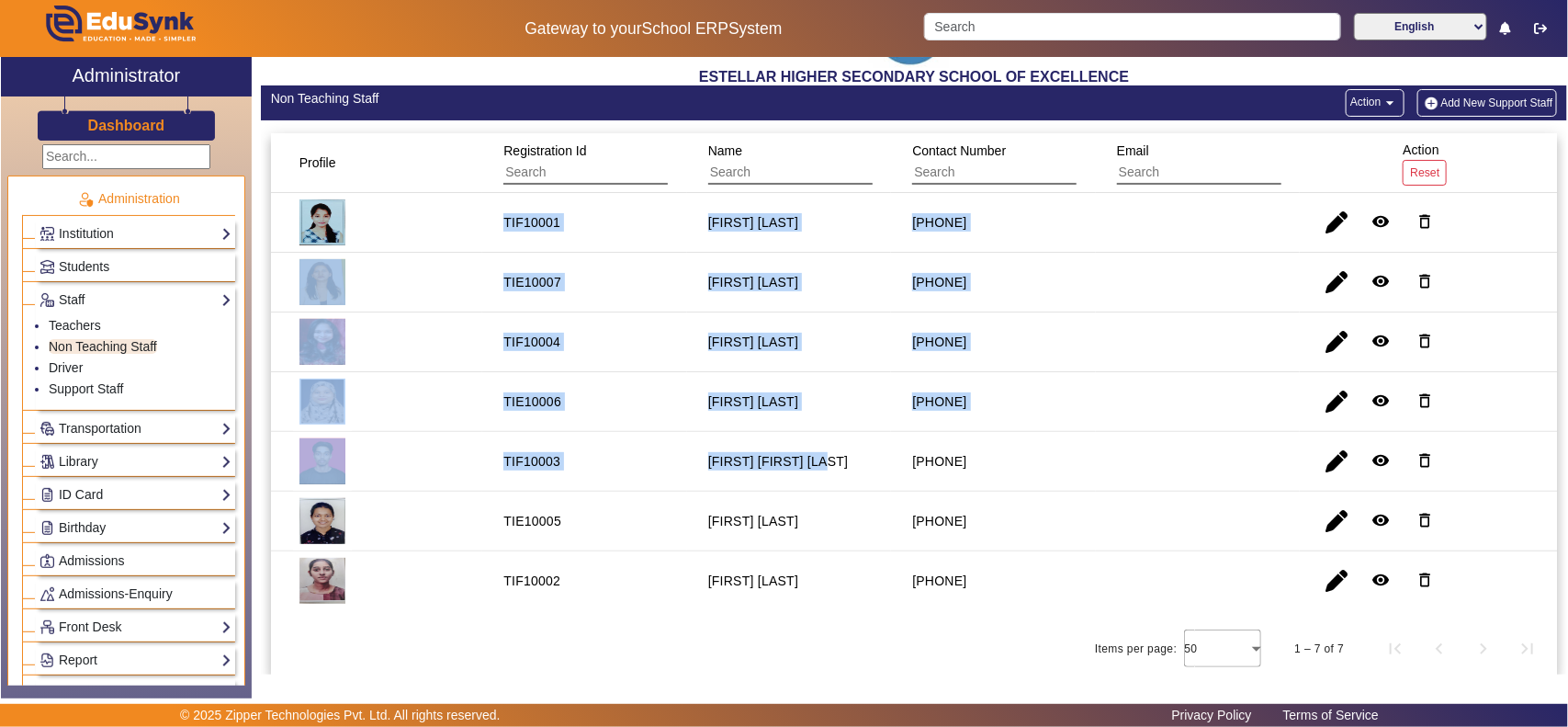 drag, startPoint x: 501, startPoint y: 292, endPoint x: 1054, endPoint y: 566, distance: 617.15881 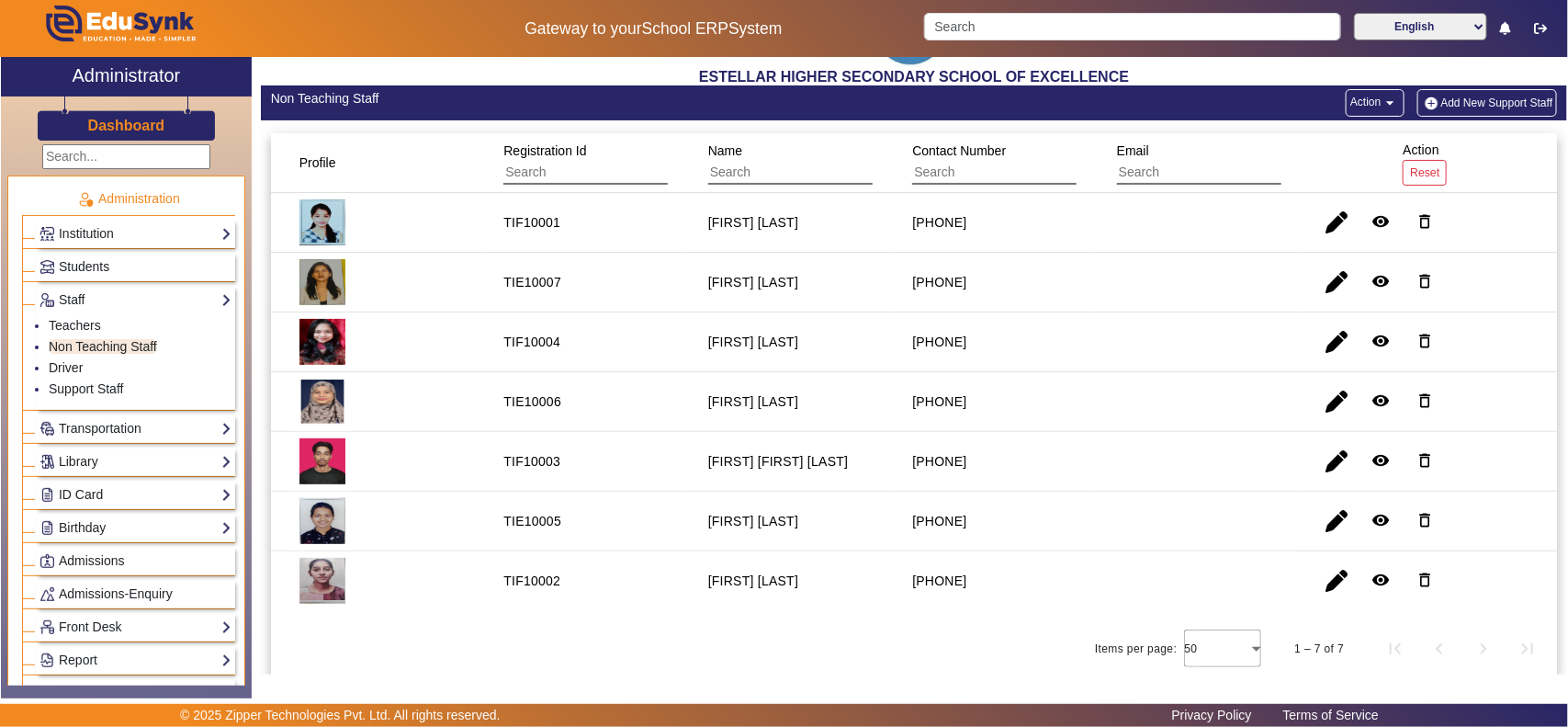 click on "Teachers   Non Teaching Staff   Driver   Support Staff" 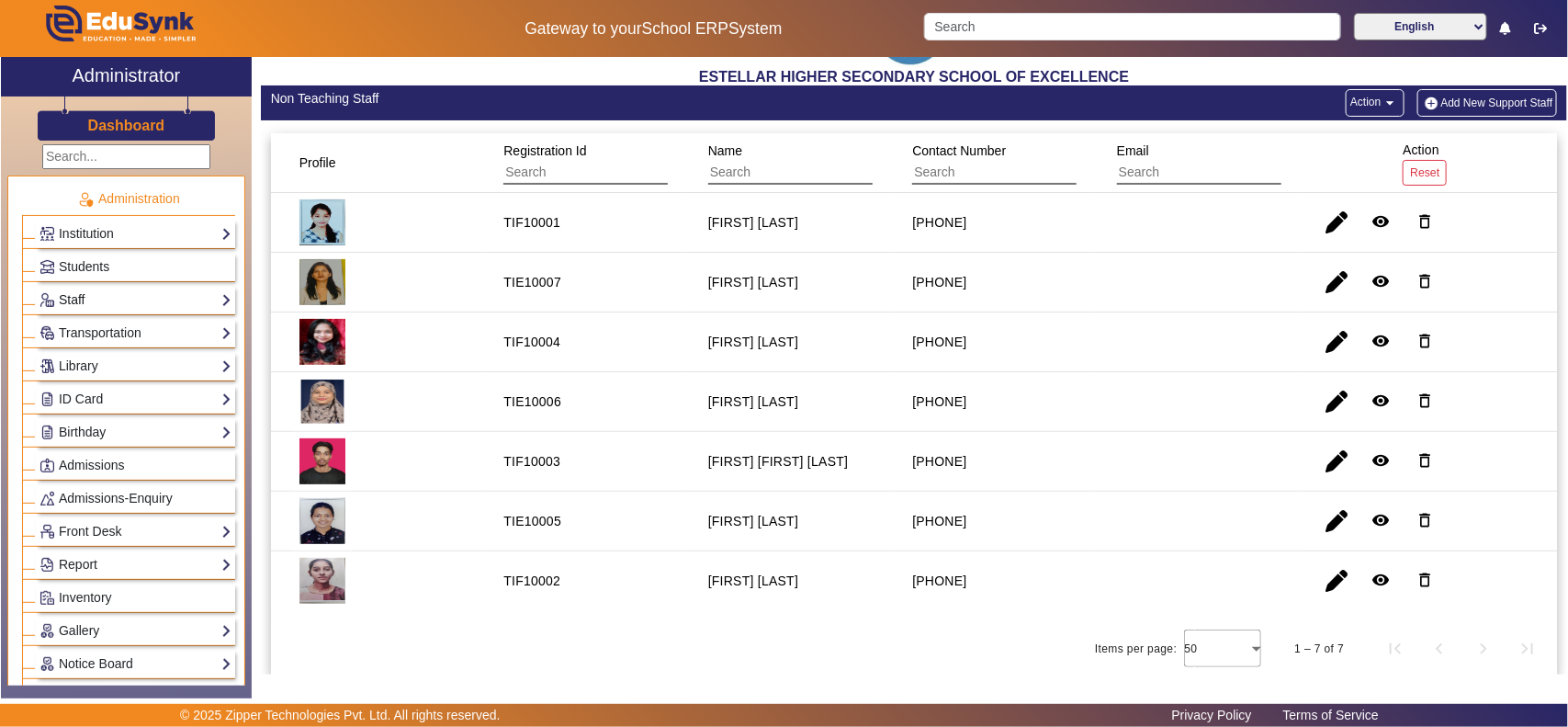 click on "Staff" 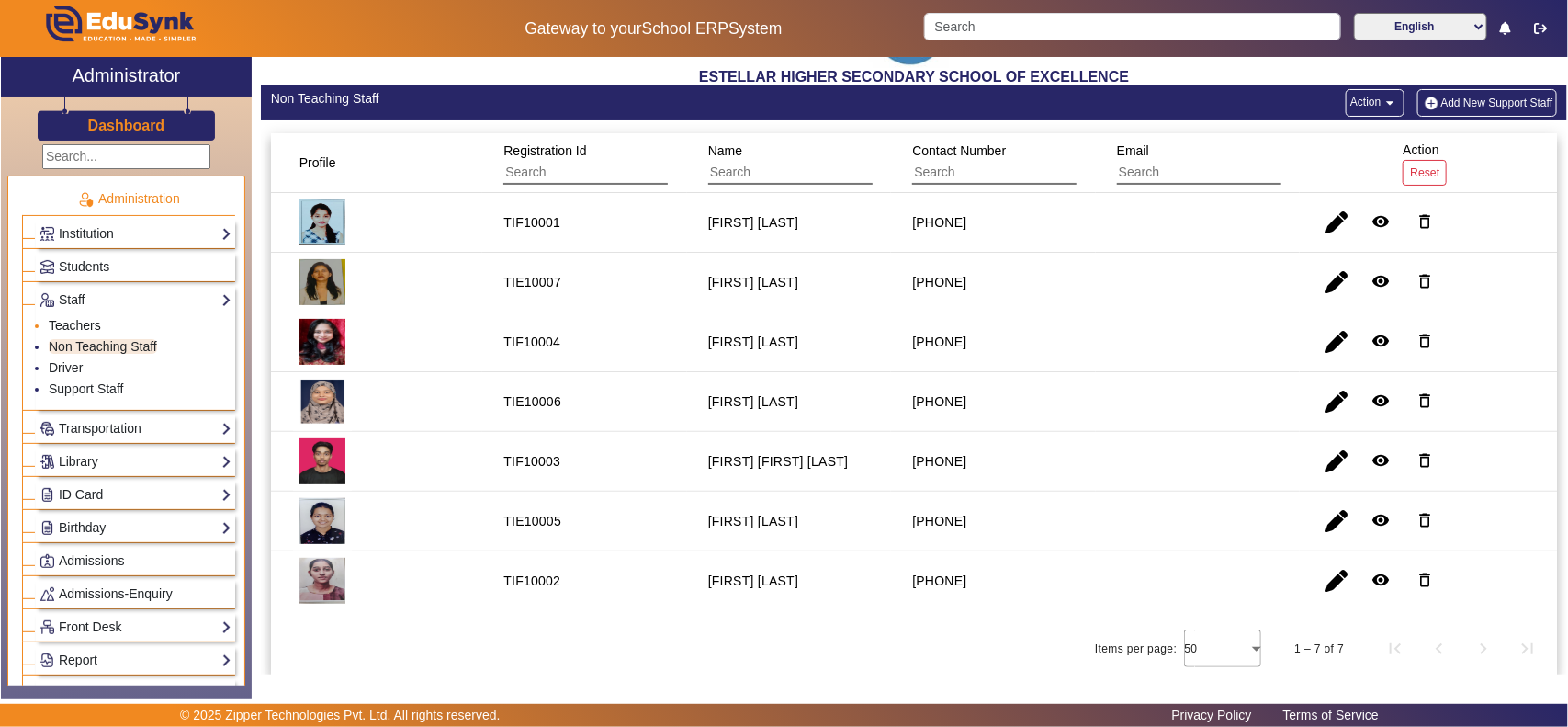 click on "Teachers" 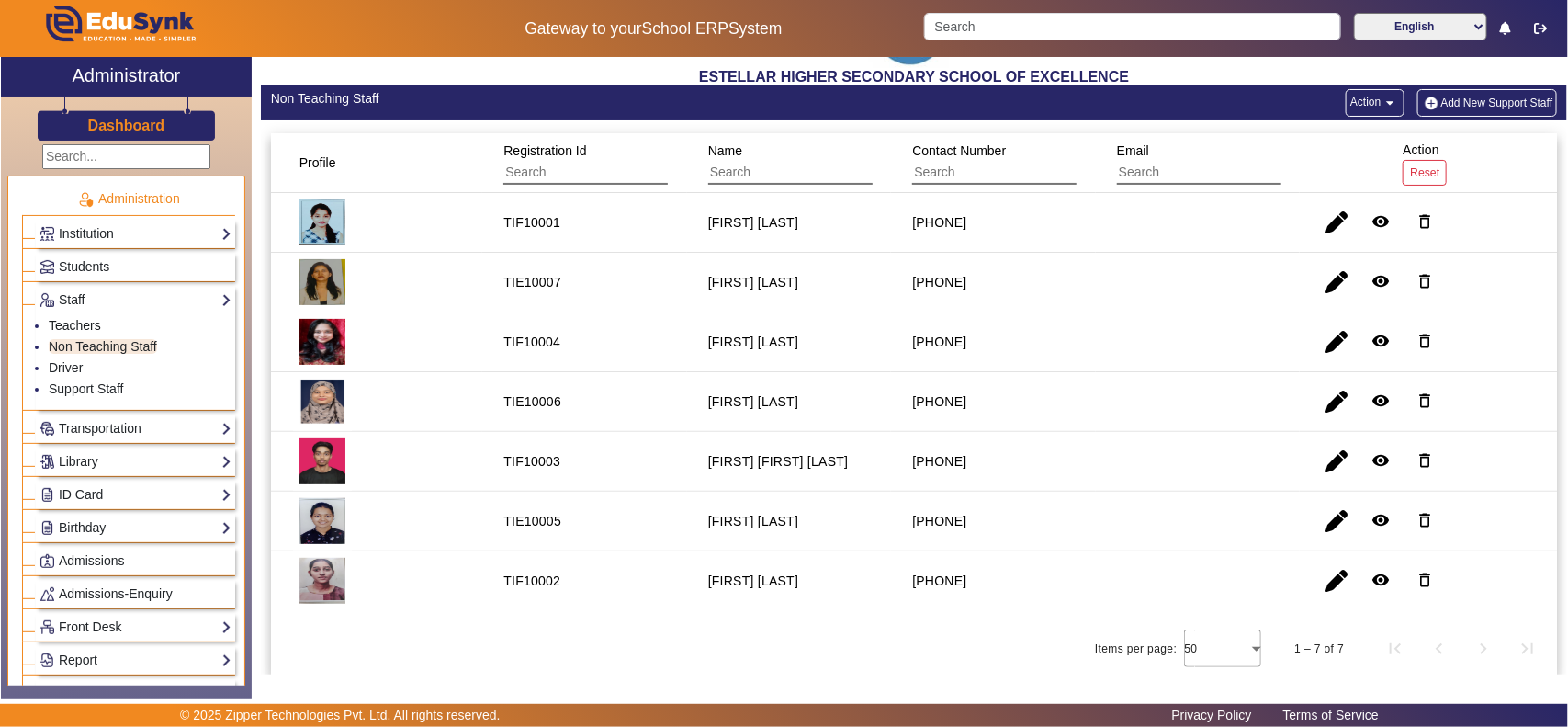 scroll, scrollTop: 0, scrollLeft: 0, axis: both 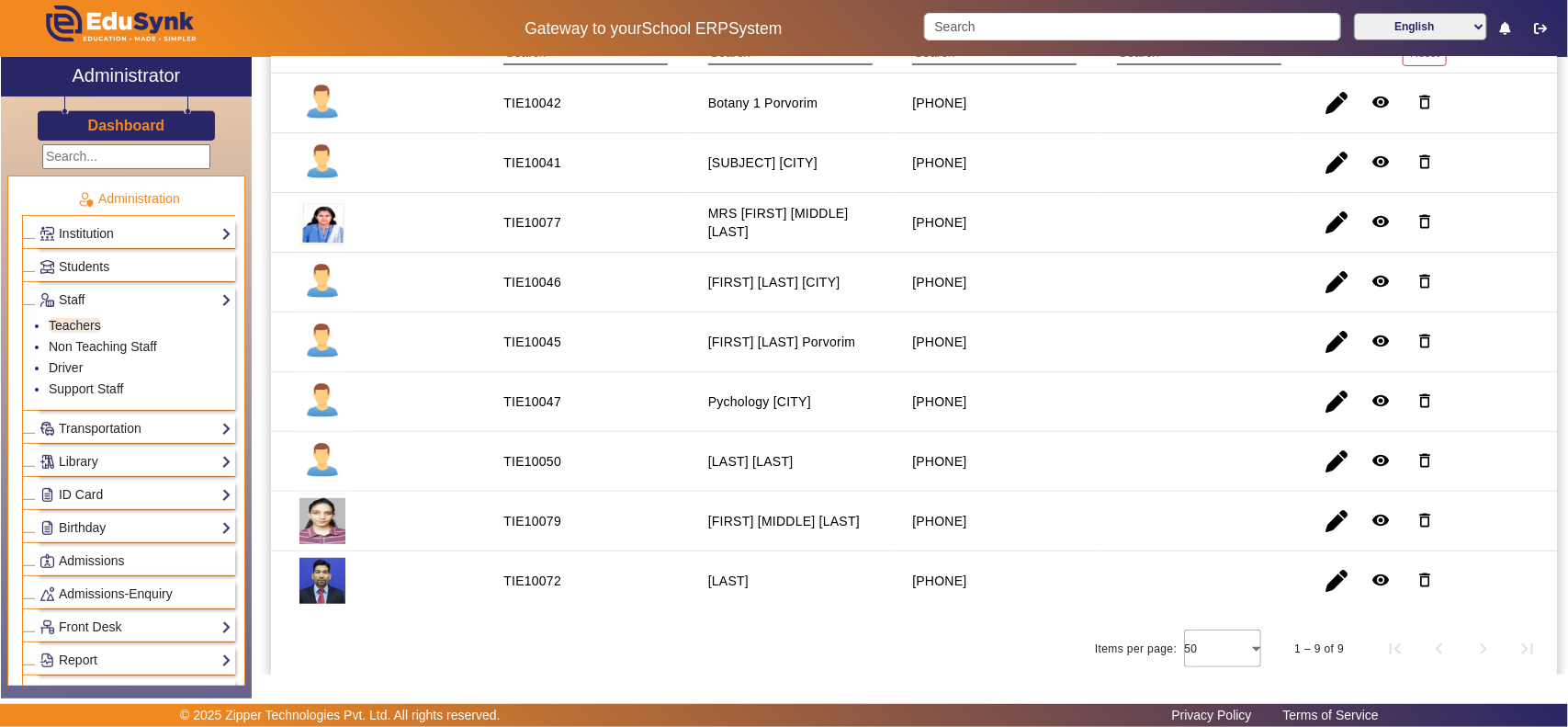 drag, startPoint x: 493, startPoint y: 291, endPoint x: 998, endPoint y: 574, distance: 578.89032 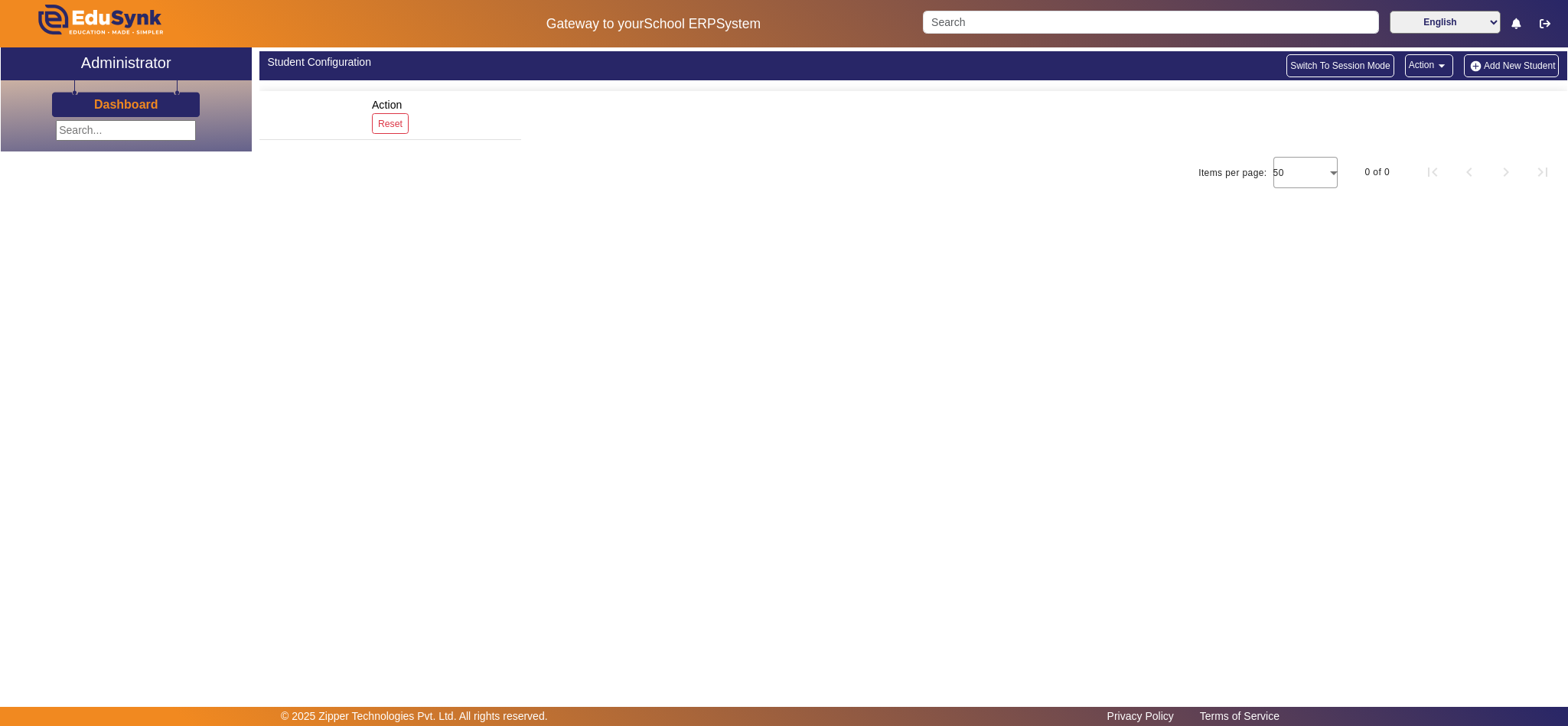 scroll, scrollTop: 0, scrollLeft: 0, axis: both 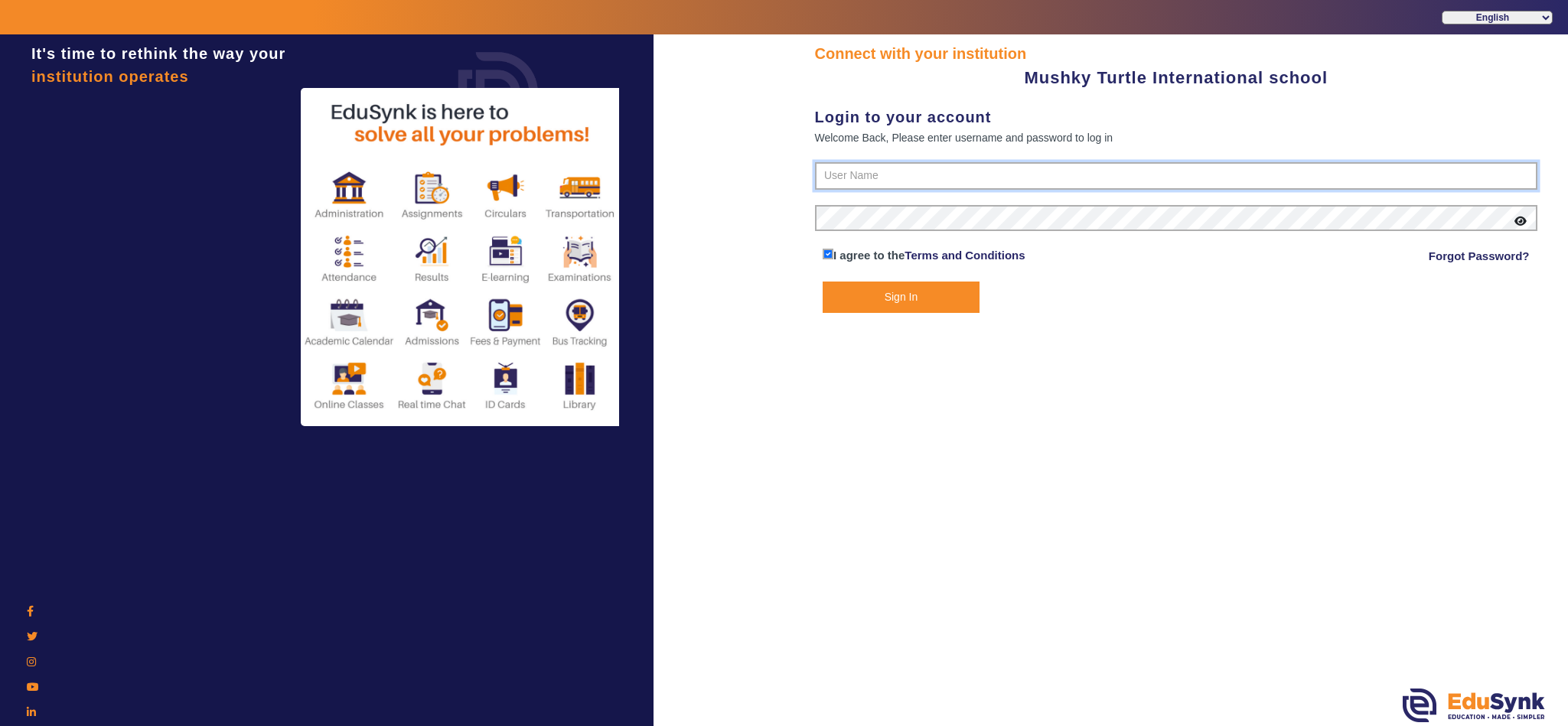 type on "[PHONE]" 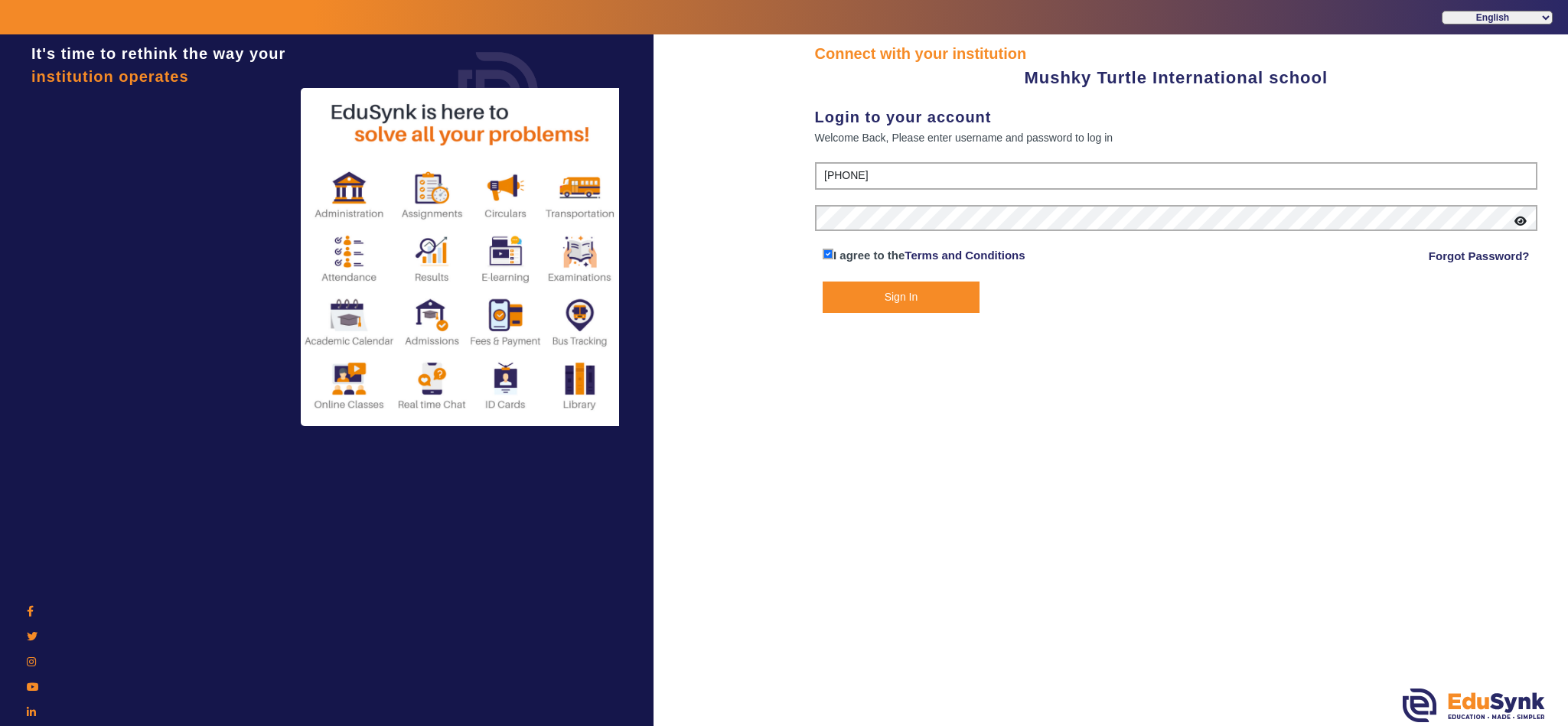 click on "Sign In" 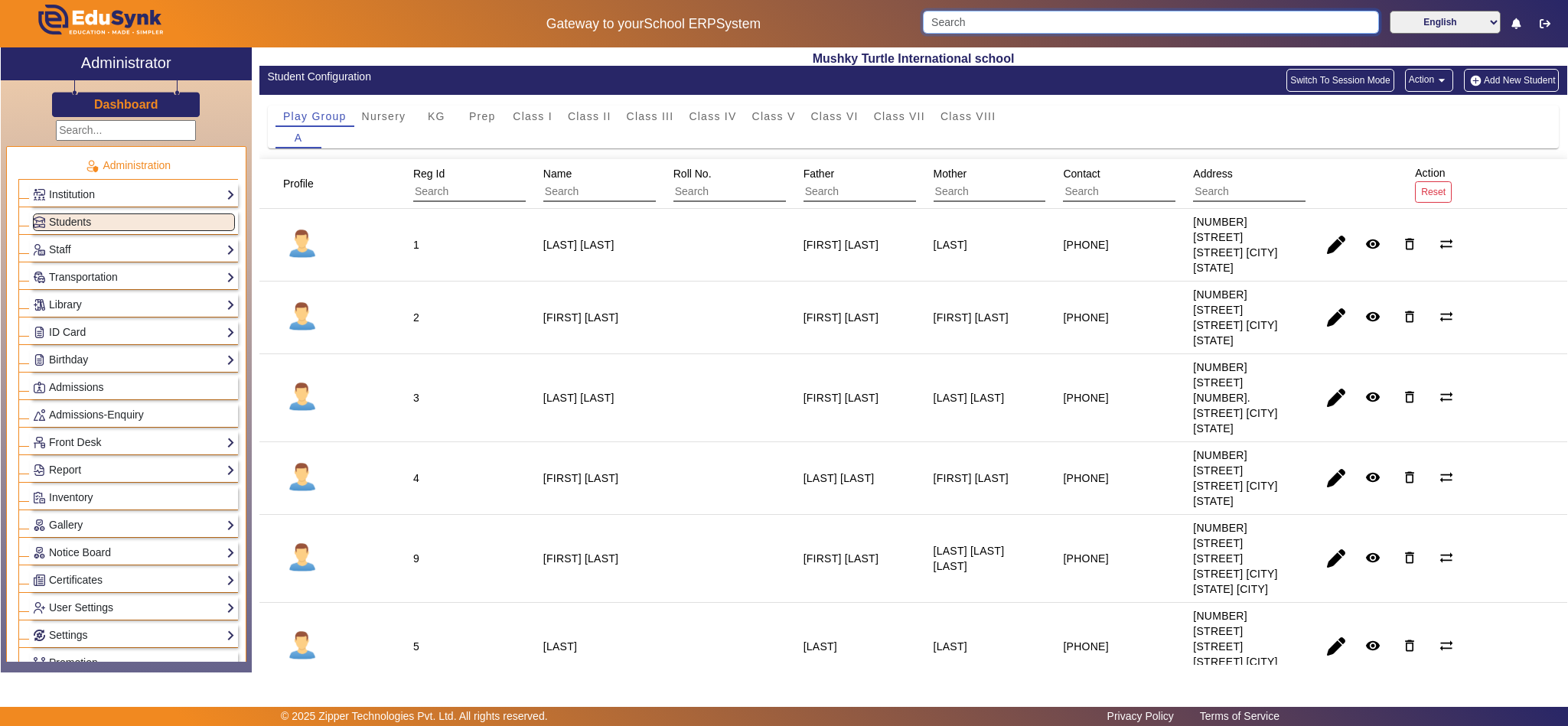 click at bounding box center (1151, 22) 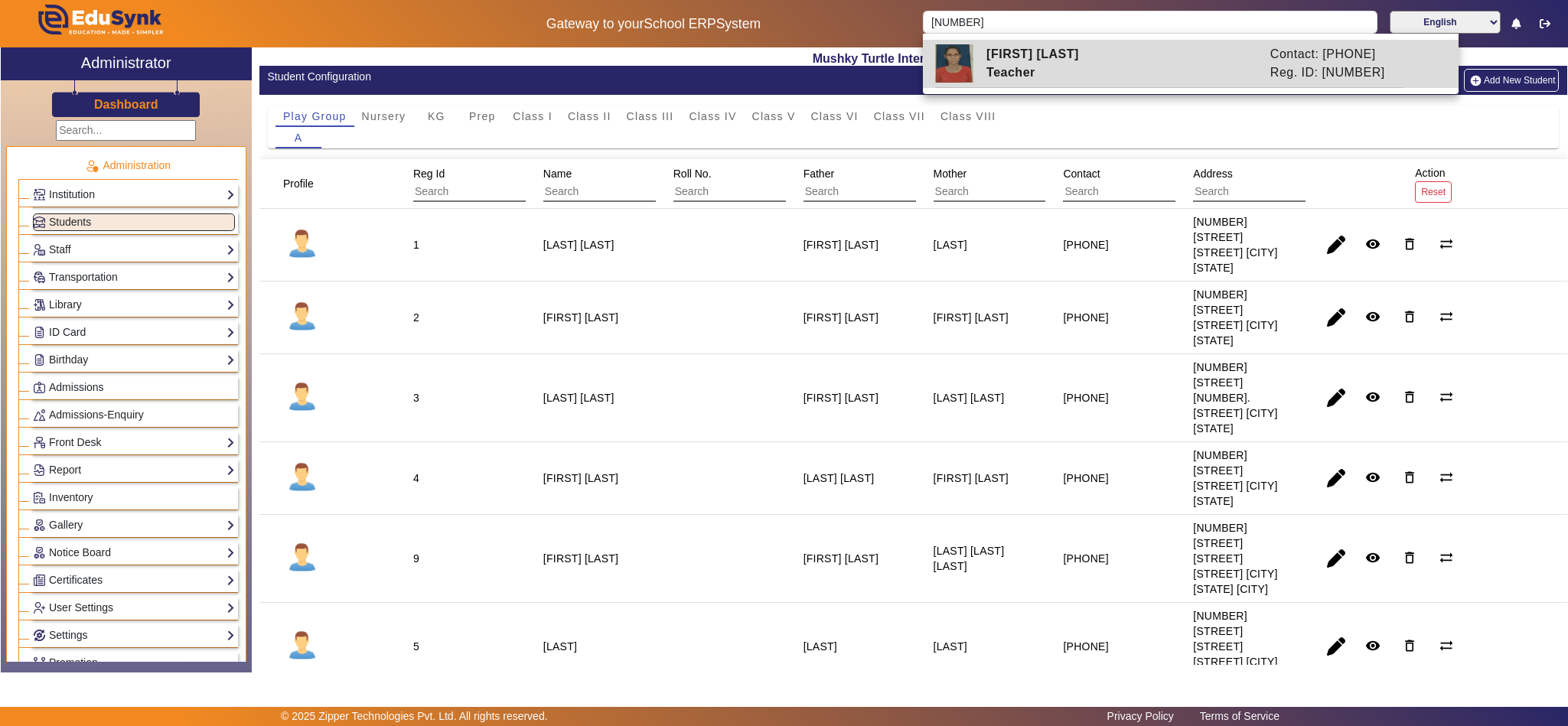 click on "Teacher" at bounding box center [1120, 73] 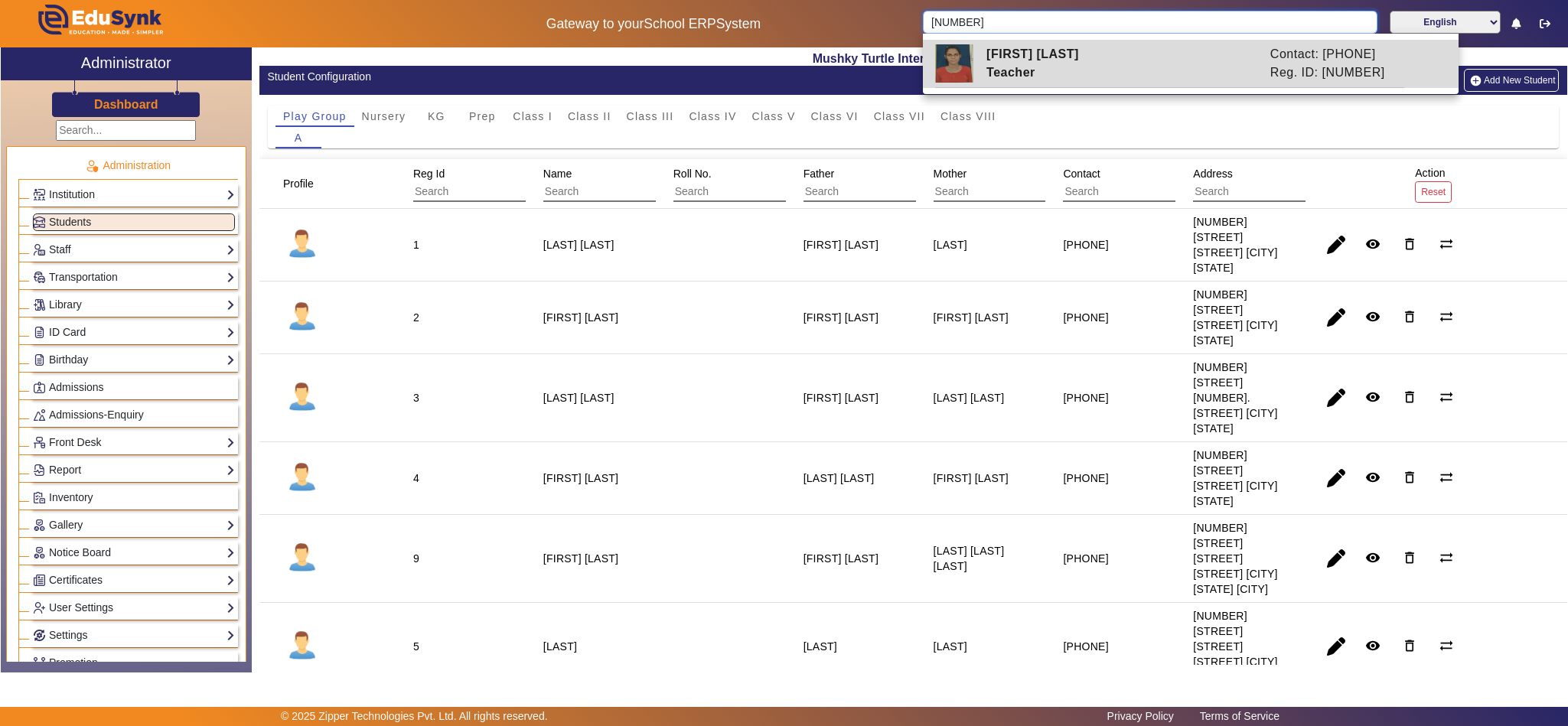 type on "Aayushi Bharwani" 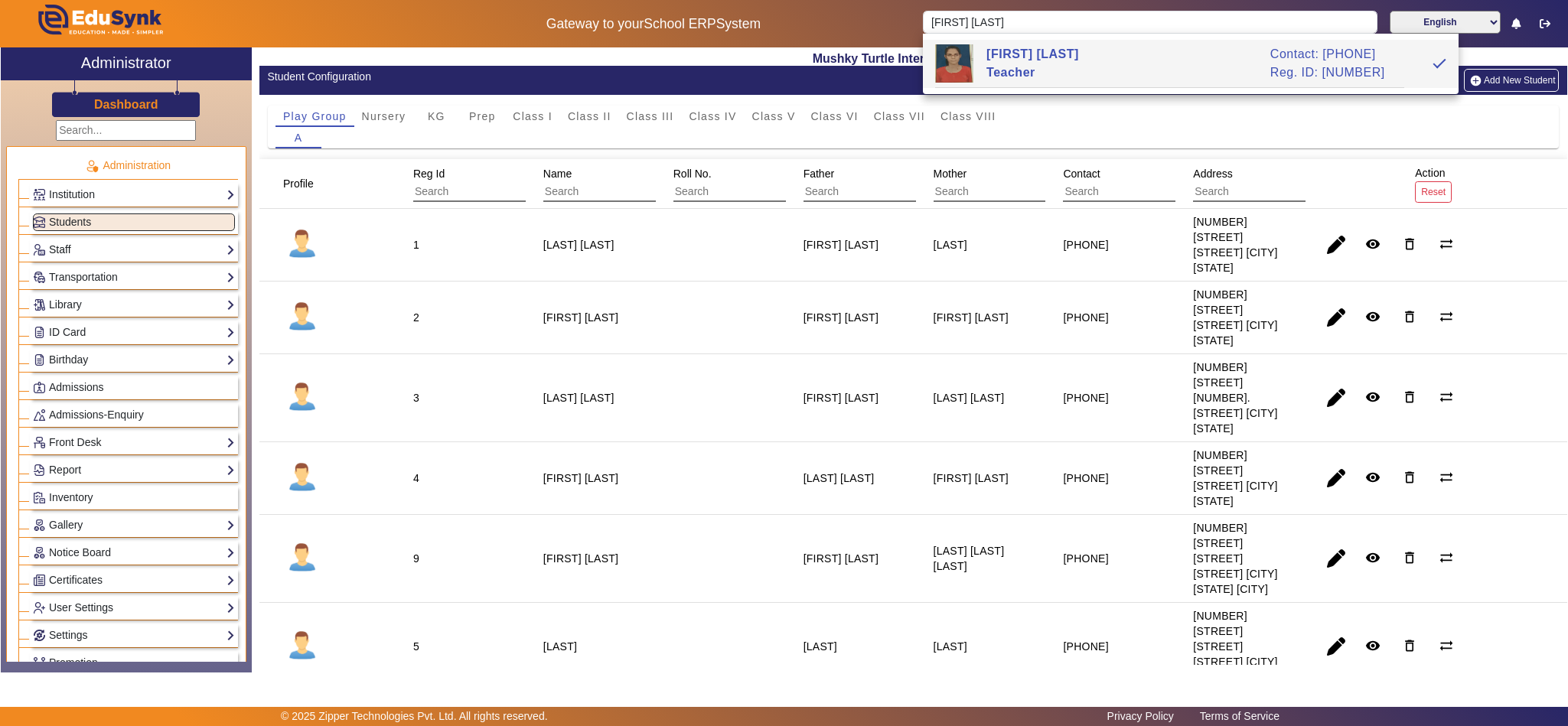 click on "Staff" 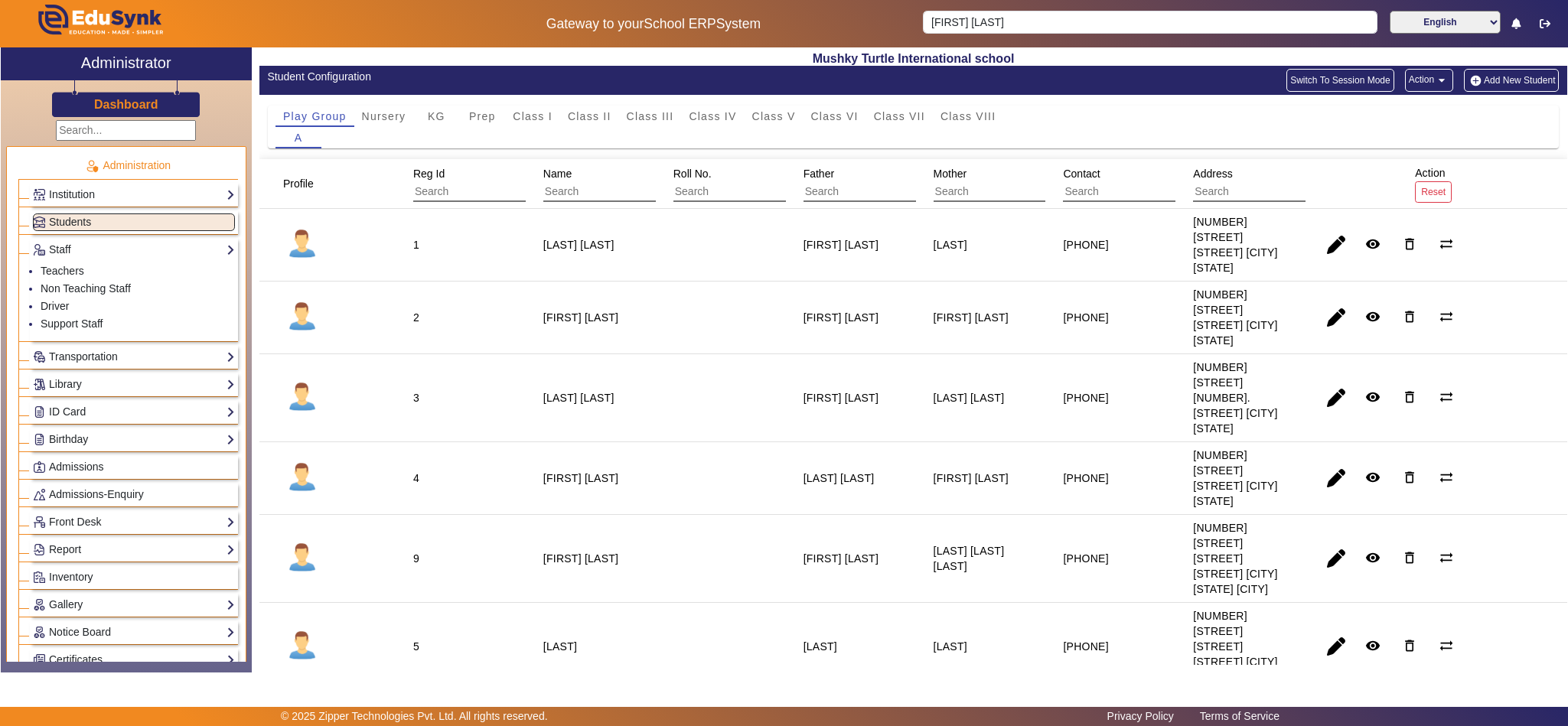 click on "Teachers   Non Teaching Staff   Driver   Support Staff" 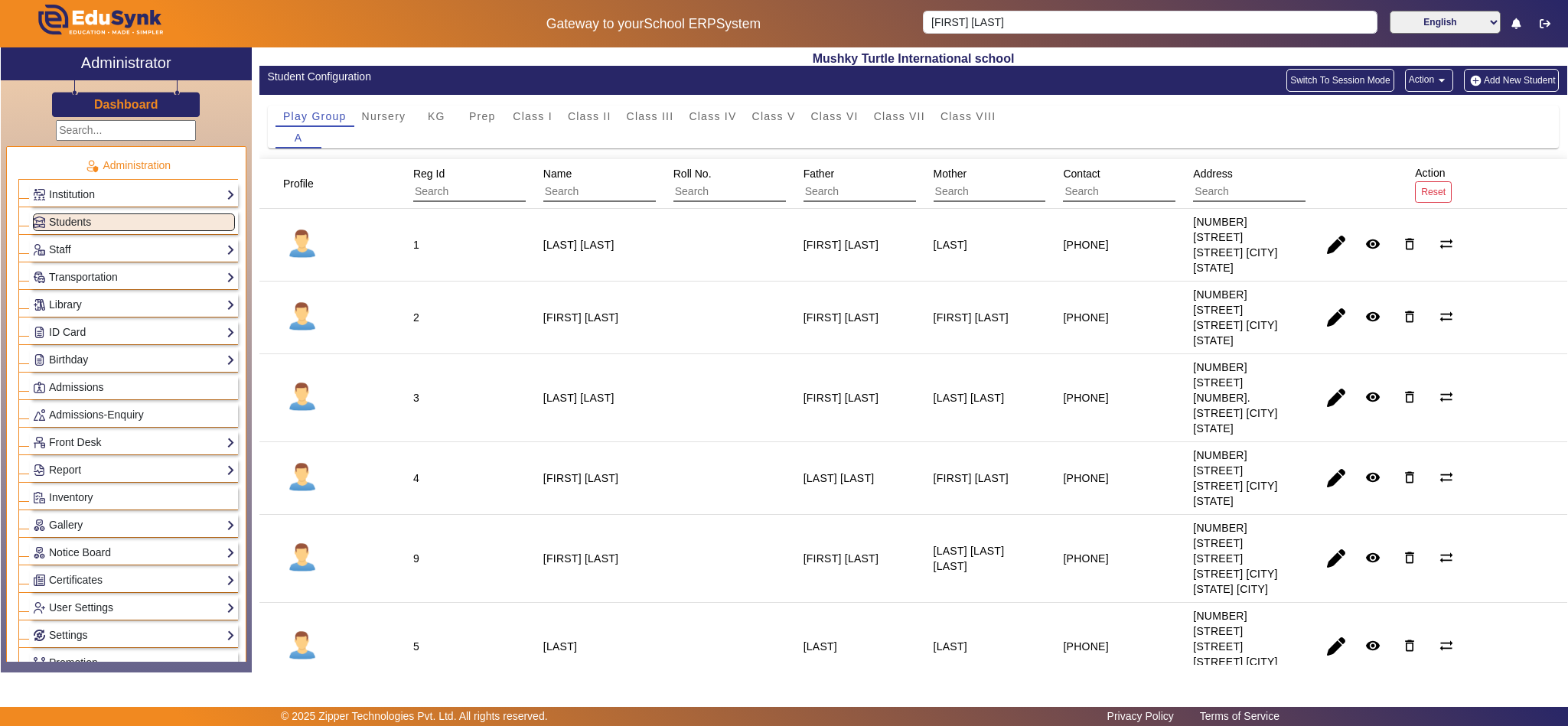 click on "Students" 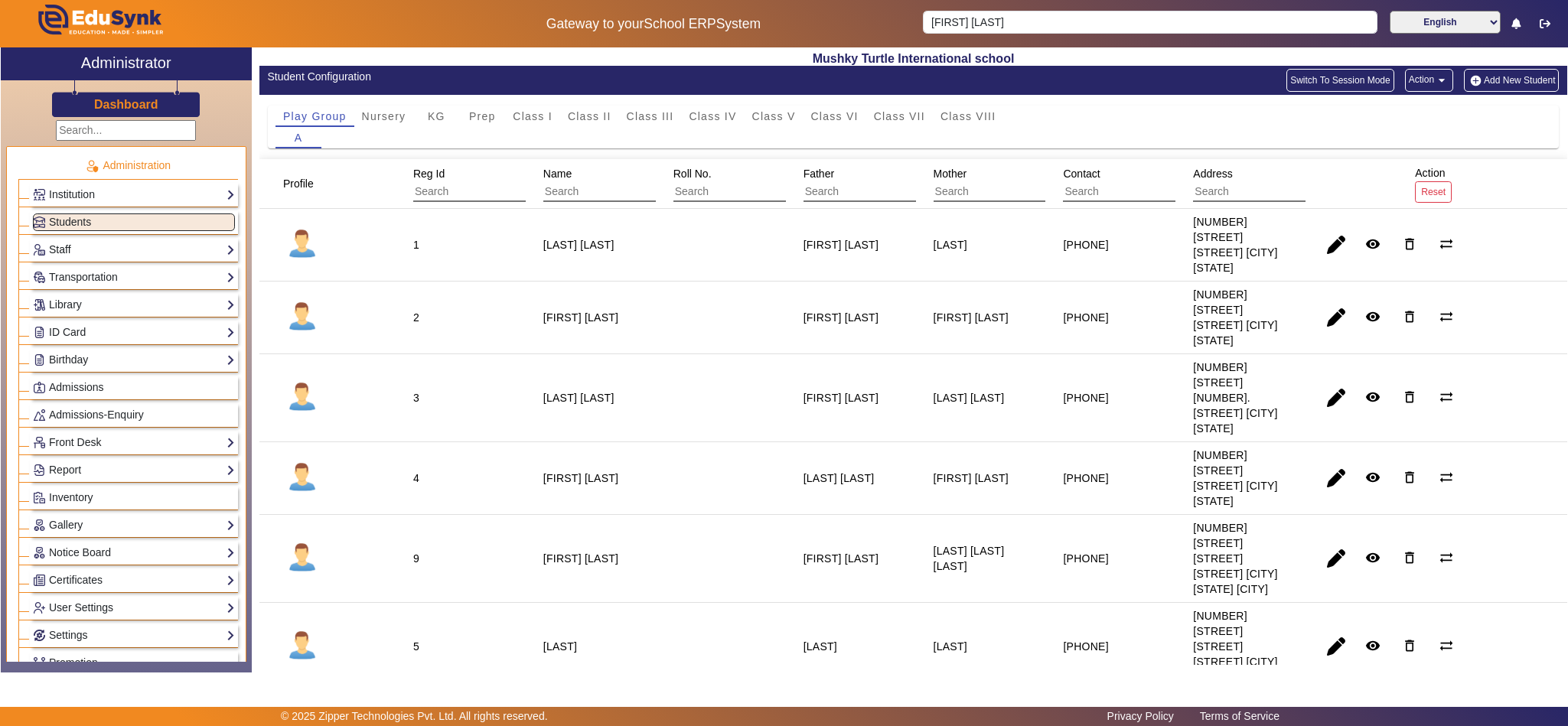 click on "Staff" 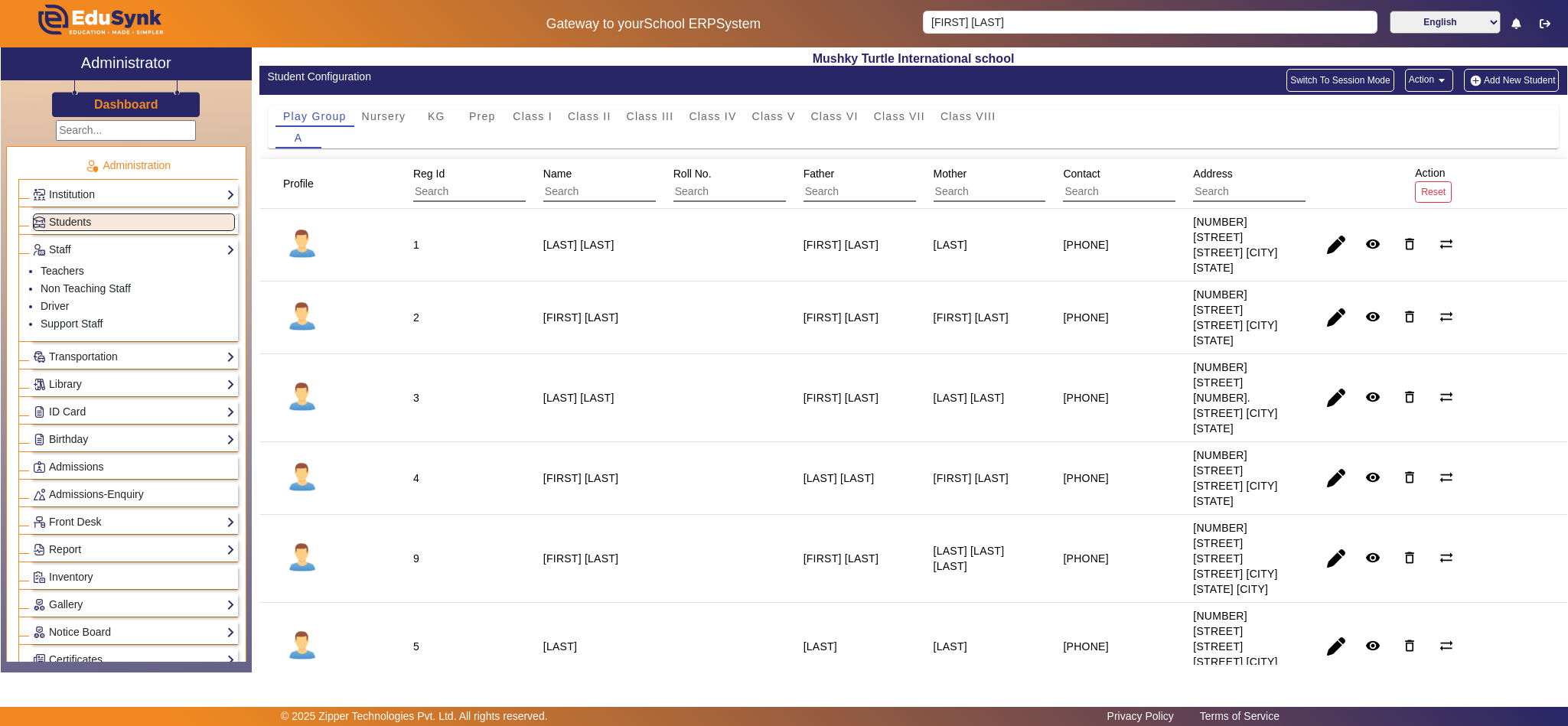 click on "Teachers   Non Teaching Staff   Driver   Support Staff" 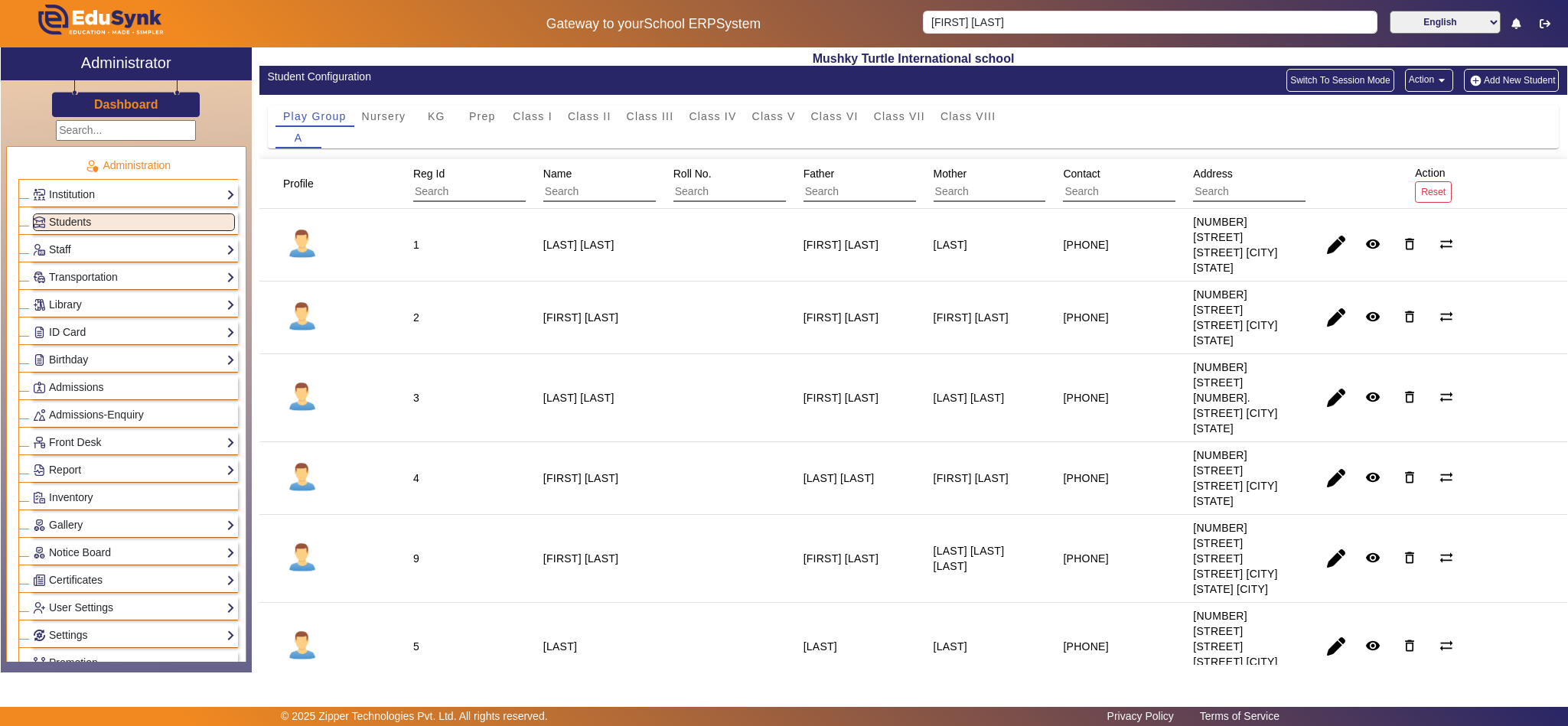 click on "Staff" 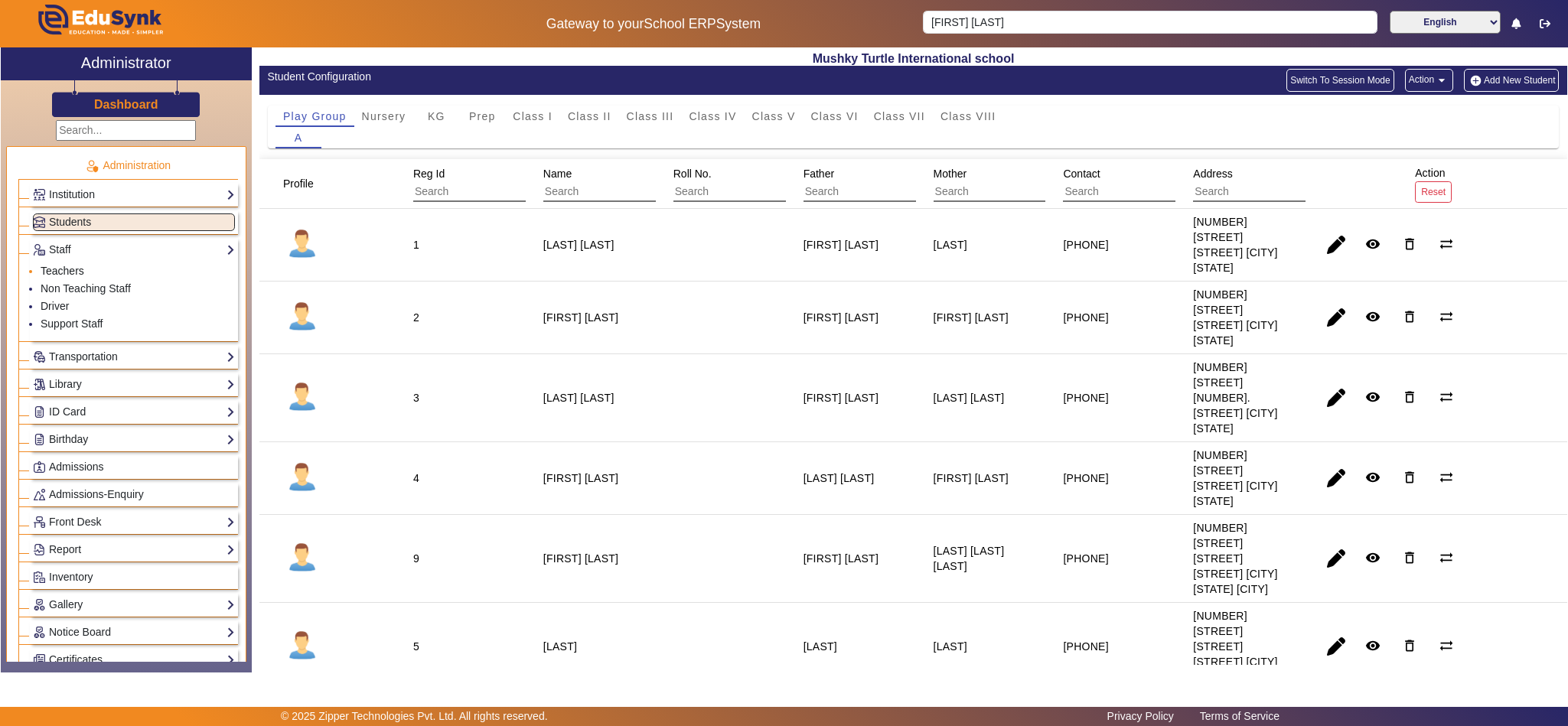 click on "Teachers" 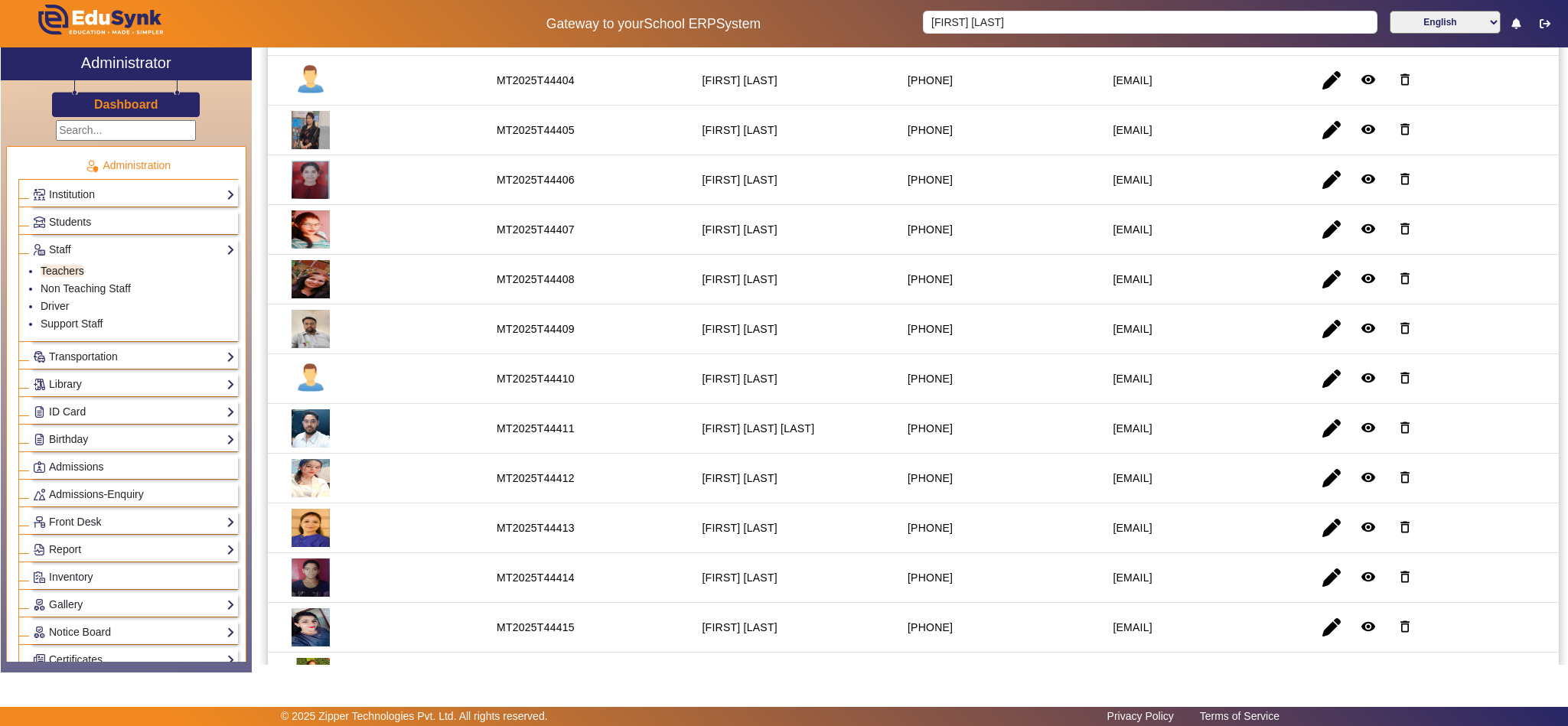 scroll, scrollTop: 382, scrollLeft: 0, axis: vertical 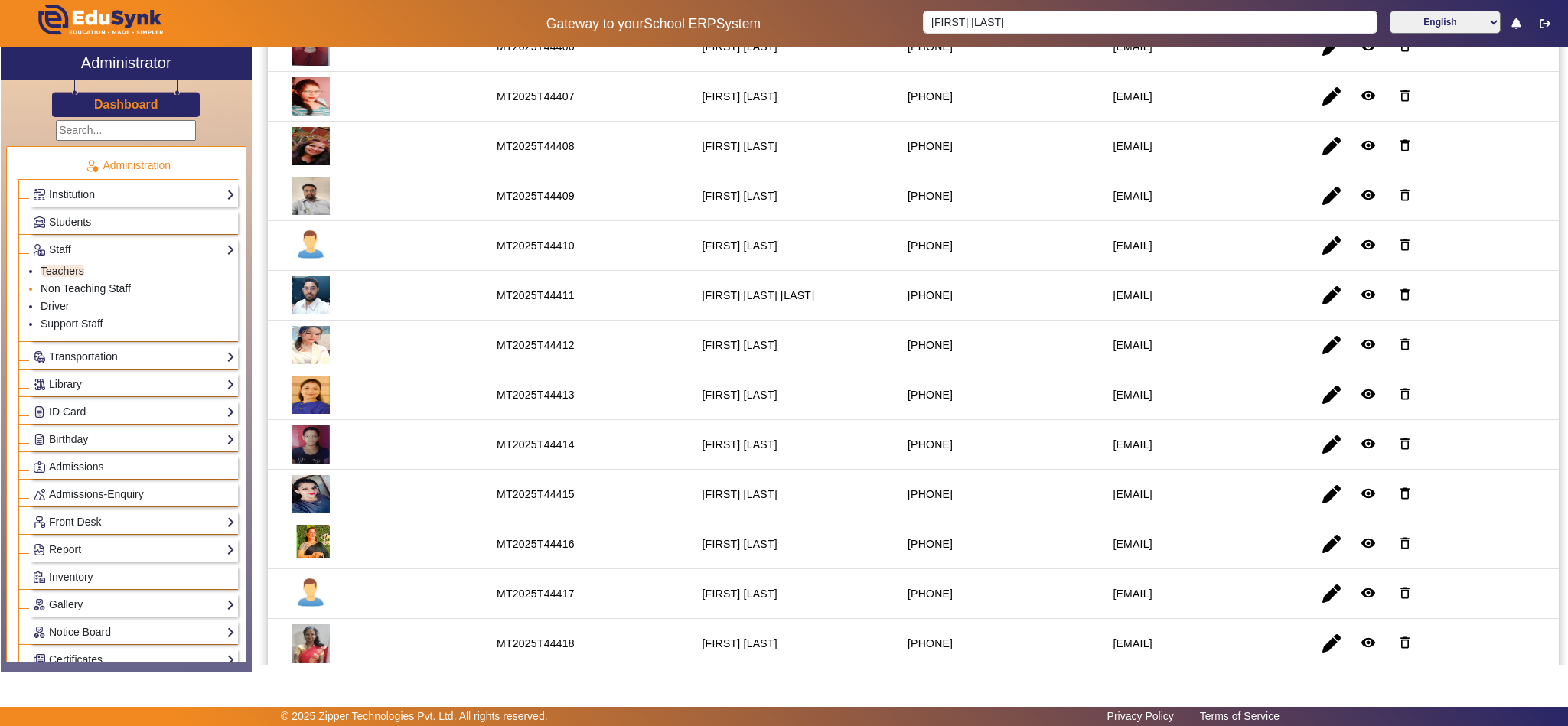 click on "Non Teaching Staff" 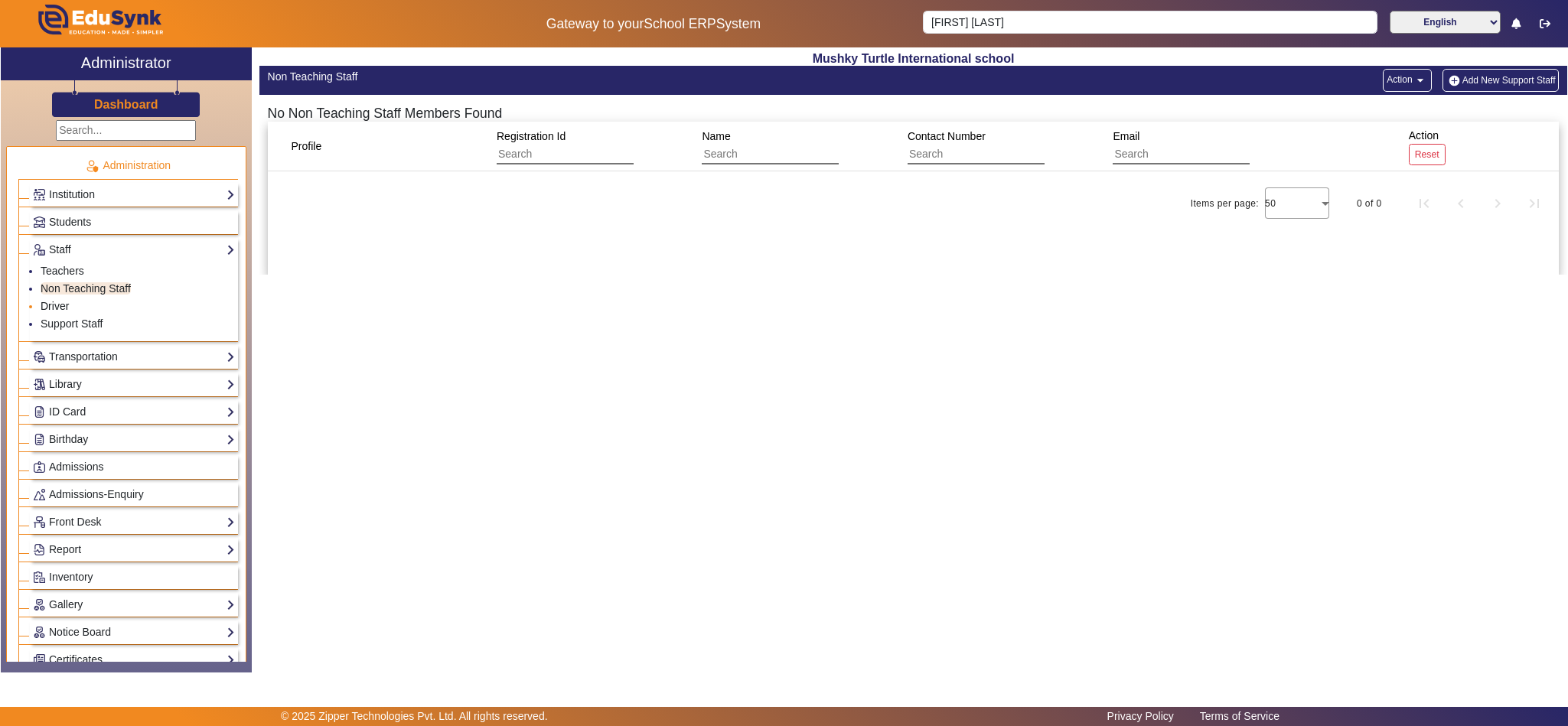 click on "Driver" 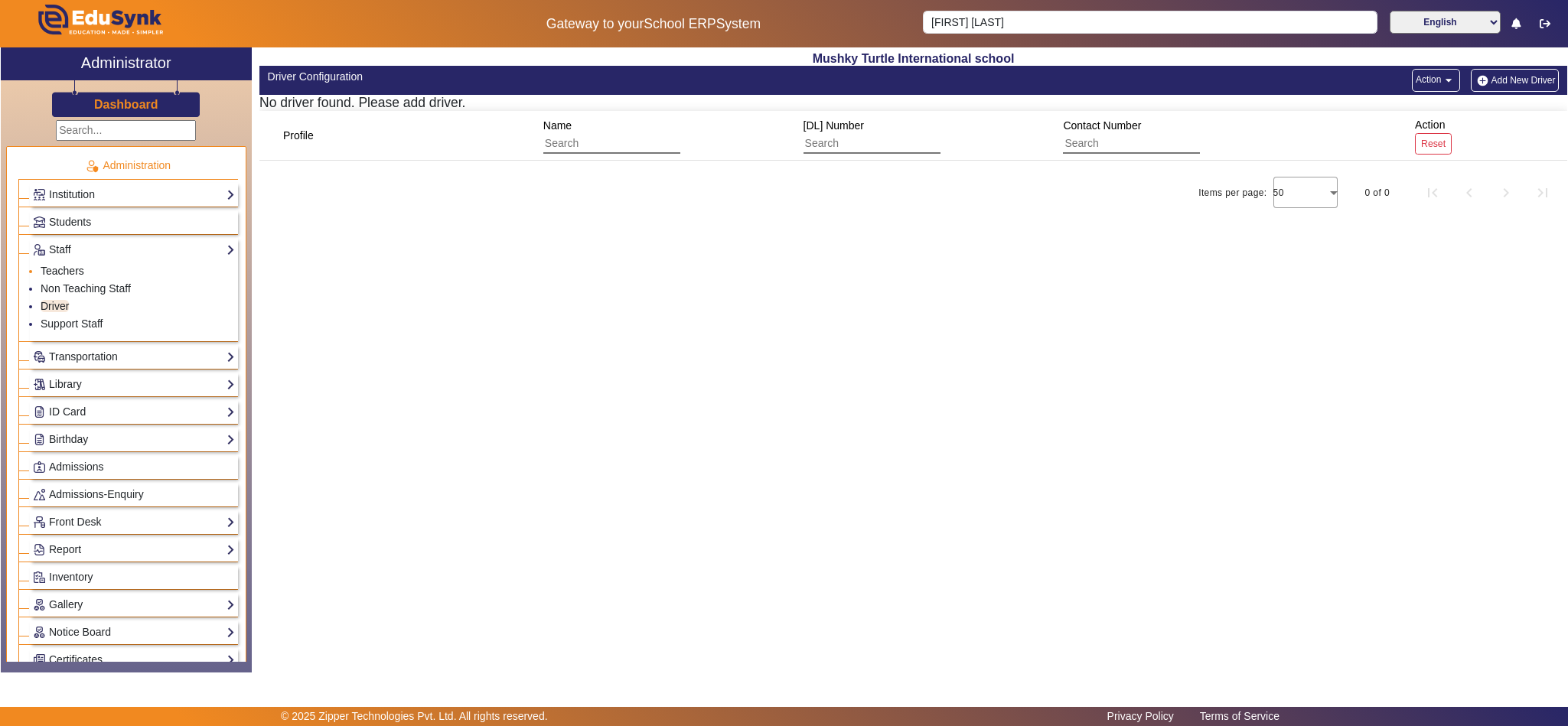 click on "Teachers" 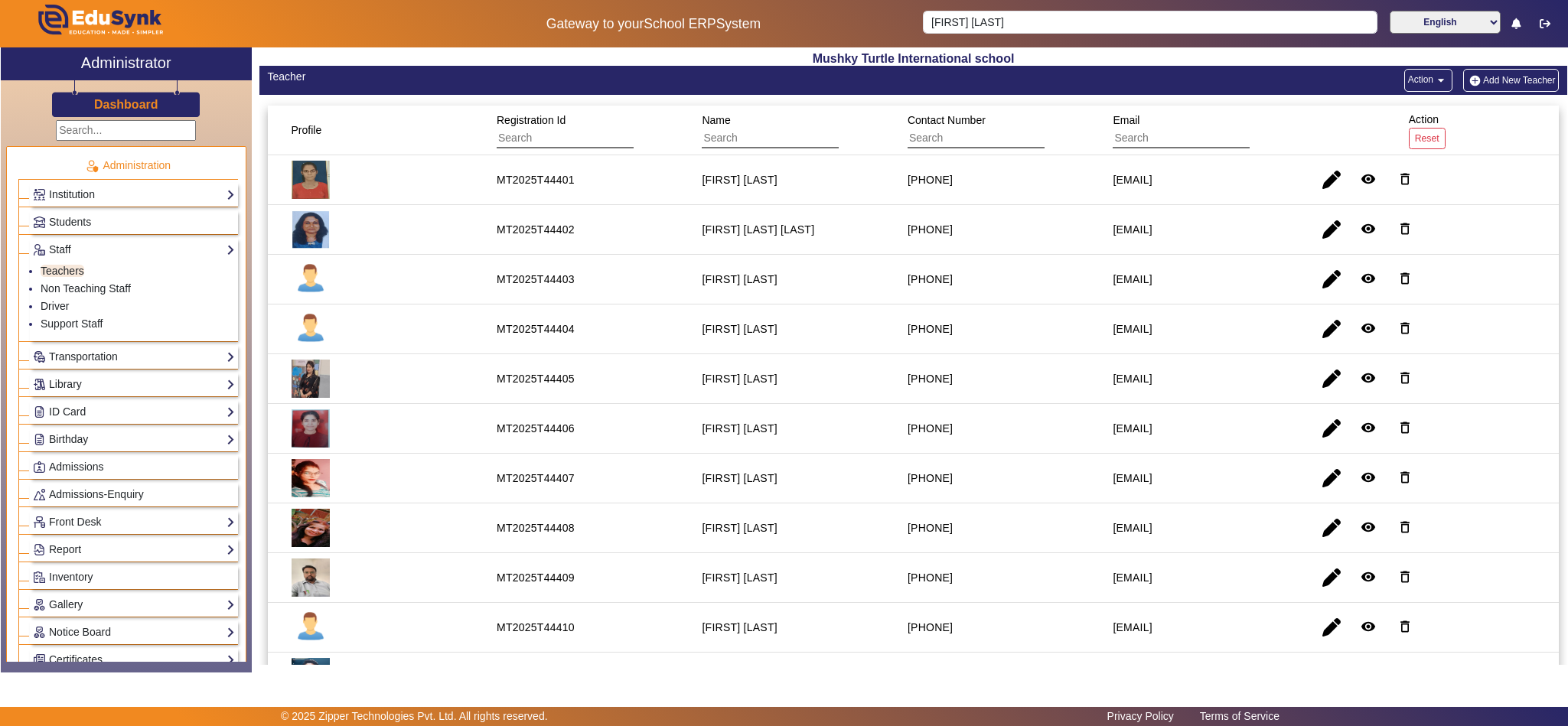 click on "Students" 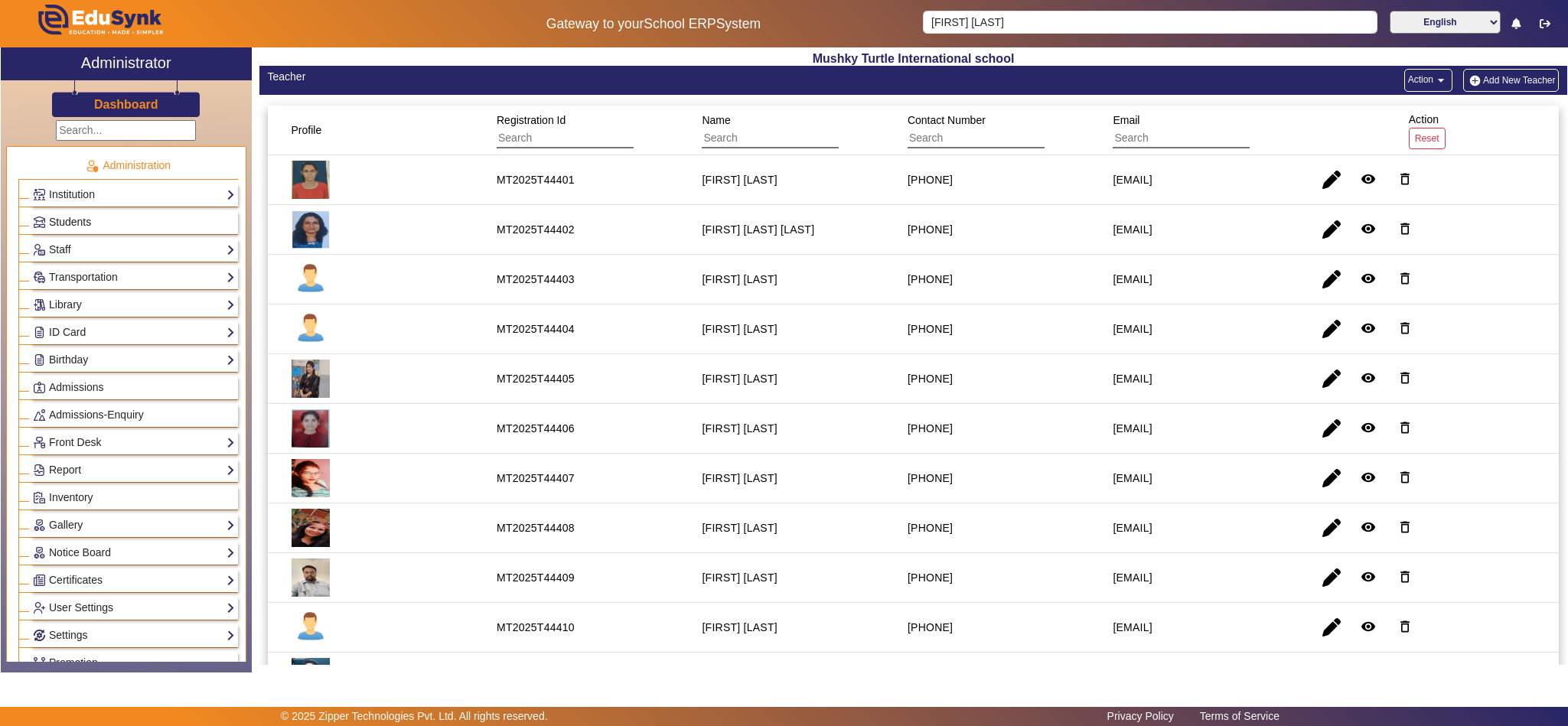 click on "Students" 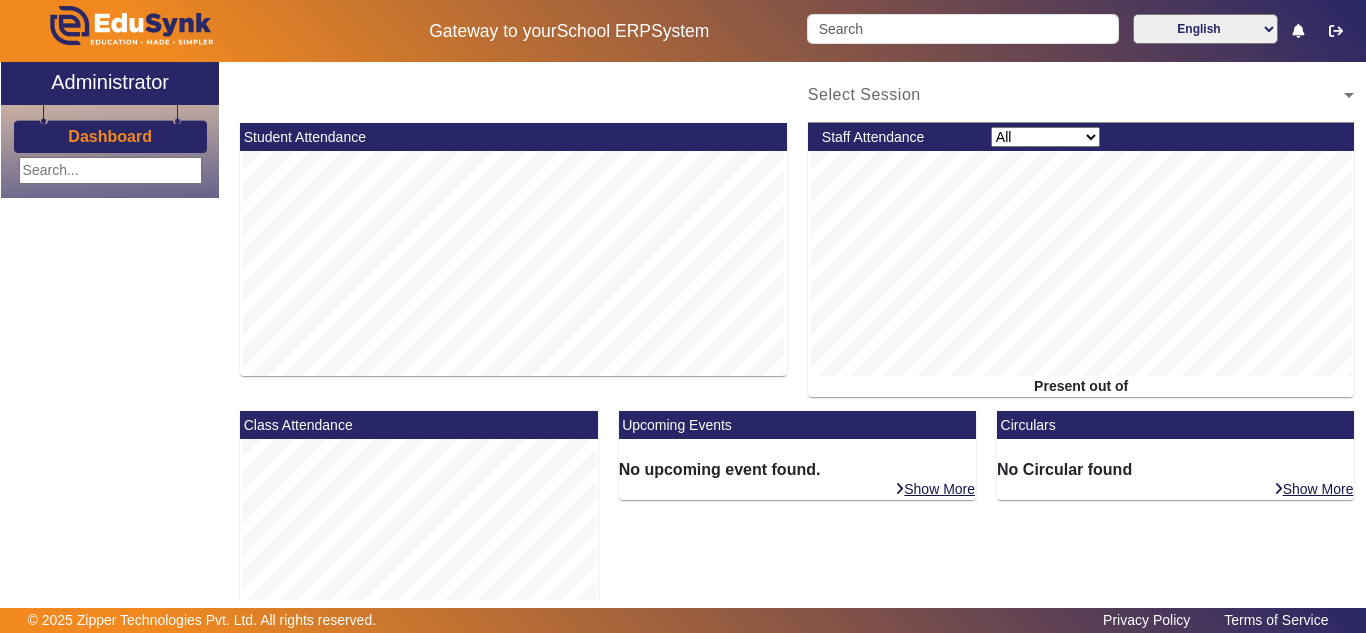 scroll, scrollTop: 0, scrollLeft: 0, axis: both 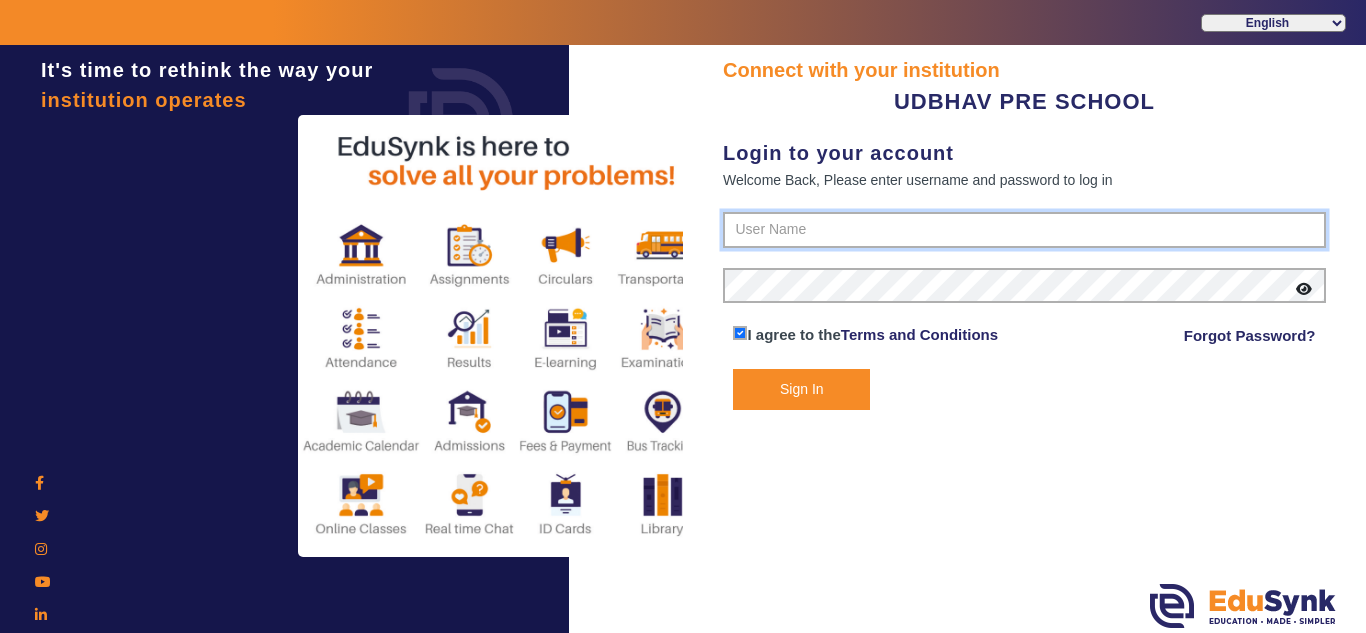 type on "[PHONE]" 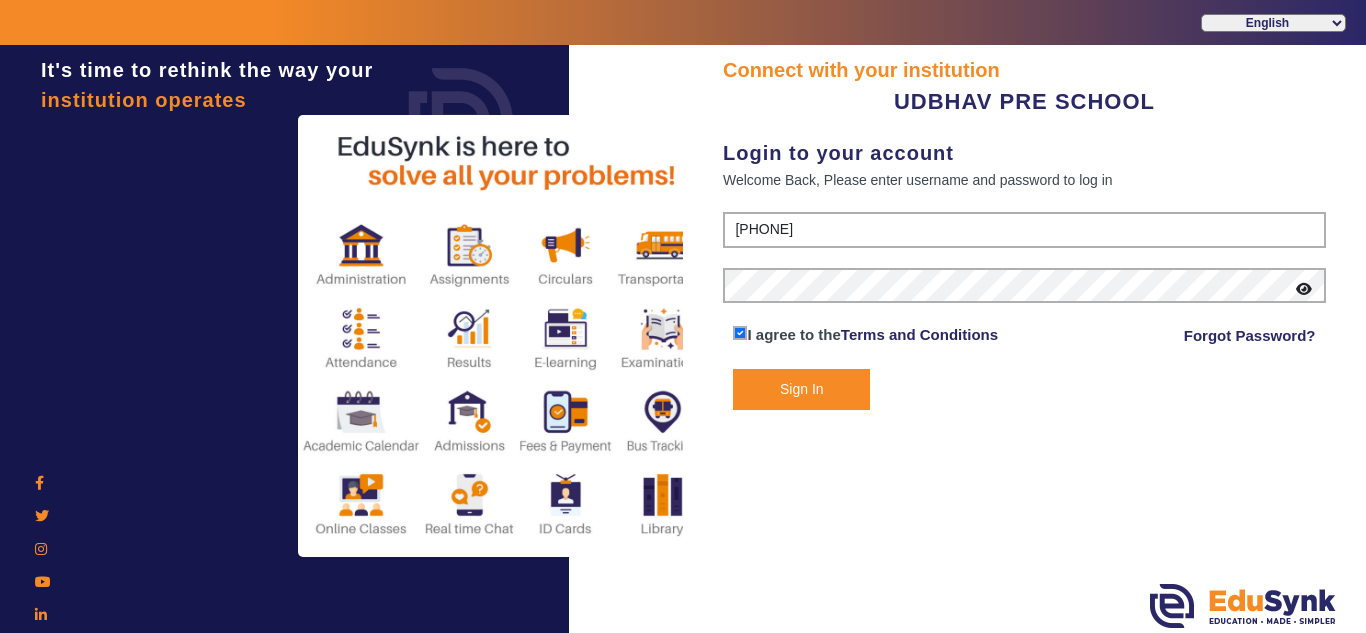 click on "Sign In" 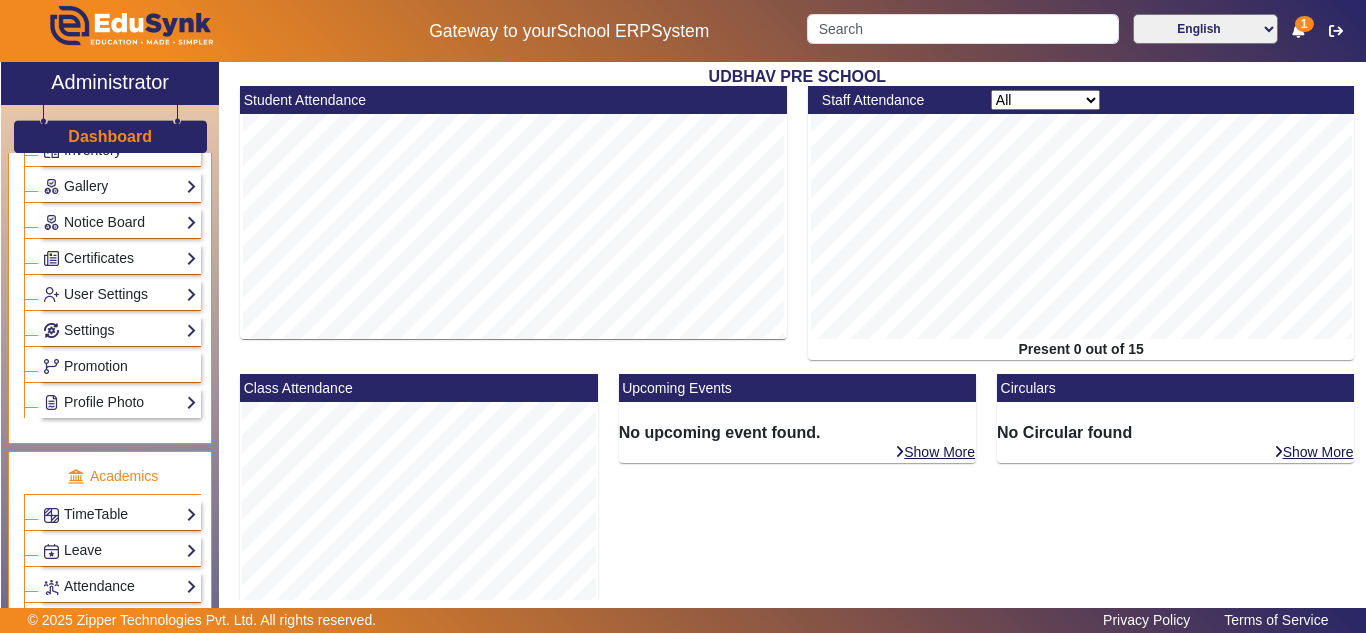 scroll, scrollTop: 667, scrollLeft: 0, axis: vertical 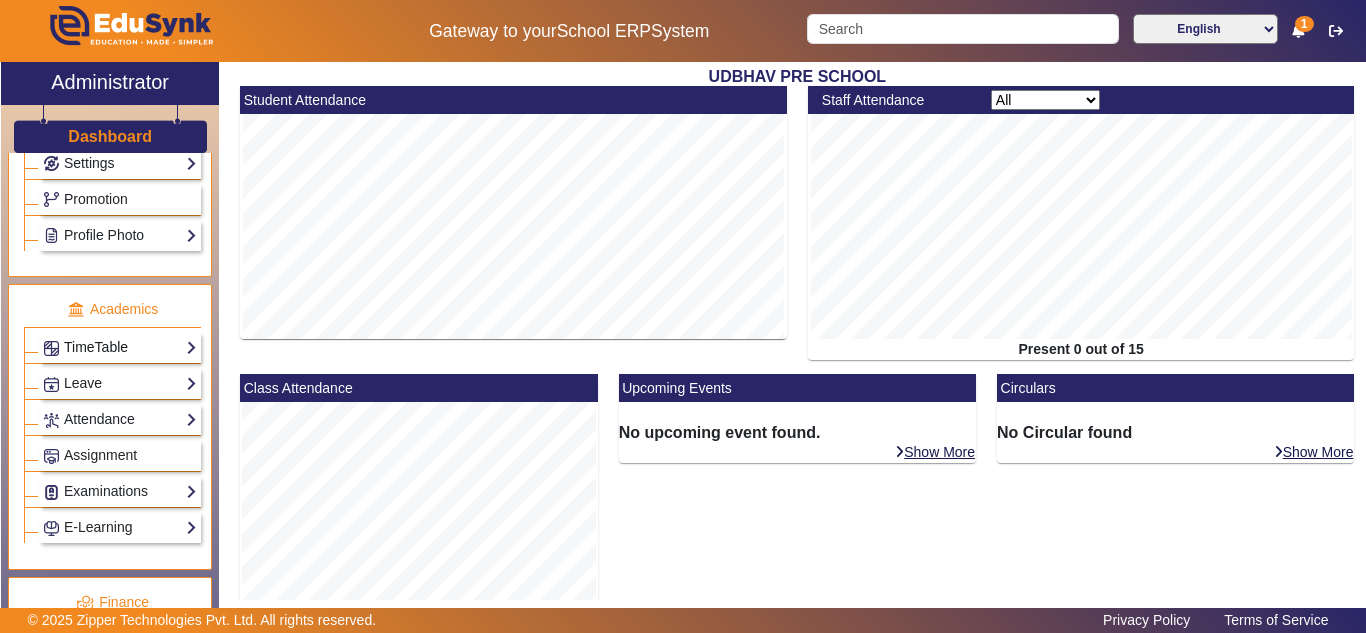 click on "TimeTable" 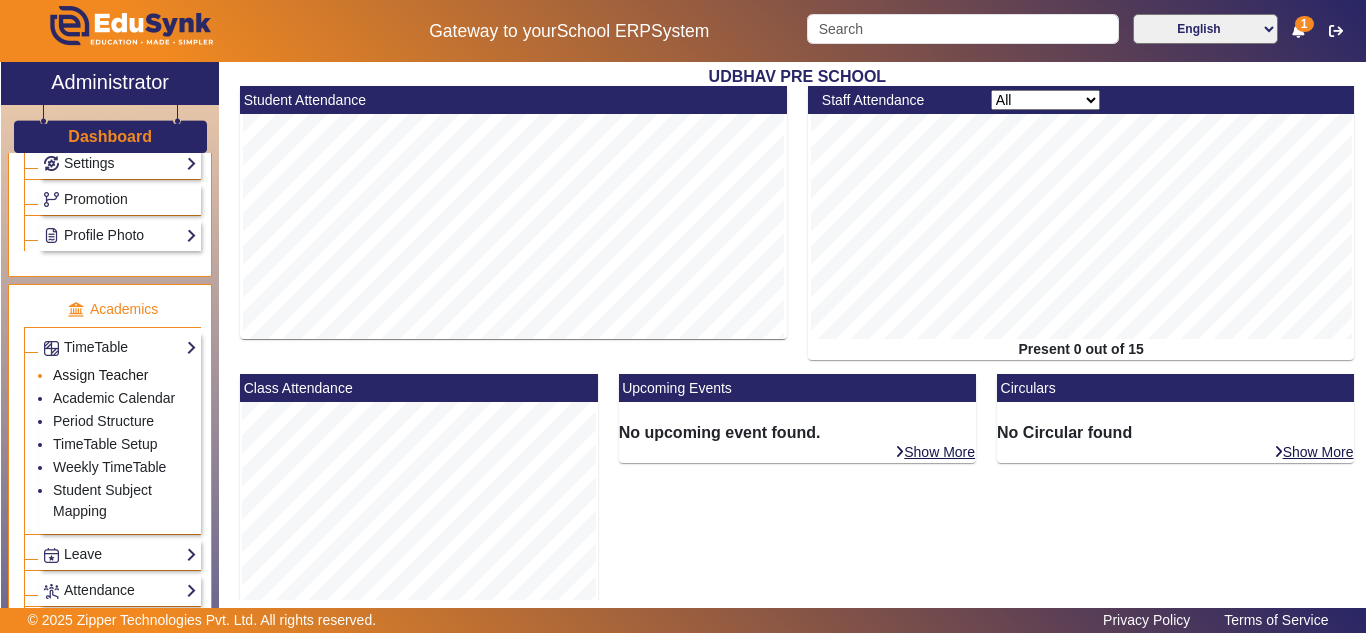 click on "Assign Teacher" 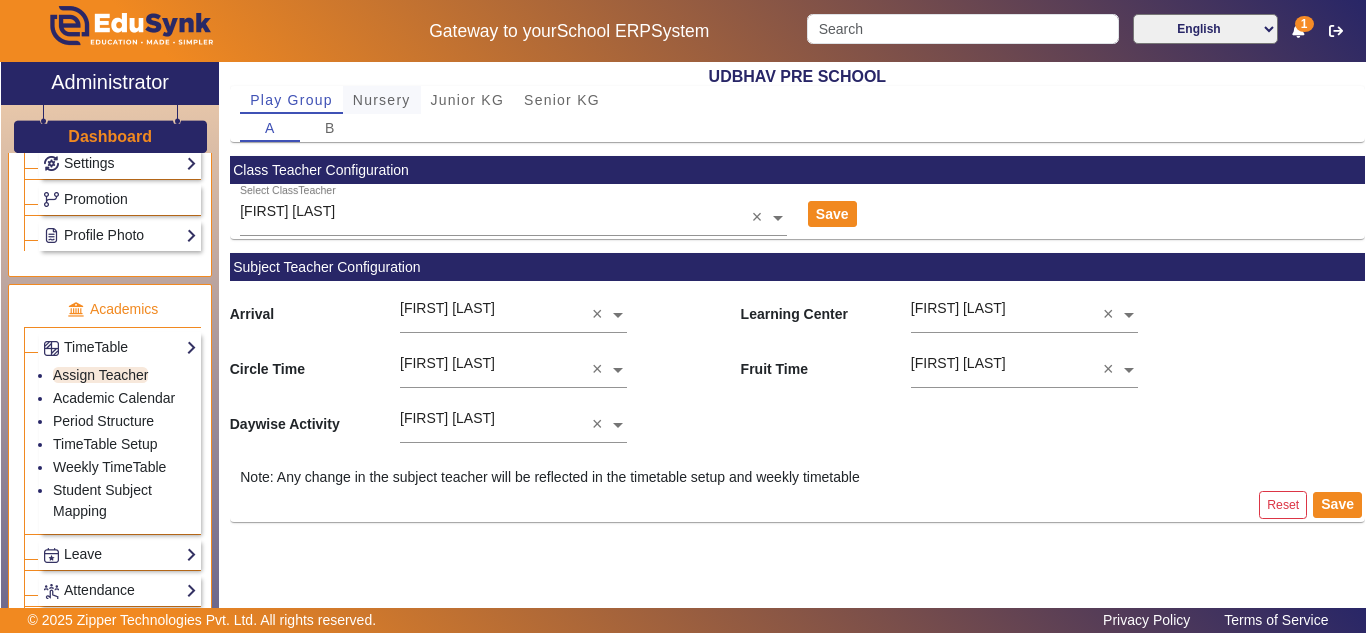 click on "Nursery" at bounding box center (382, 100) 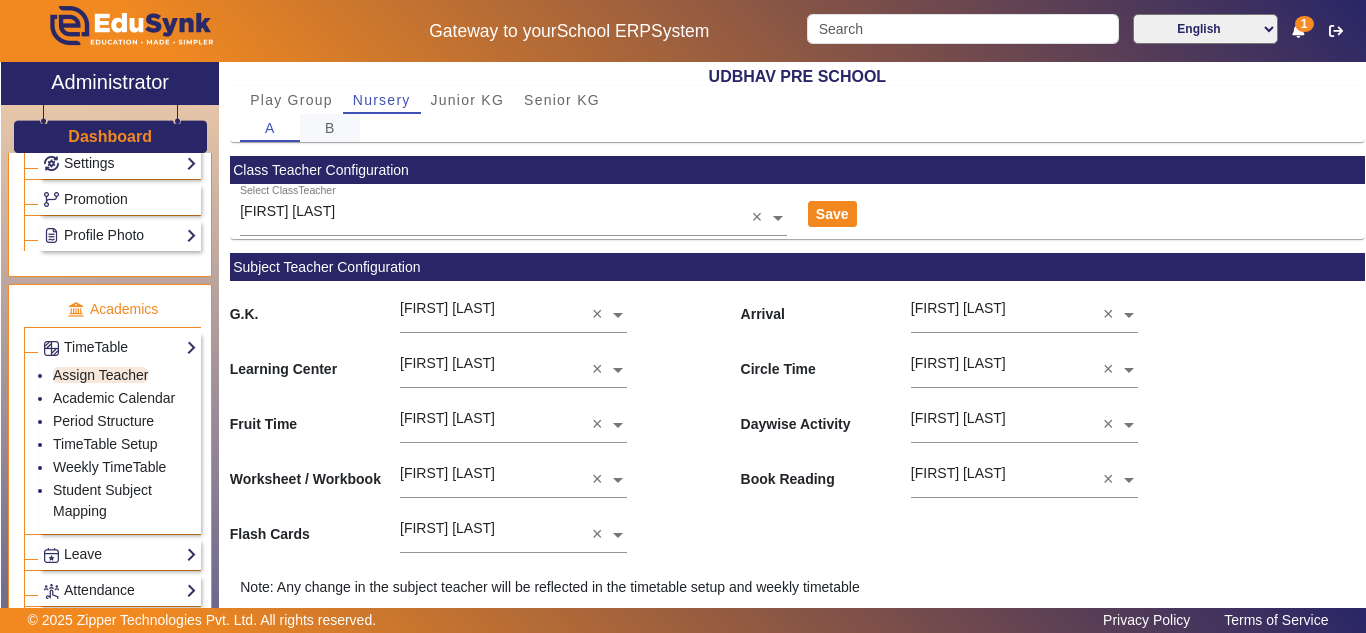 click on "B" at bounding box center (330, 128) 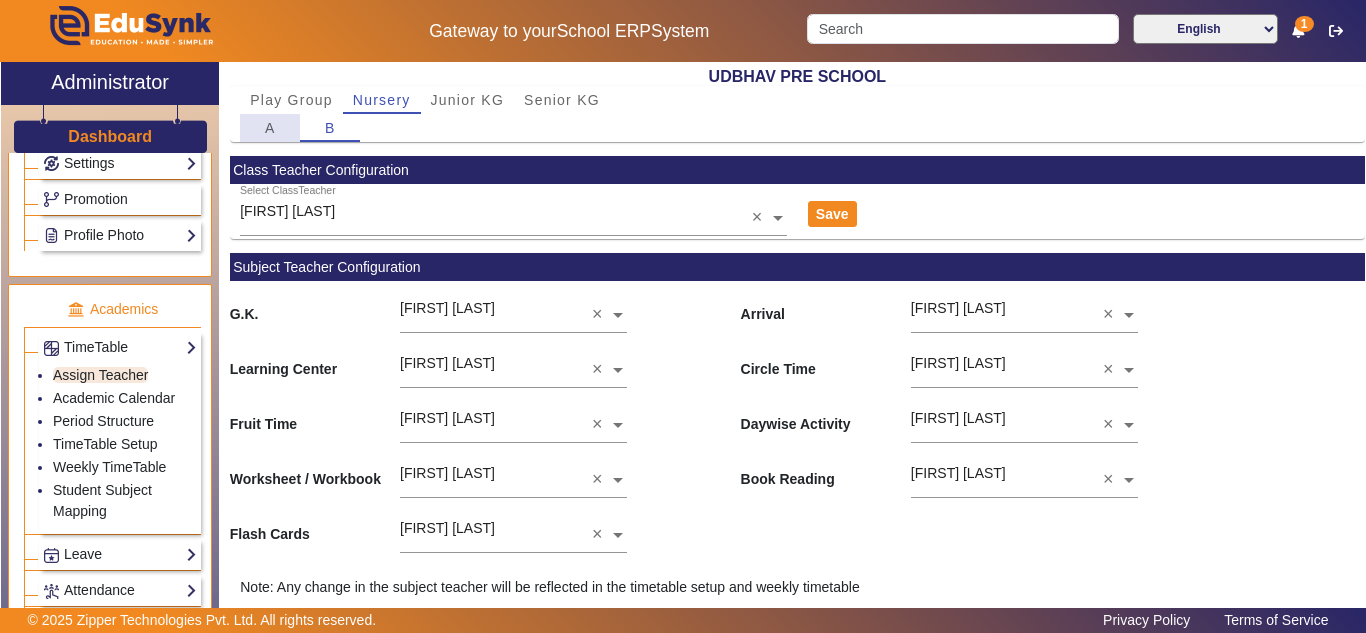 click on "A" at bounding box center (270, 128) 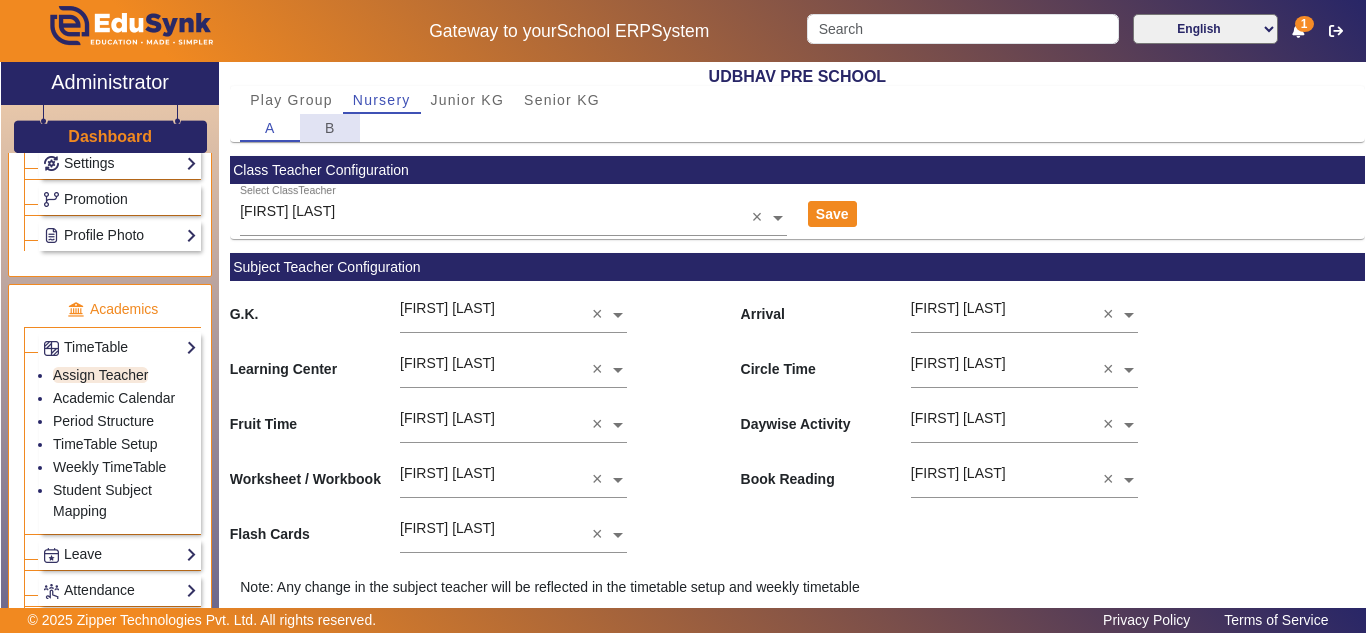 click on "B" at bounding box center [330, 128] 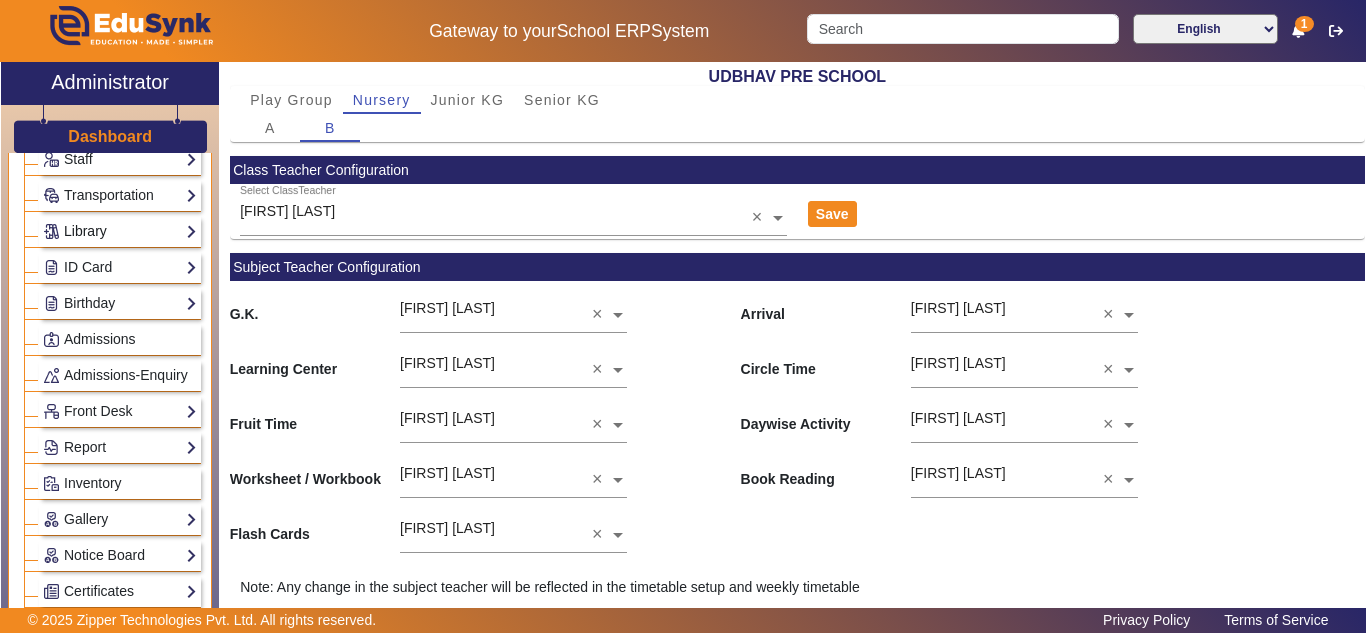 scroll, scrollTop: 0, scrollLeft: 0, axis: both 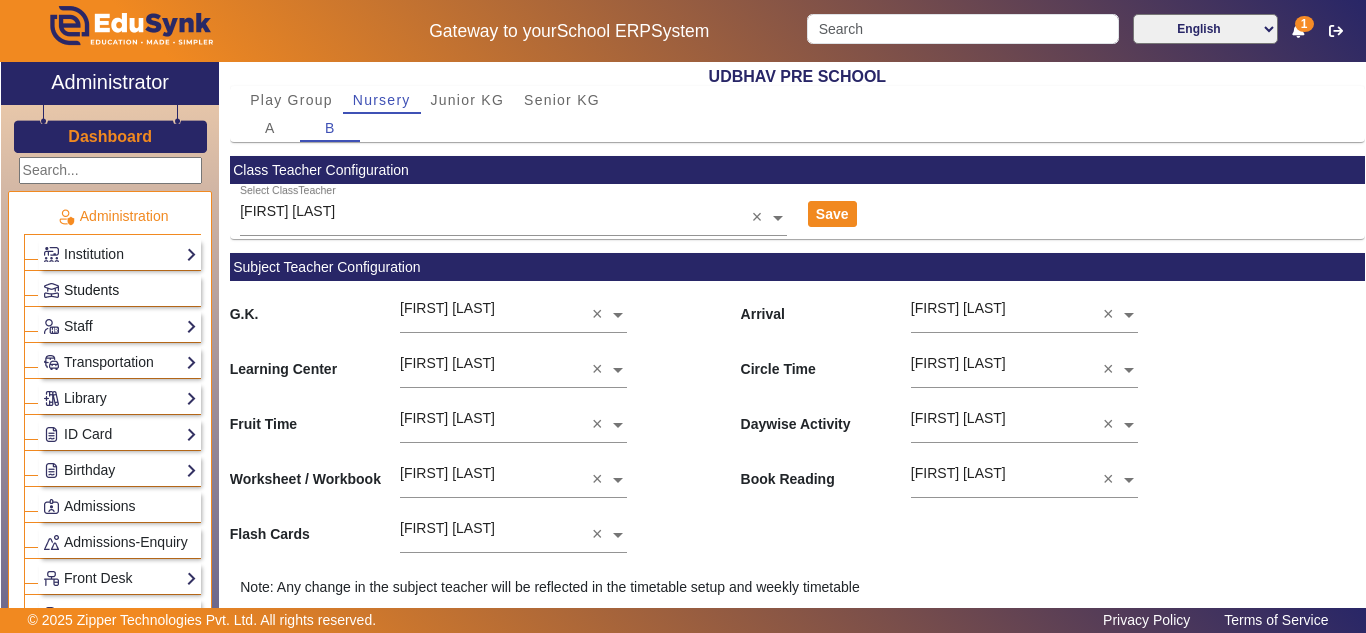 click on "Students" 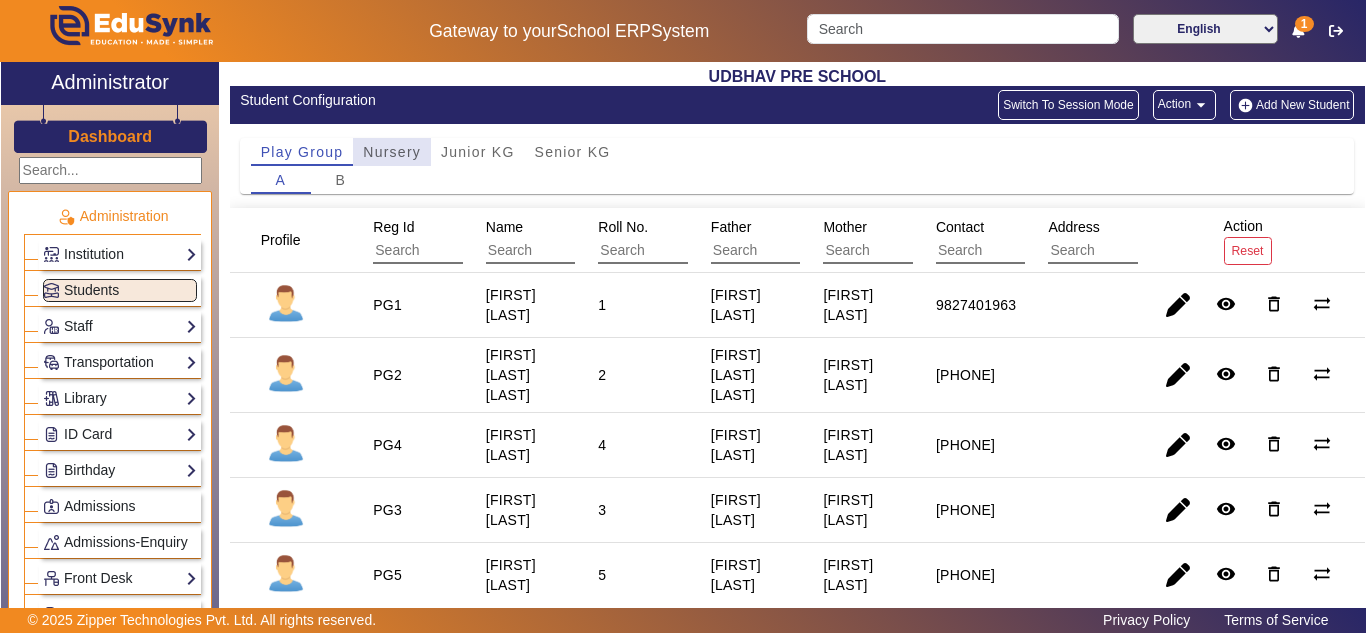 click on "Nursery" at bounding box center [392, 152] 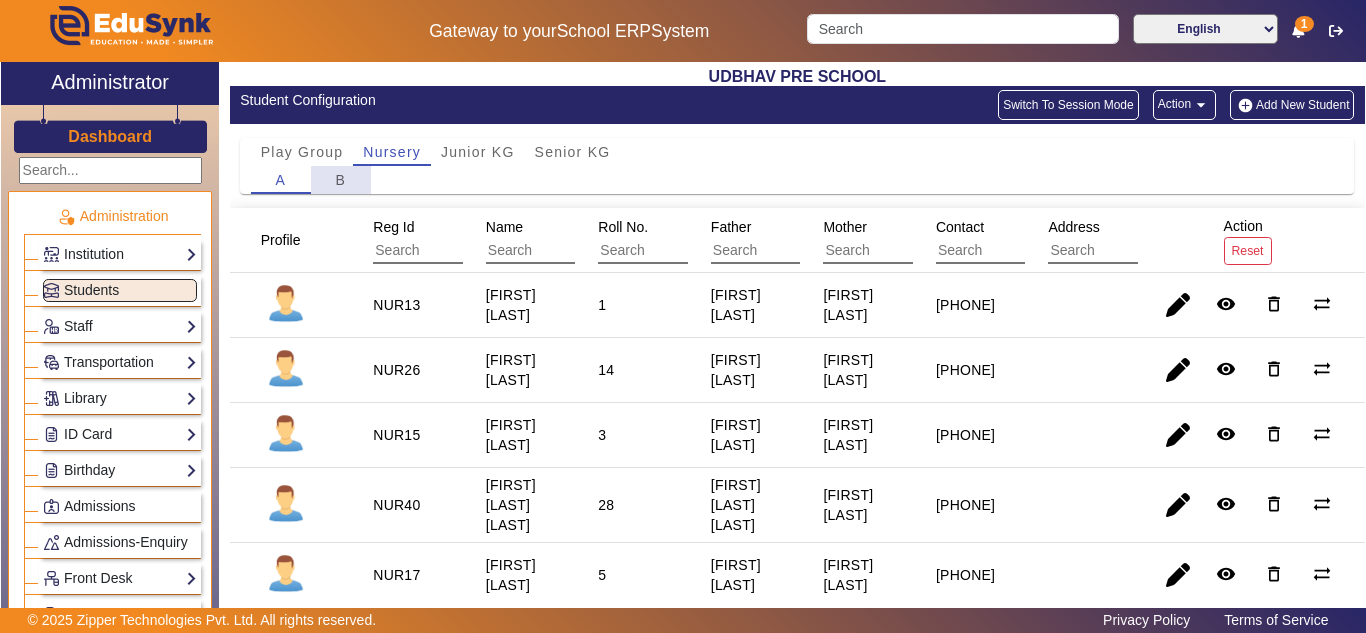 click on "B" at bounding box center [340, 180] 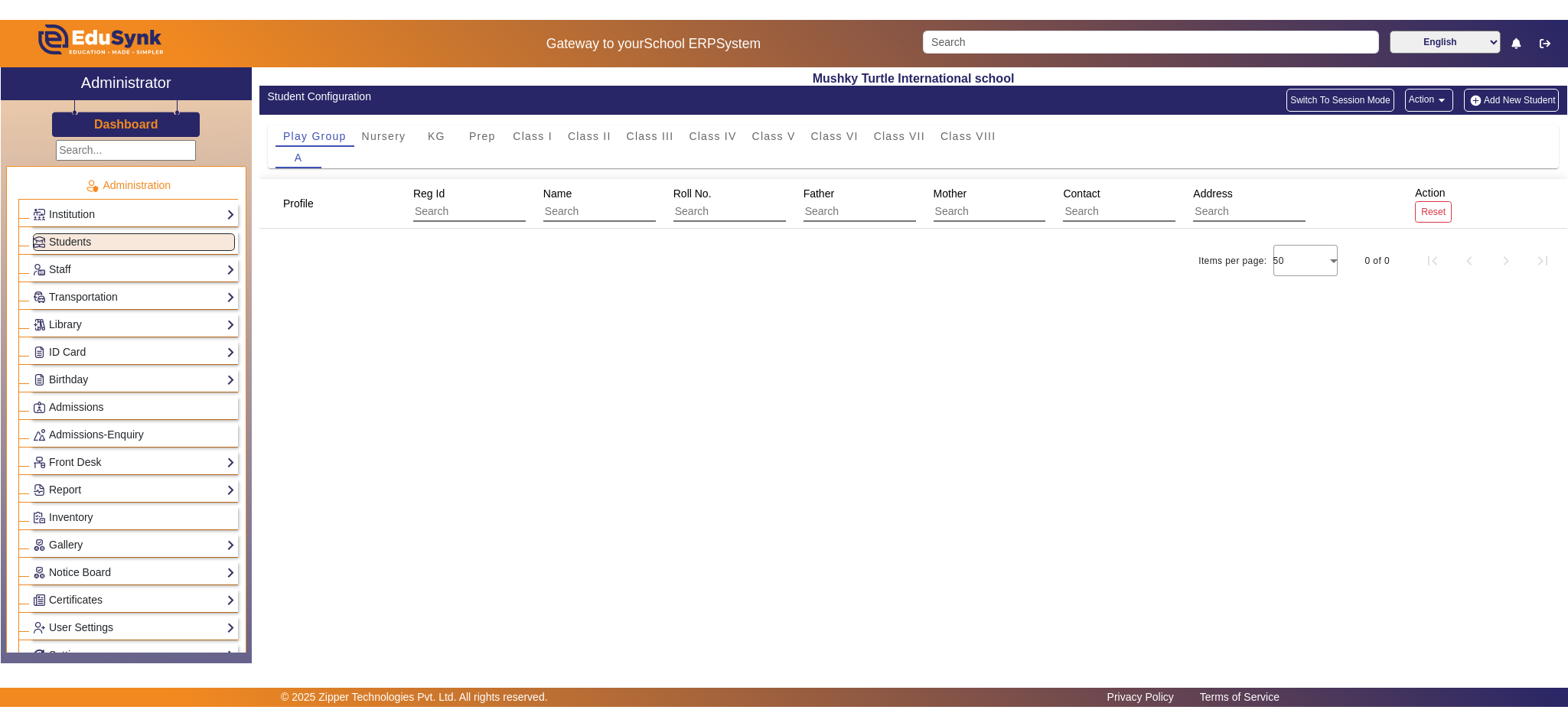 scroll, scrollTop: 0, scrollLeft: 0, axis: both 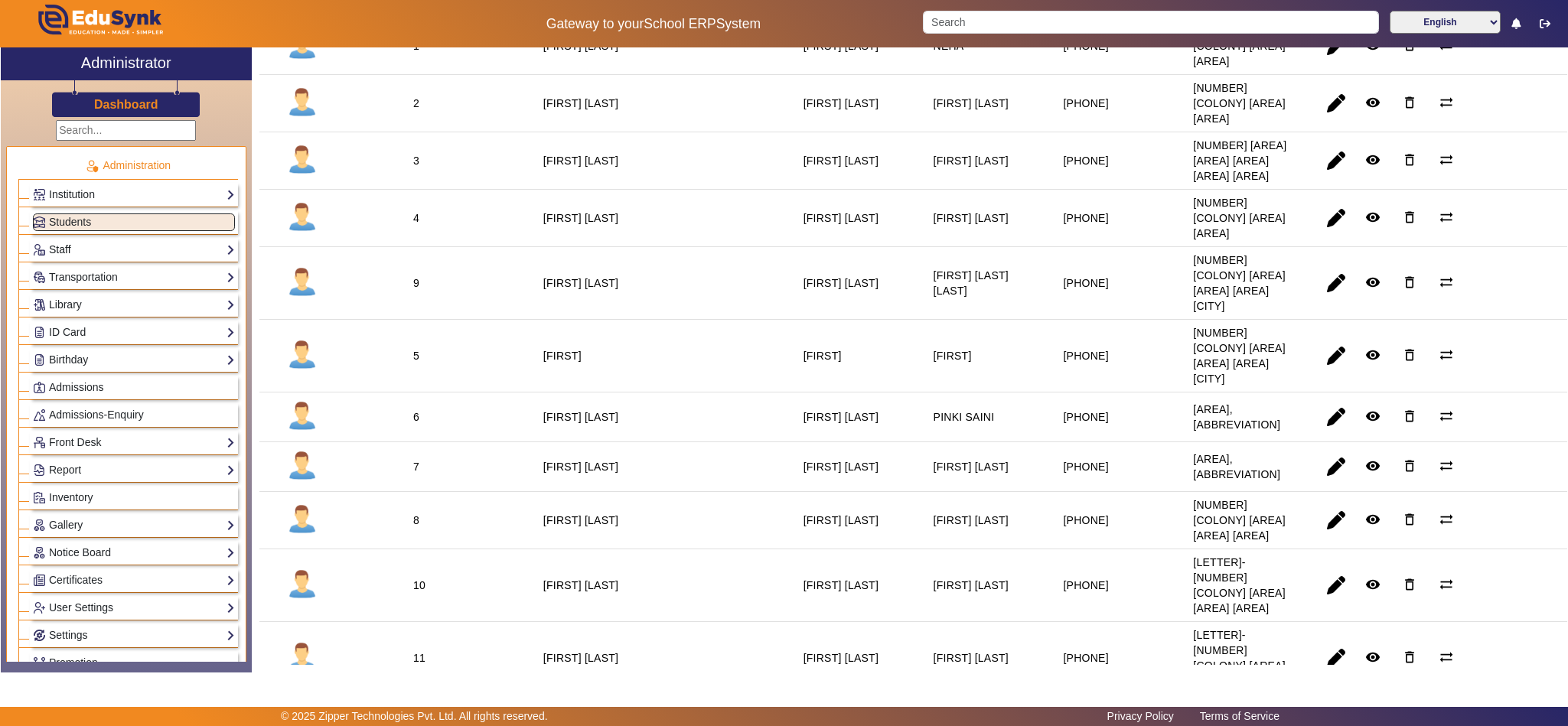 click on "Staff" 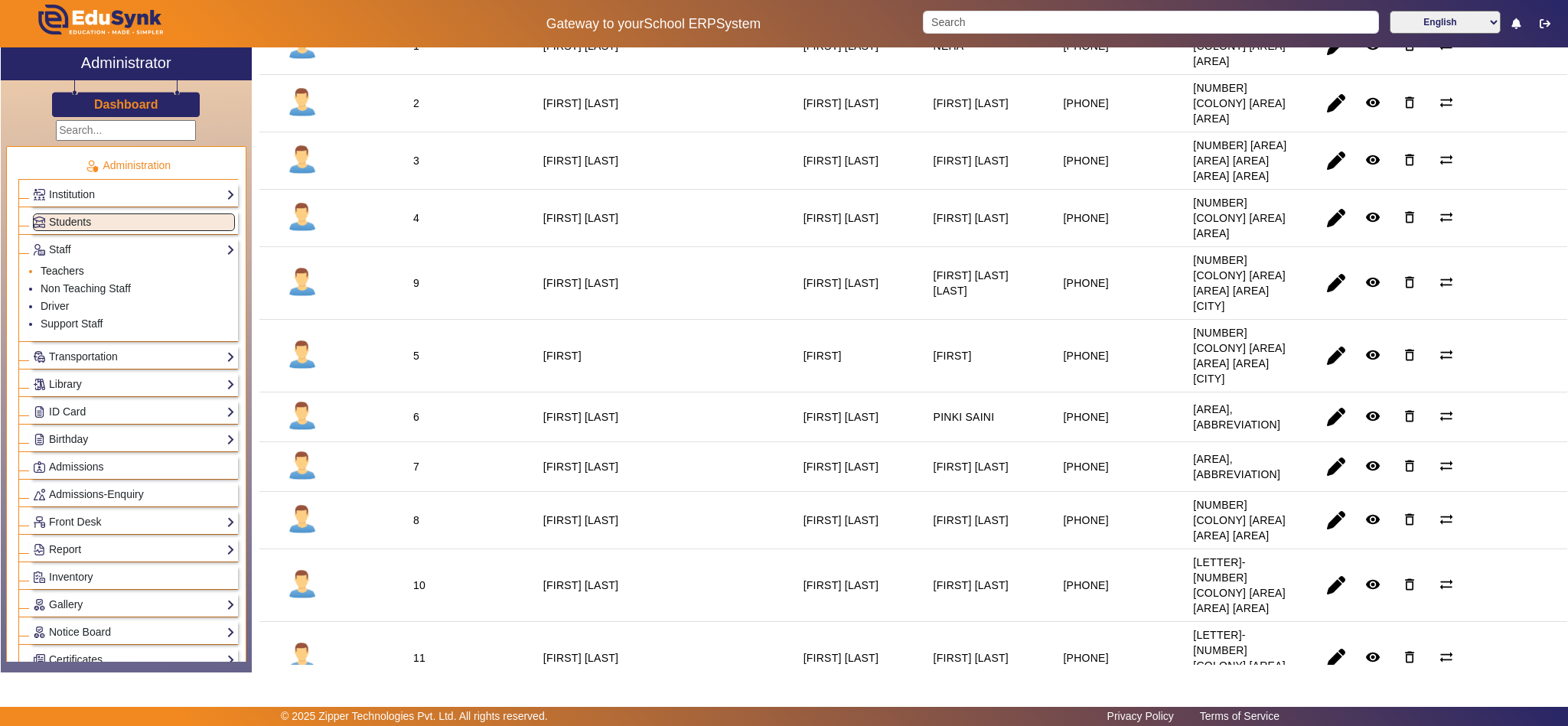 click on "Teachers" 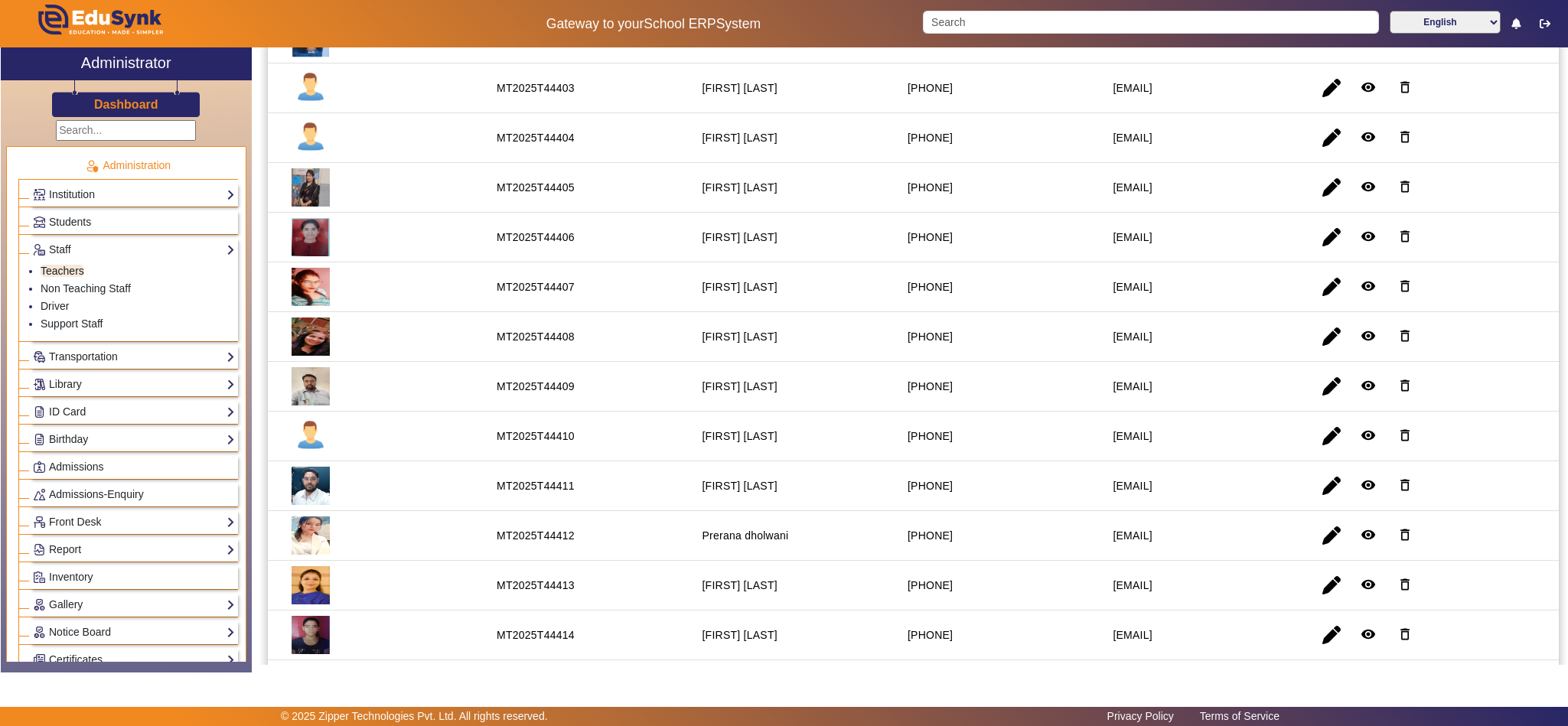 scroll, scrollTop: 0, scrollLeft: 0, axis: both 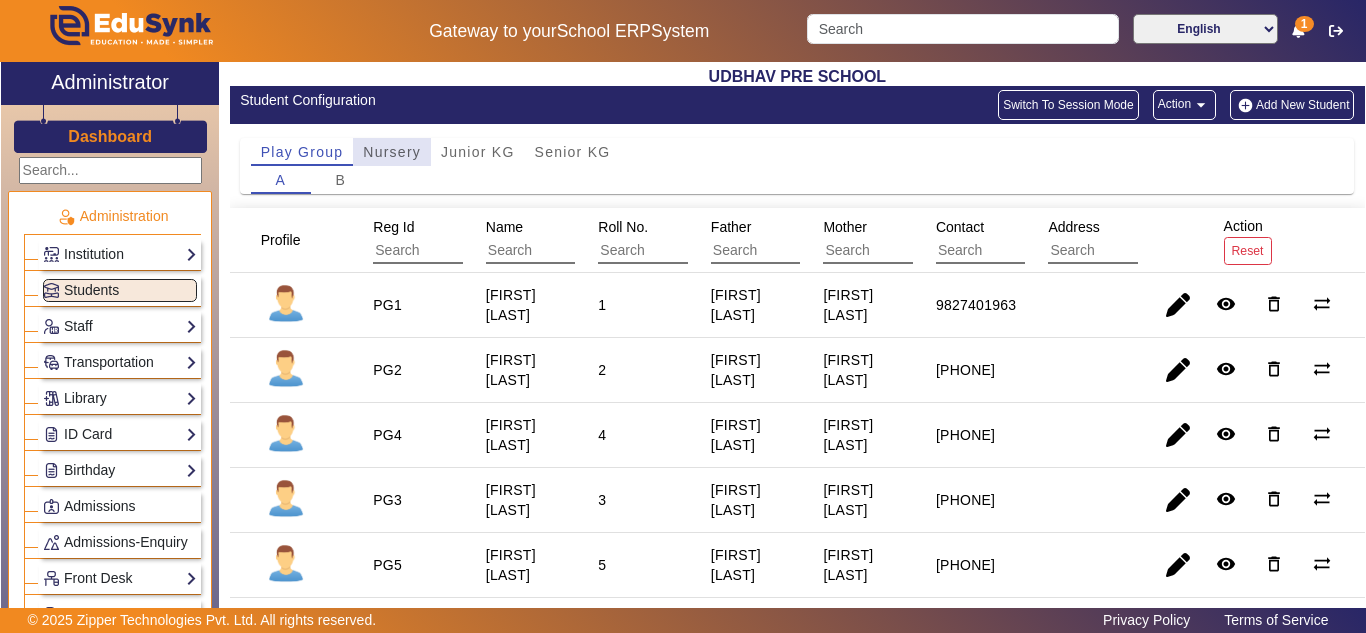 click on "Nursery" at bounding box center [392, 152] 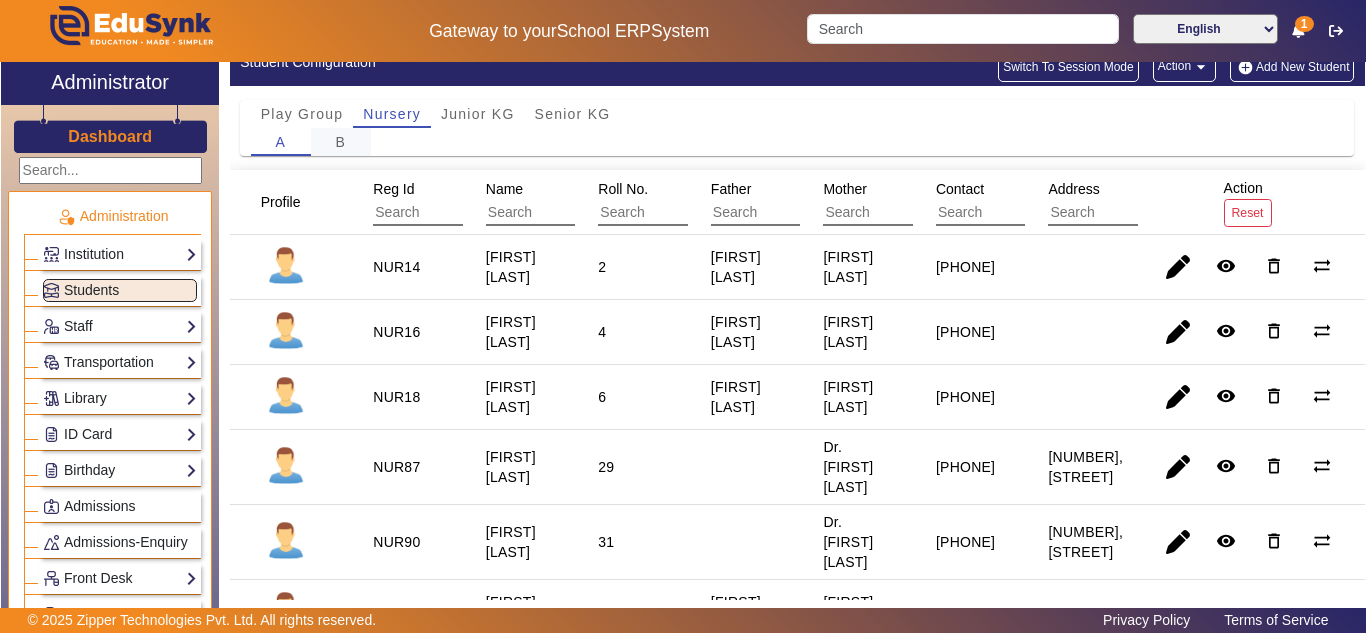 scroll, scrollTop: 0, scrollLeft: 0, axis: both 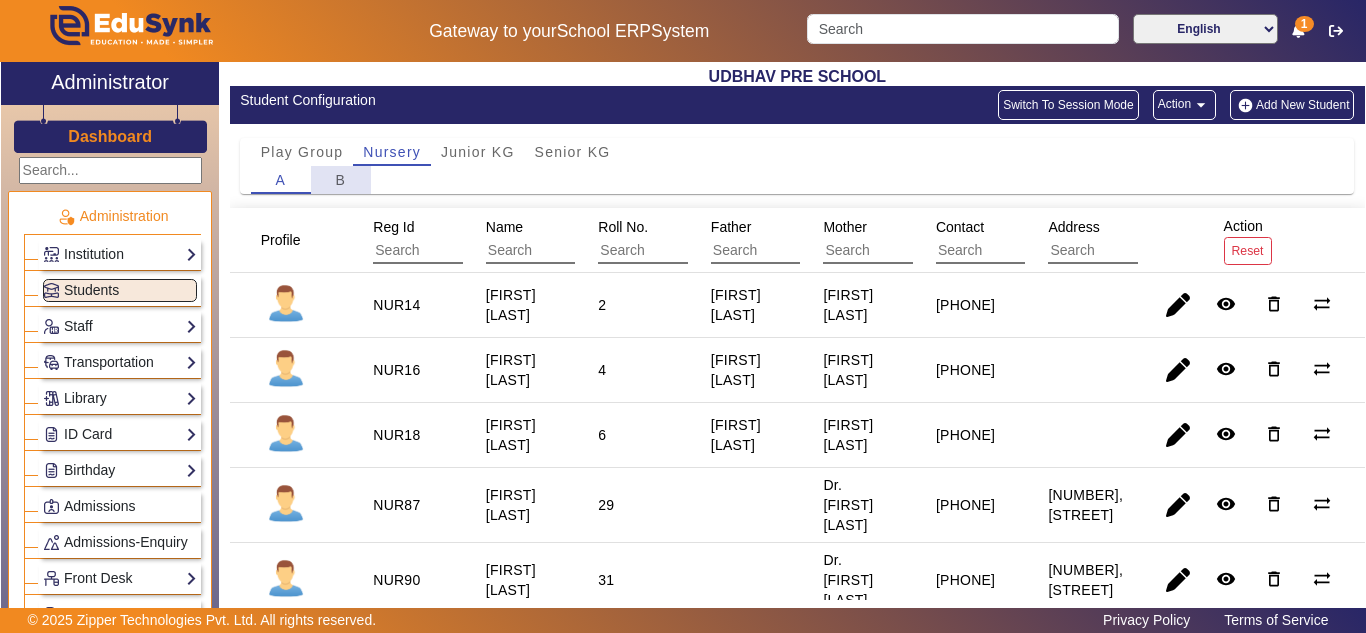 click on "B" at bounding box center [340, 180] 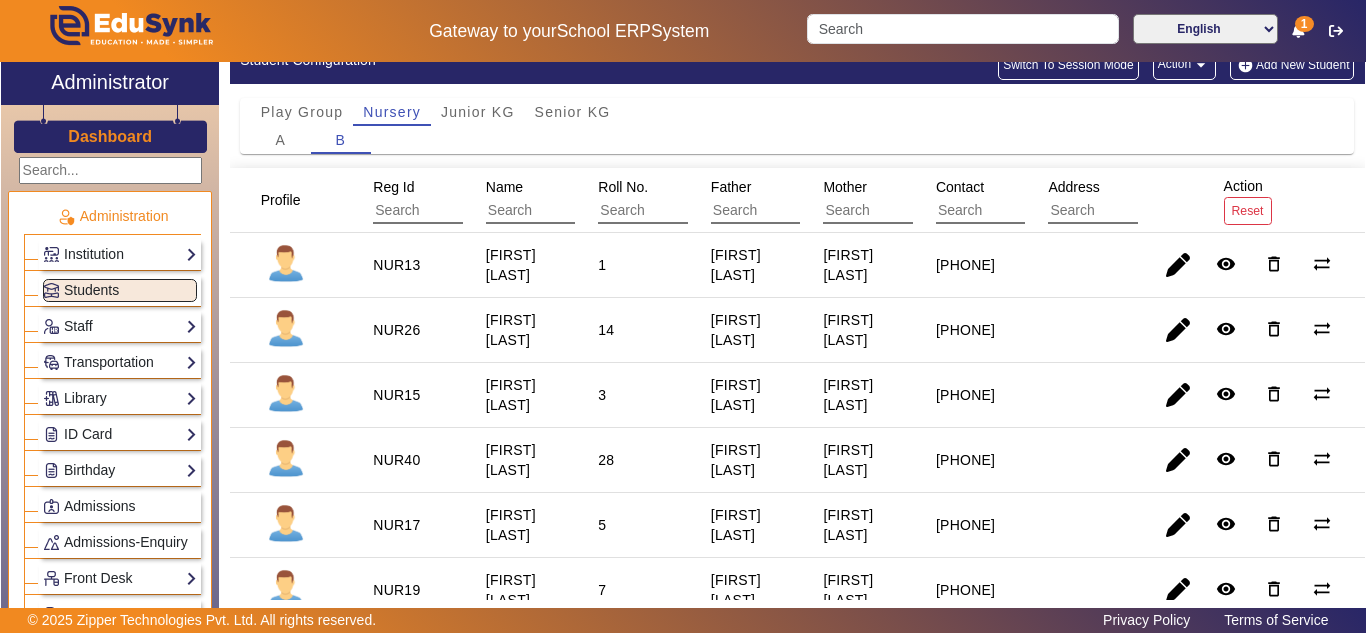 scroll, scrollTop: 0, scrollLeft: 0, axis: both 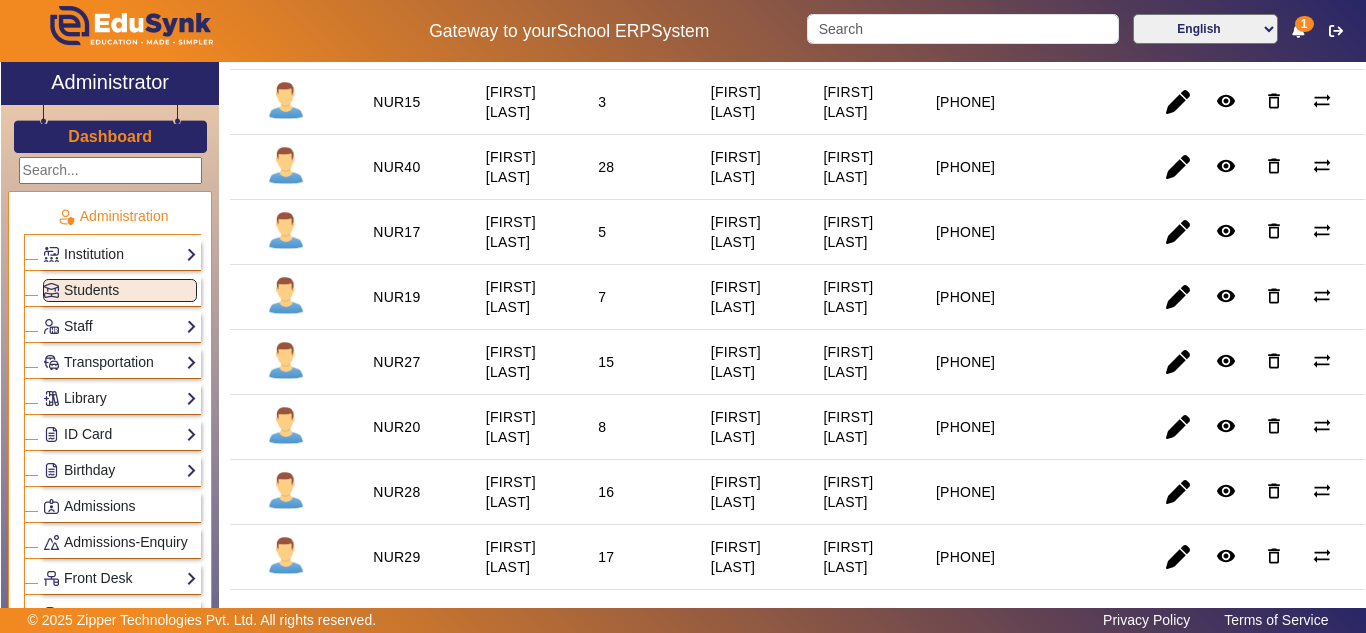 drag, startPoint x: 483, startPoint y: 145, endPoint x: 554, endPoint y: 188, distance: 83.00603 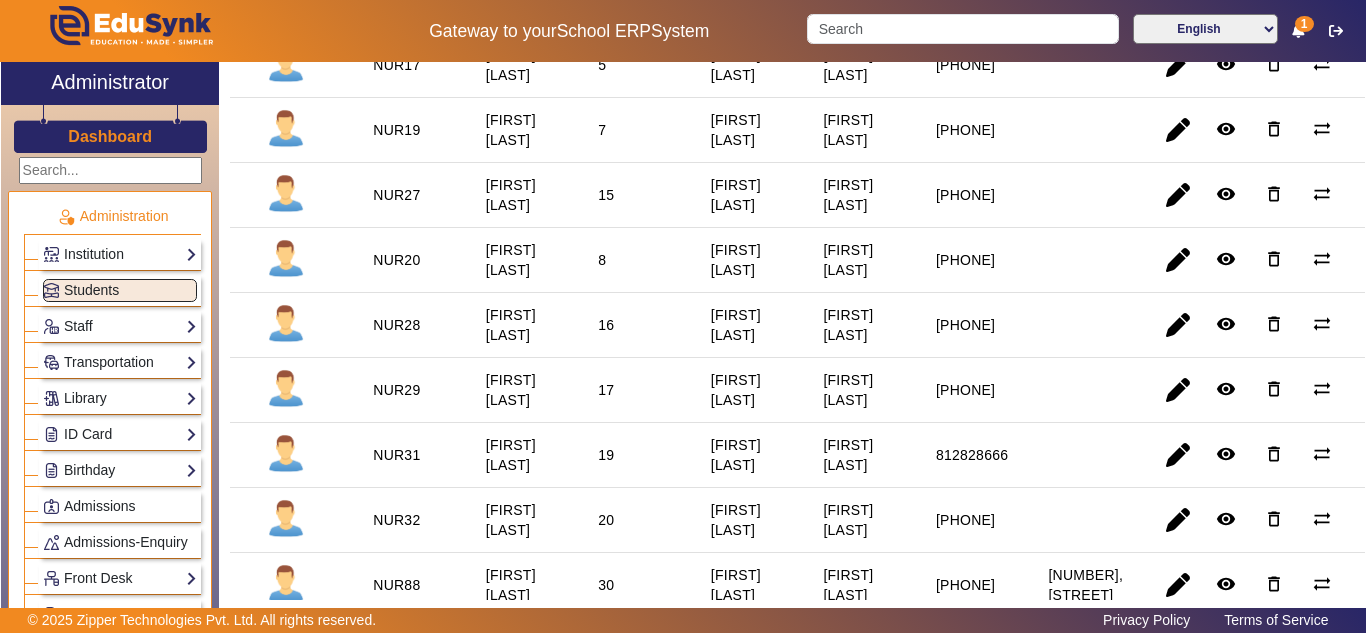 scroll, scrollTop: 667, scrollLeft: 0, axis: vertical 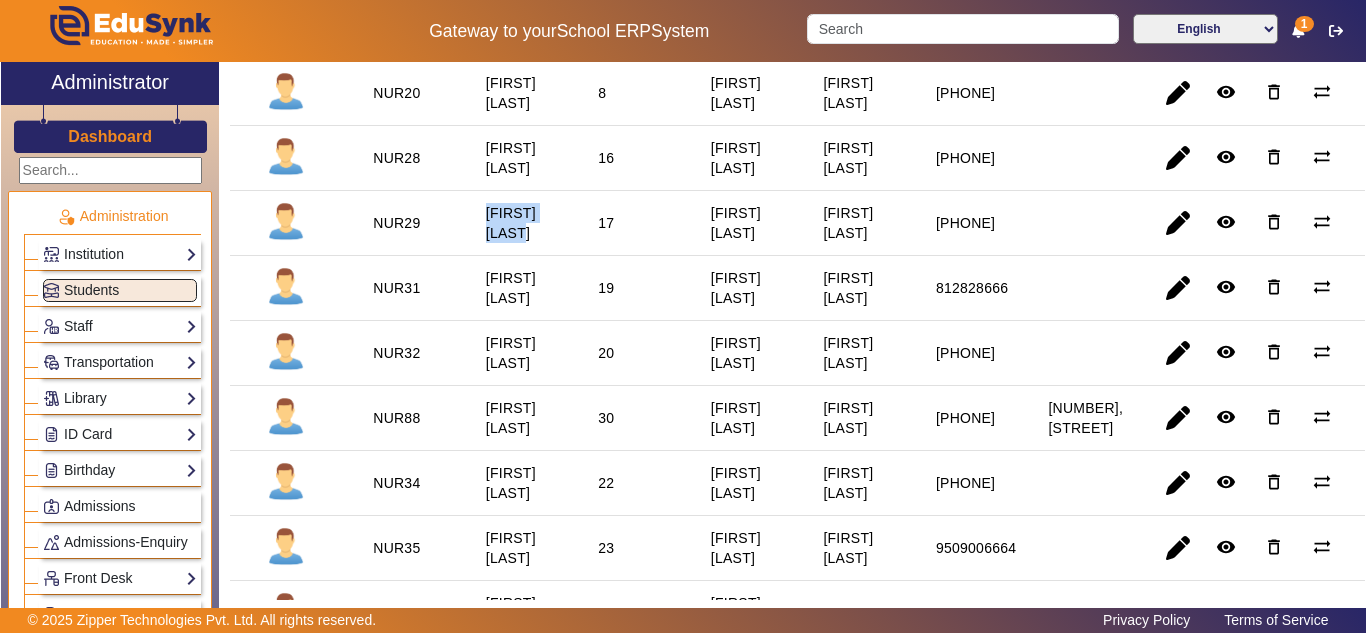drag, startPoint x: 483, startPoint y: 230, endPoint x: 529, endPoint y: 256, distance: 52.83938 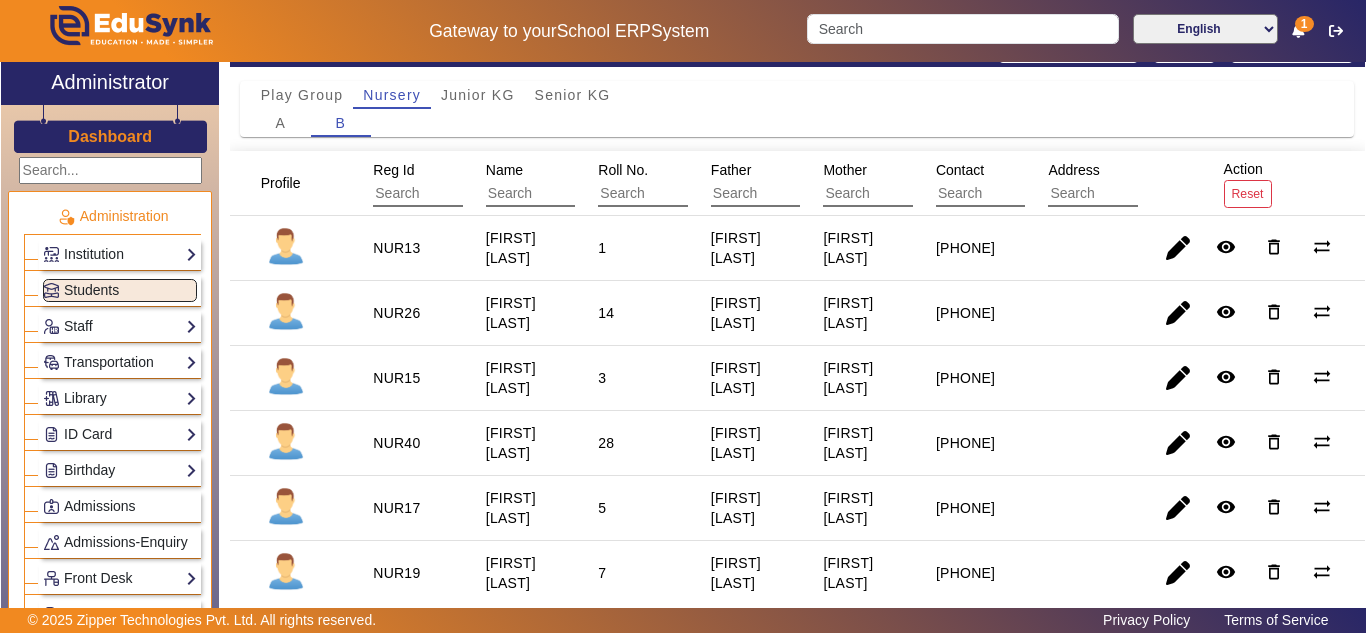 scroll, scrollTop: 0, scrollLeft: 0, axis: both 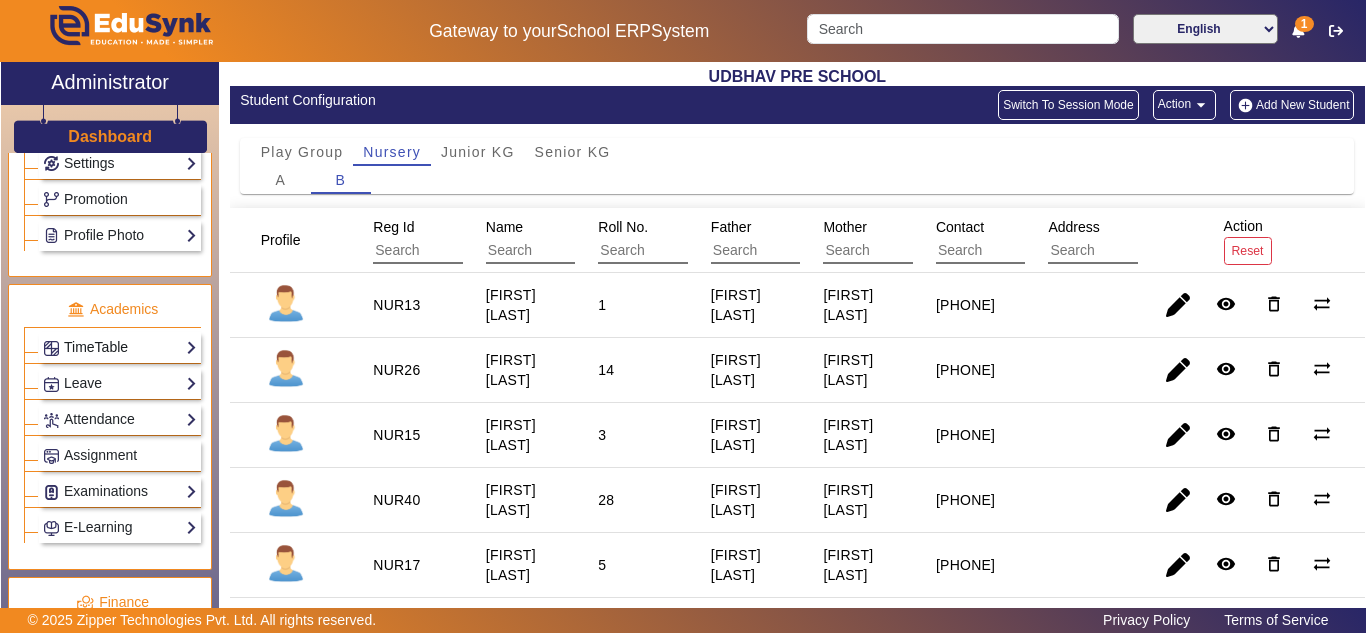 click on "TimeTable" 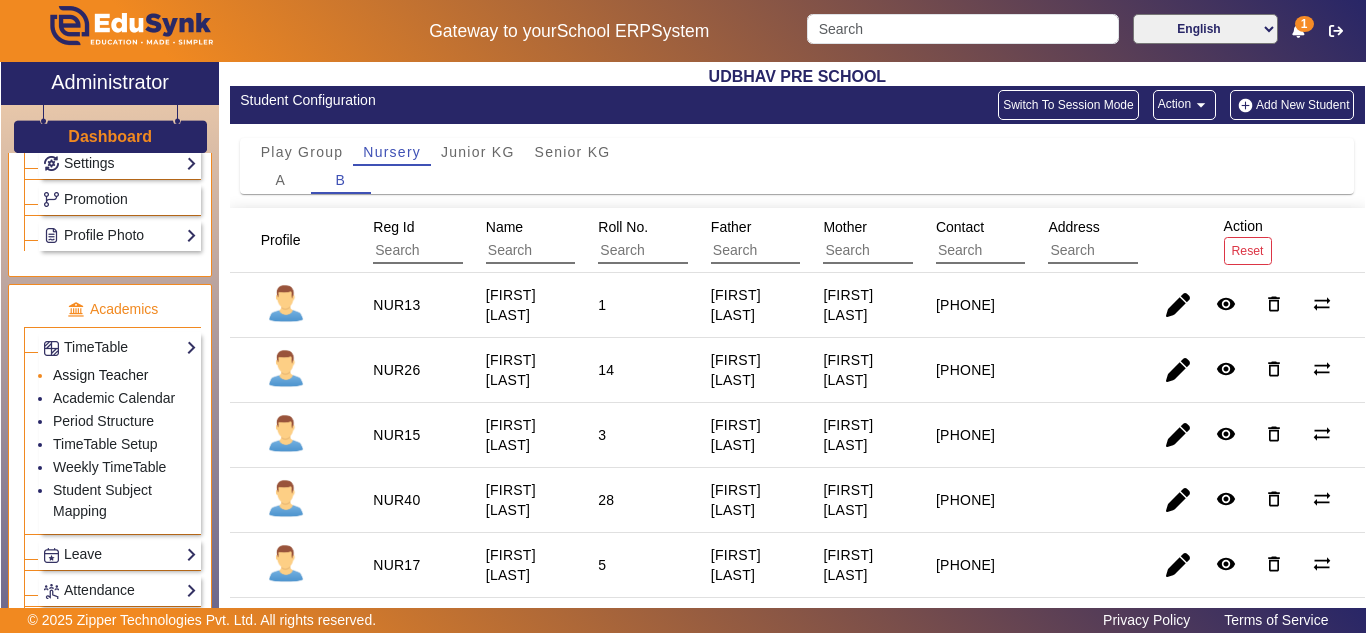 click on "Assign Teacher" 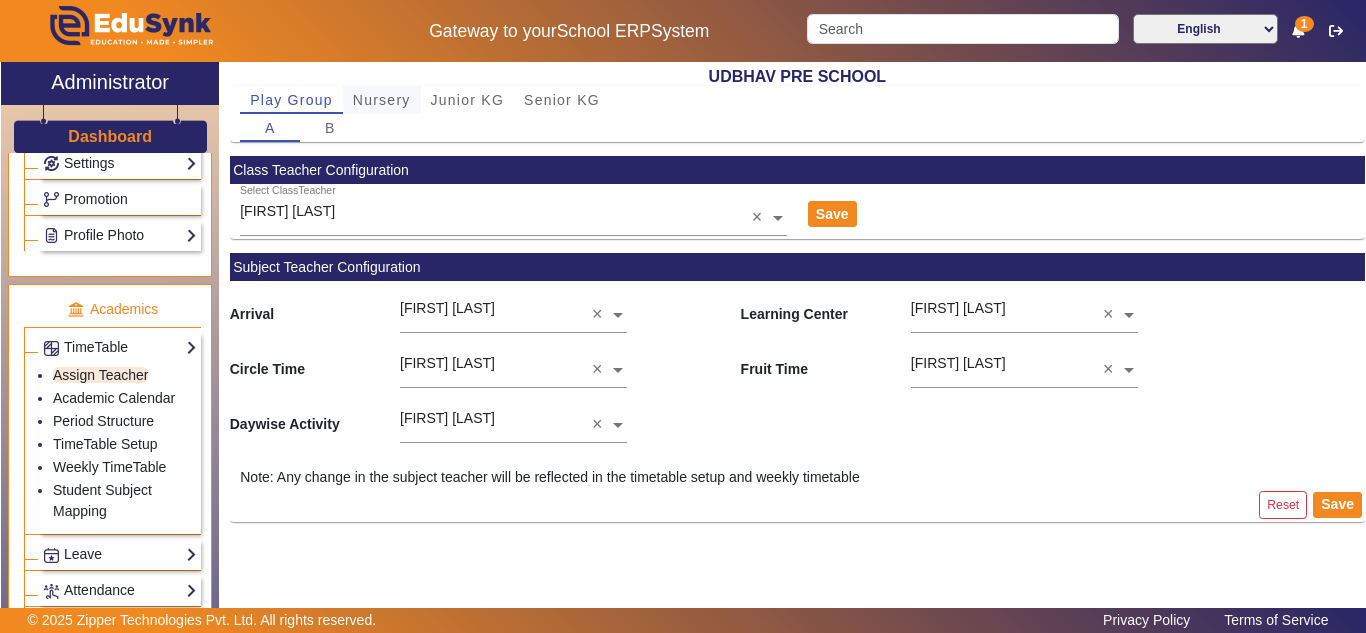 click on "Nursery" at bounding box center (382, 100) 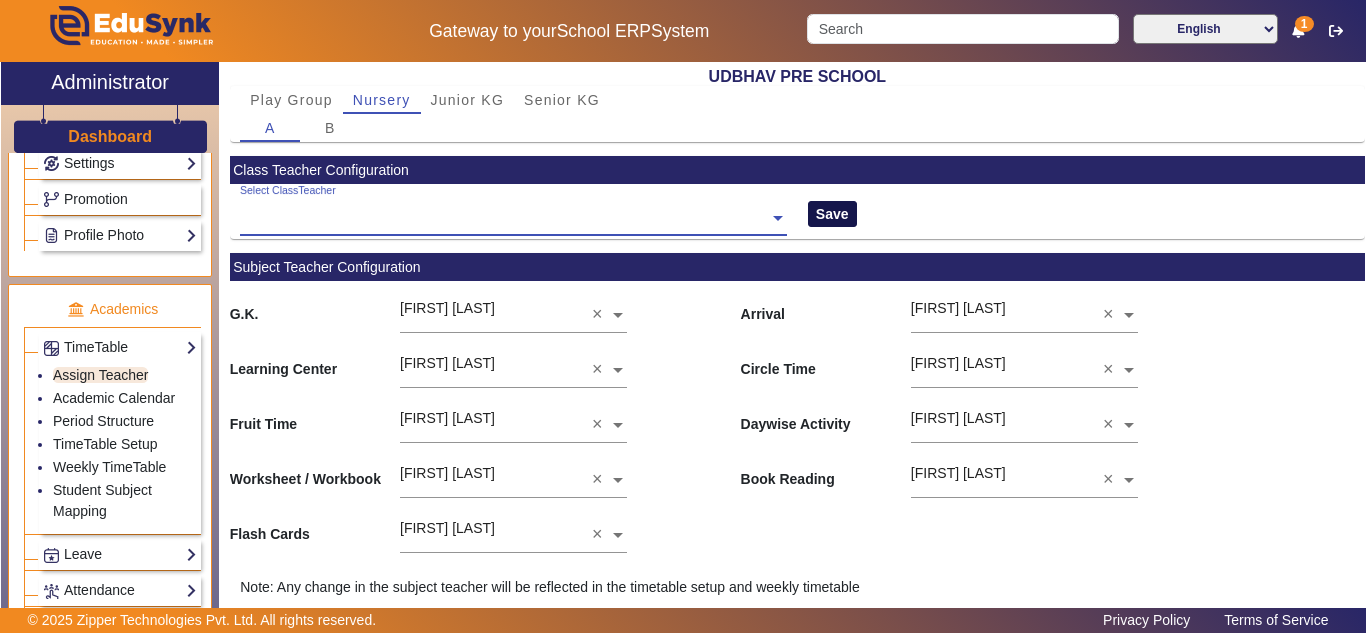 click on "Save" 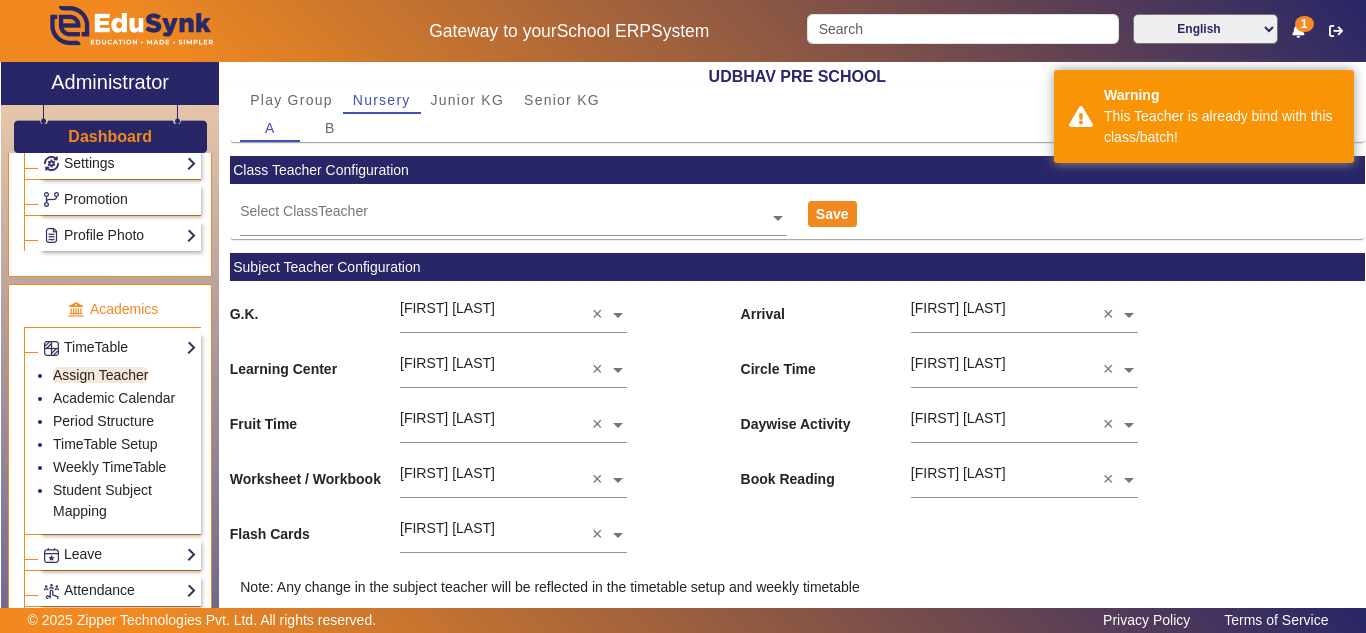 click on "Select ClassTeacher" 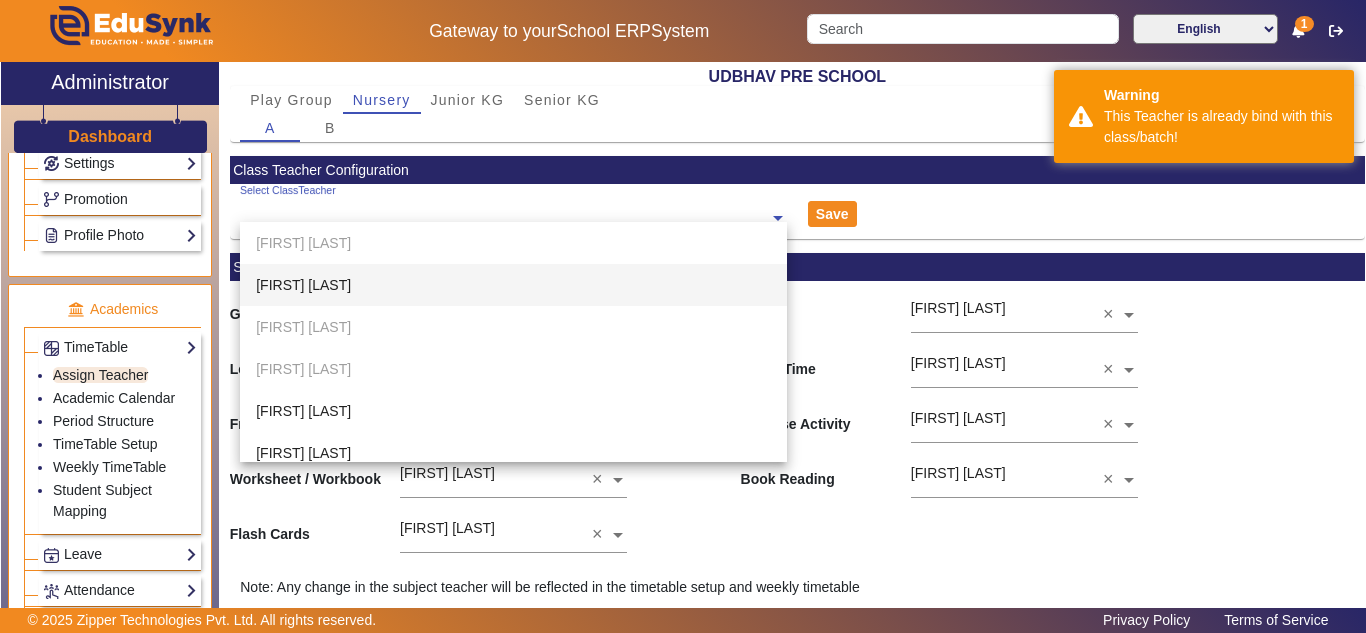 click on "Sonal  Khabya" at bounding box center [513, 285] 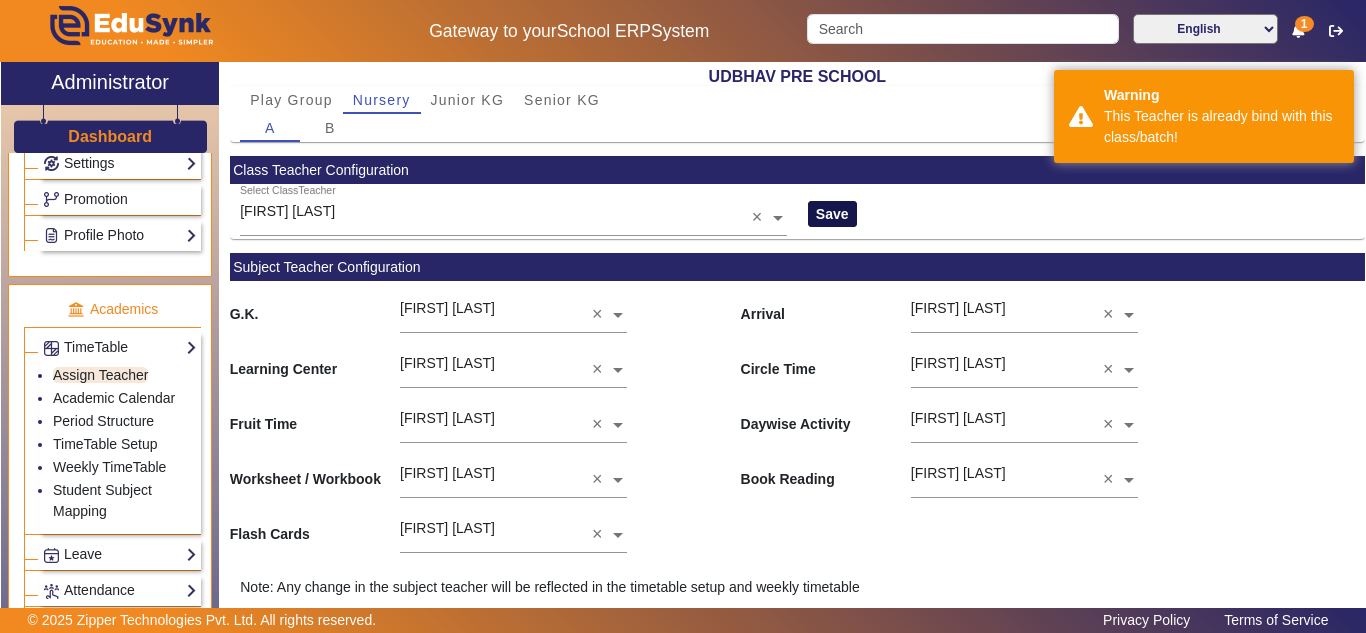 click on "Save" 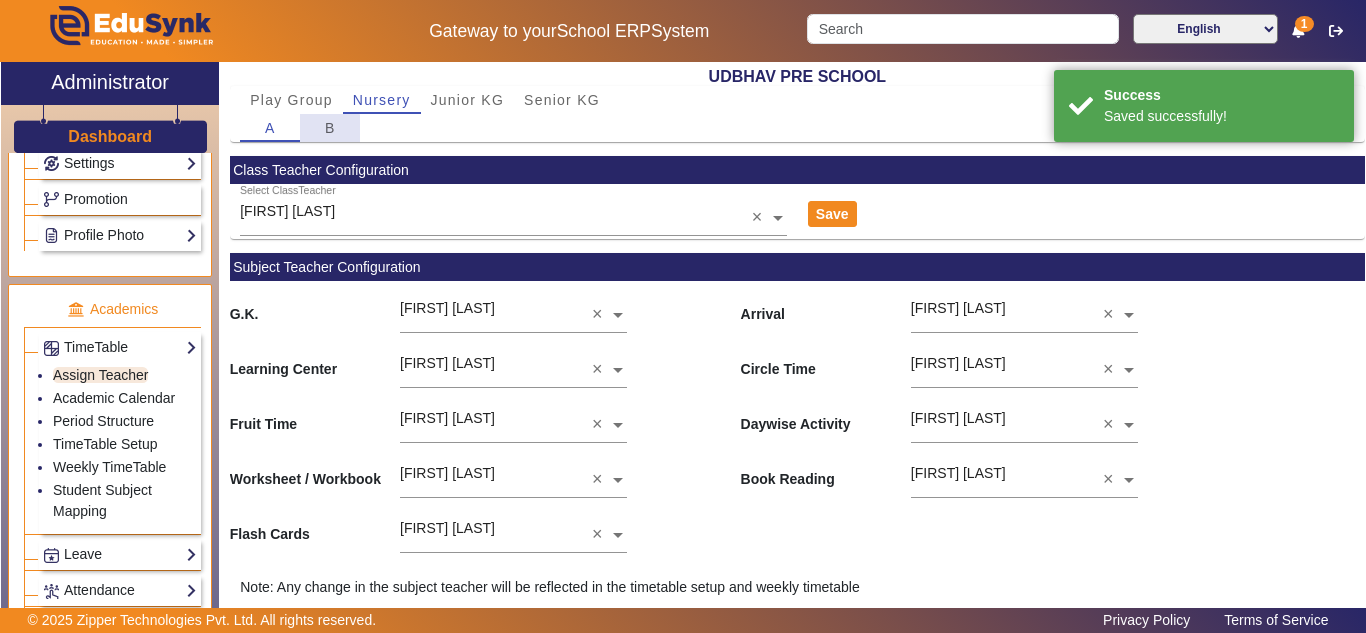 click on "B" at bounding box center (330, 128) 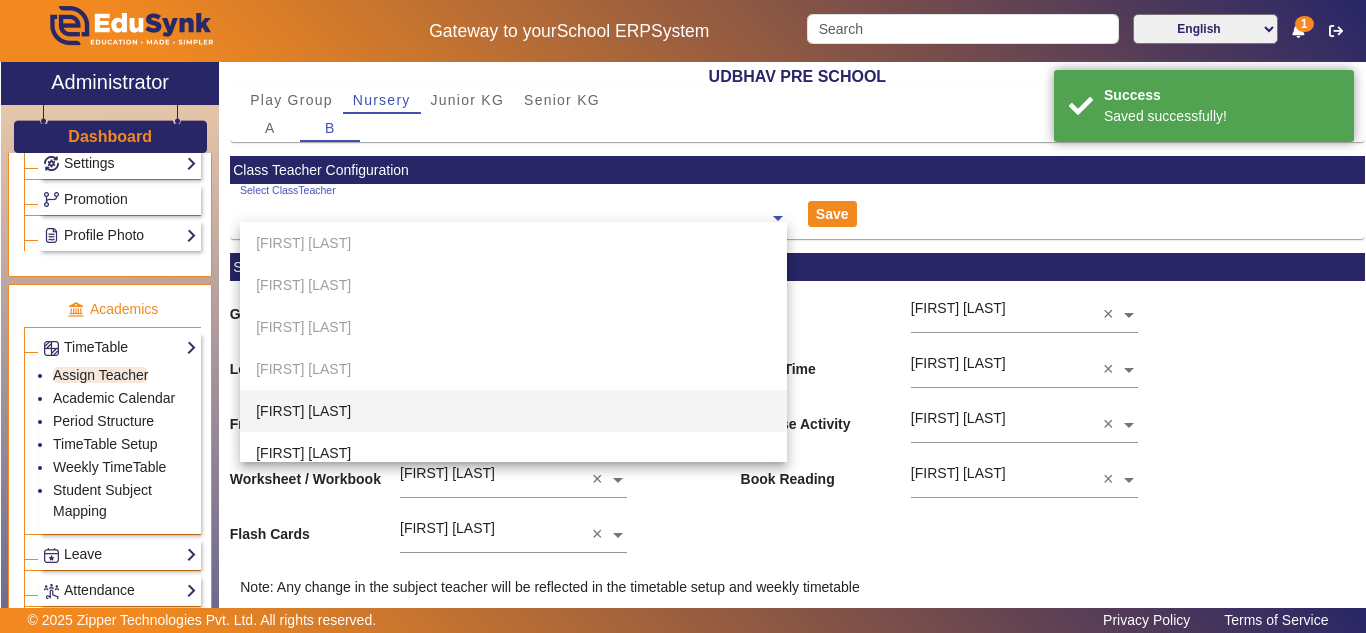 click 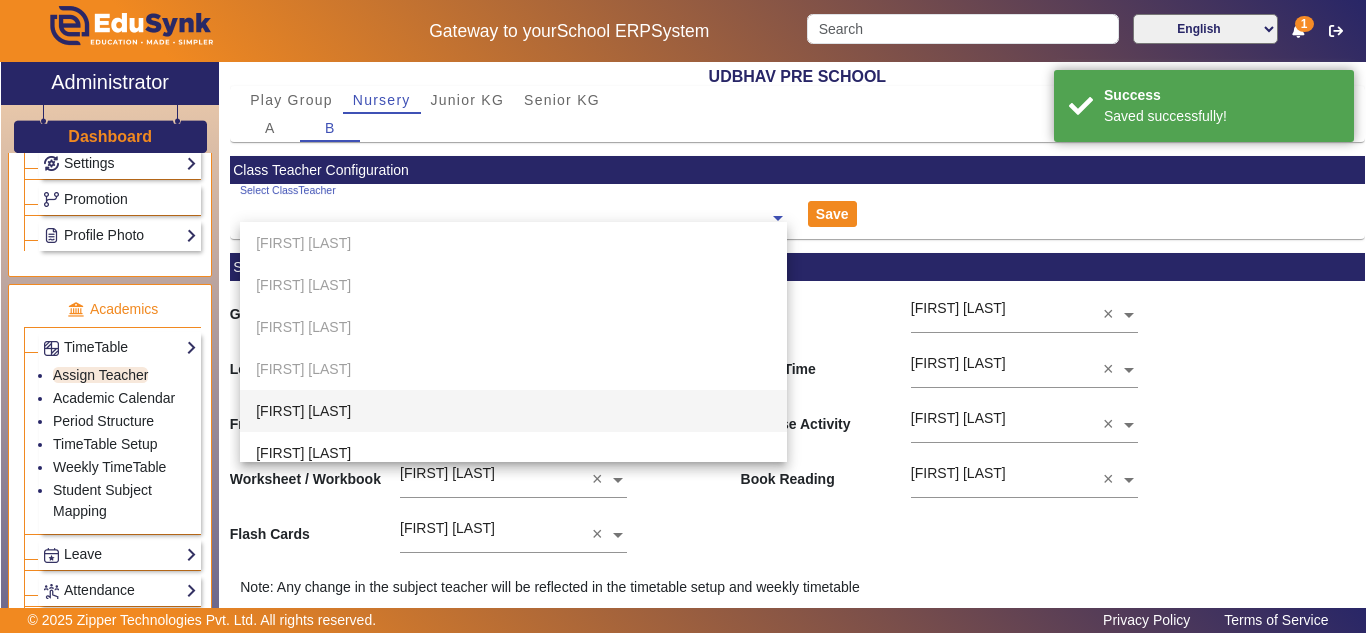 type on "g" 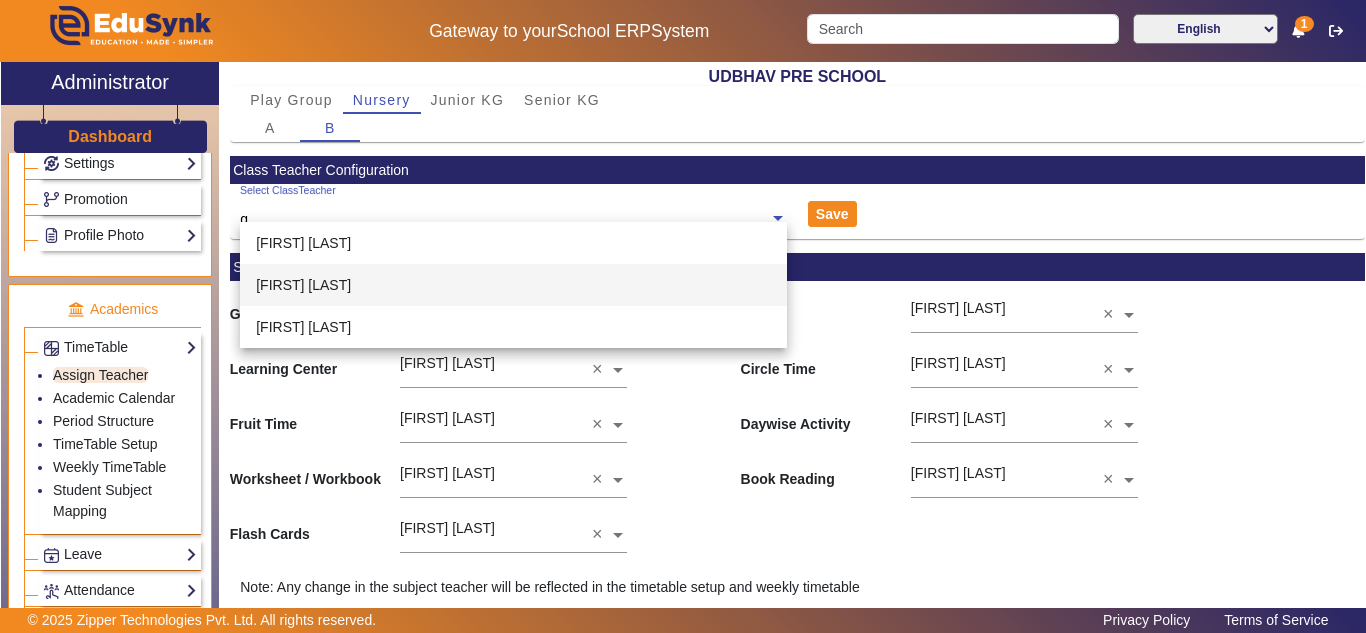 click on "[FIRST] [LAST]" at bounding box center (303, 285) 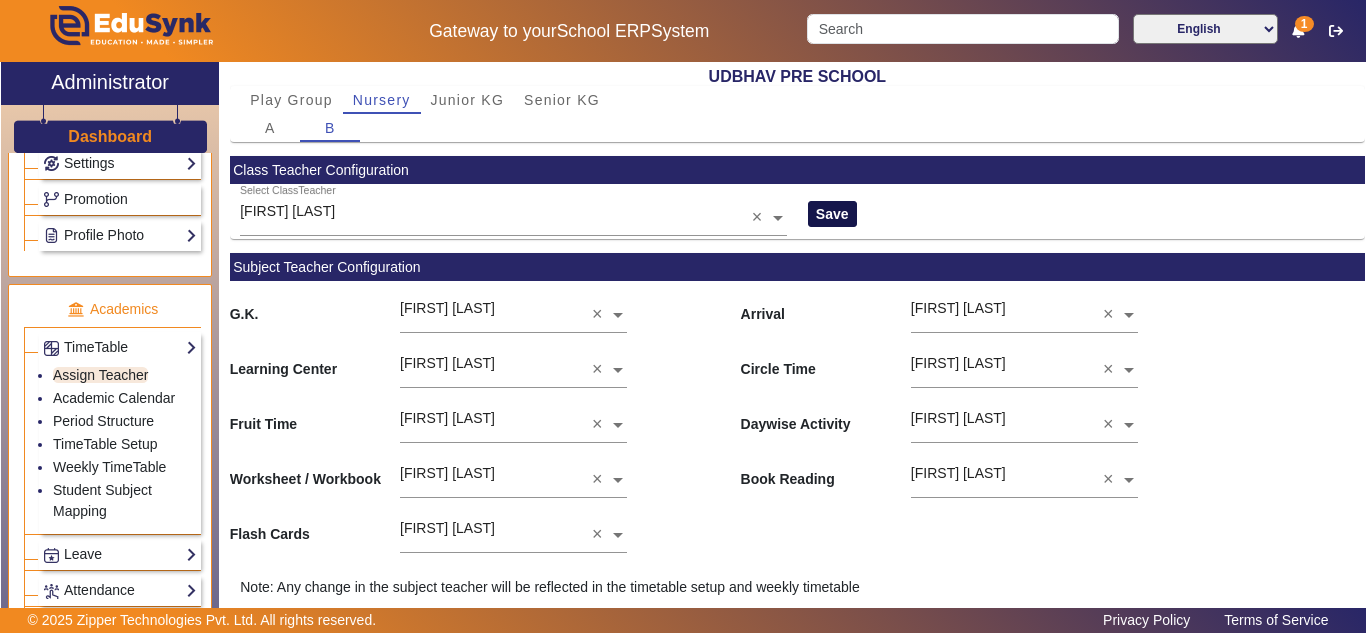 click on "Save" 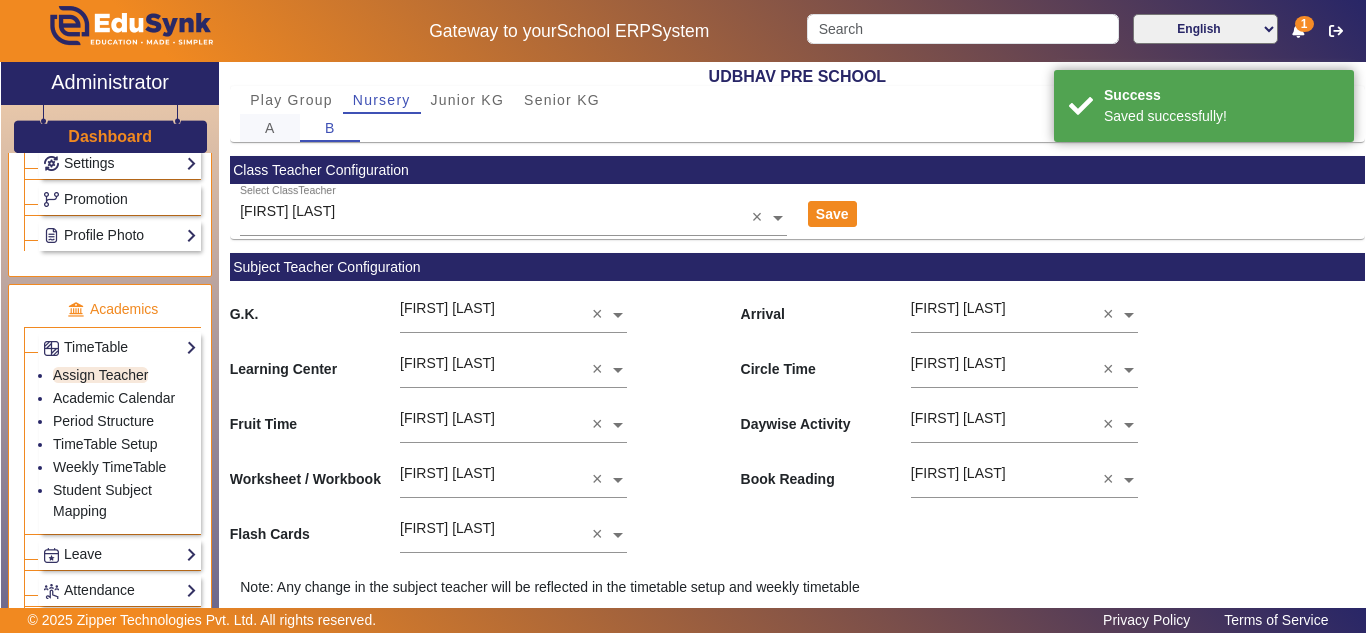 click on "A" at bounding box center [270, 128] 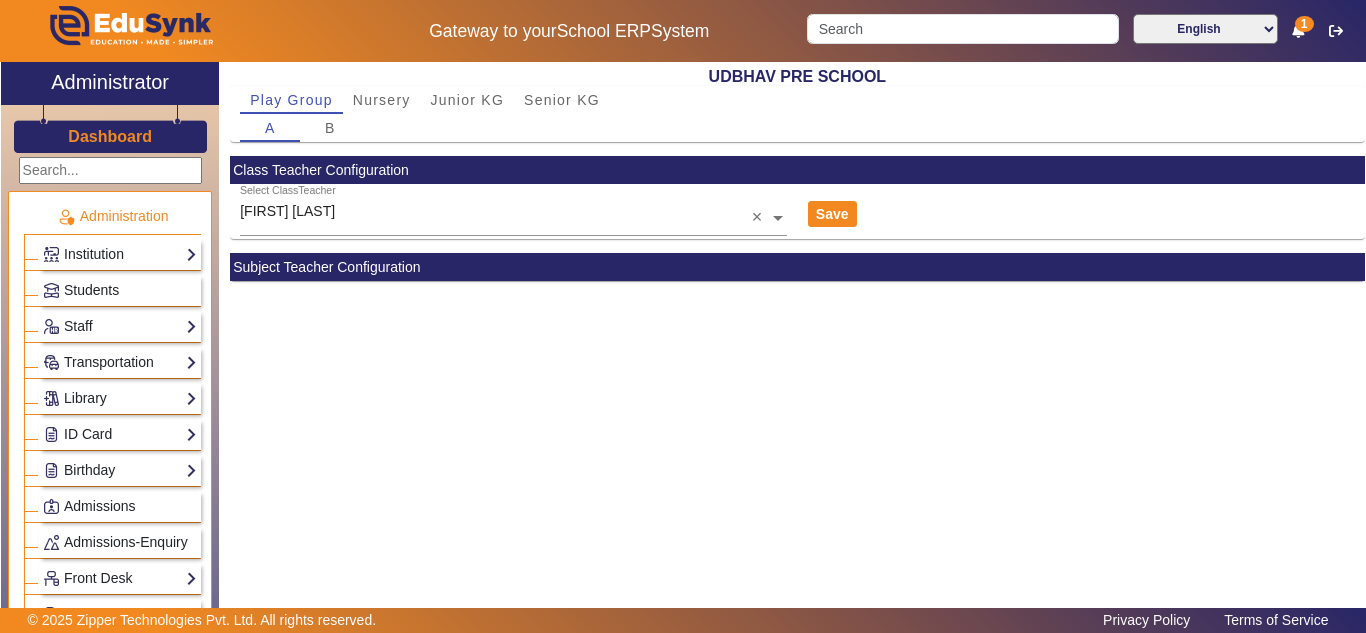 scroll, scrollTop: 0, scrollLeft: 0, axis: both 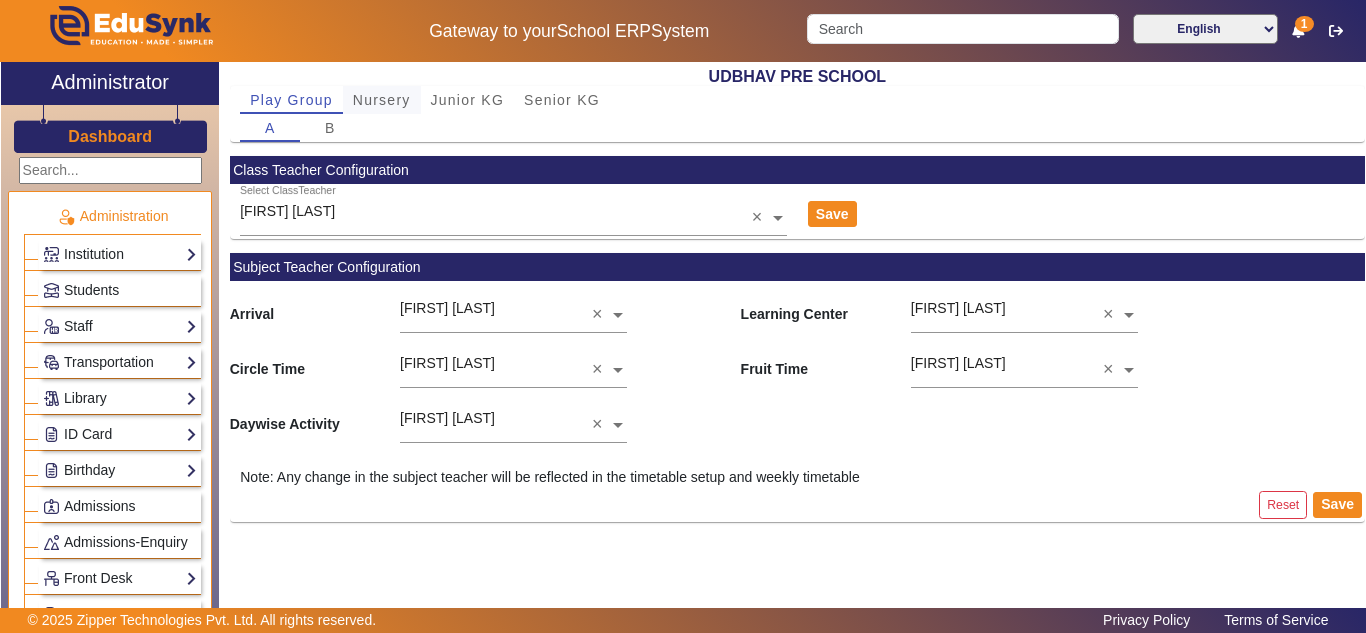 click on "Nursery" at bounding box center [382, 100] 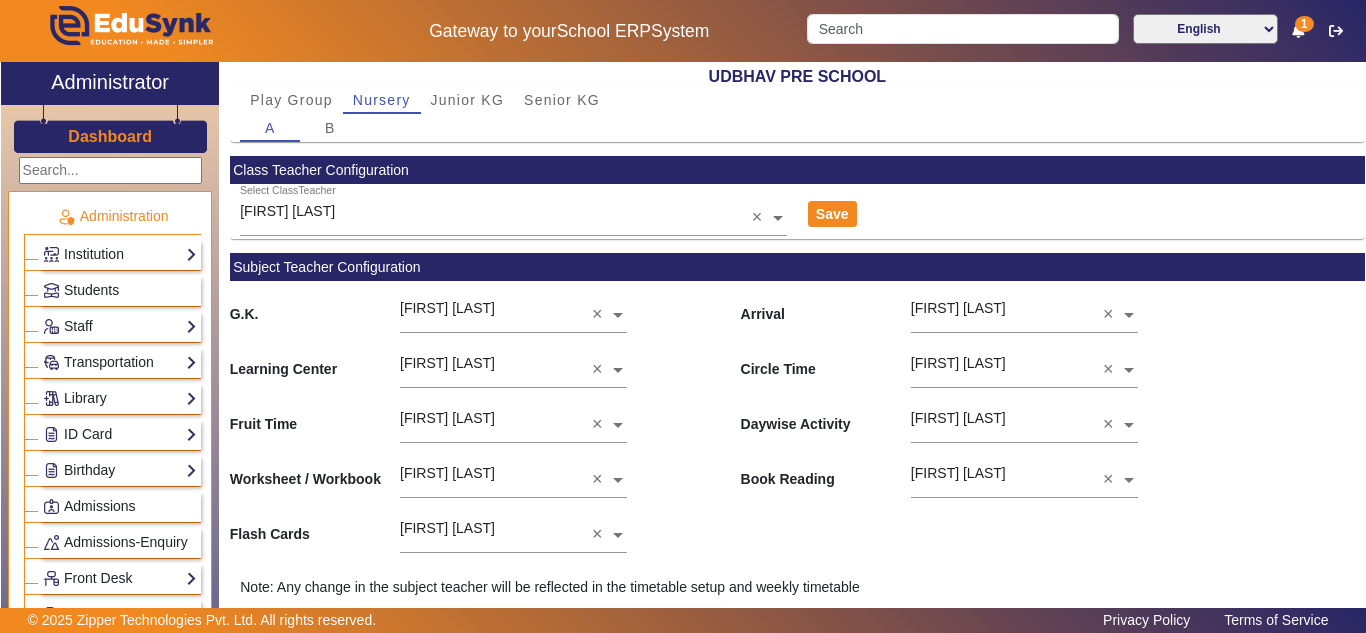 click 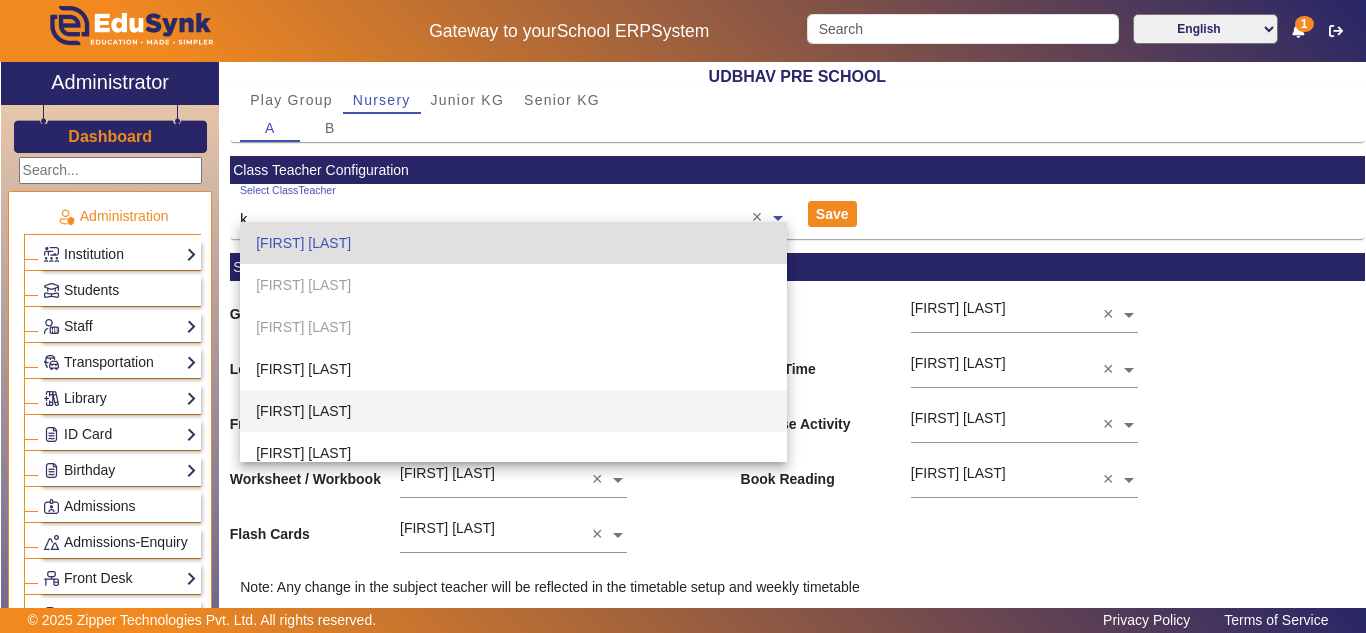 type on "ku" 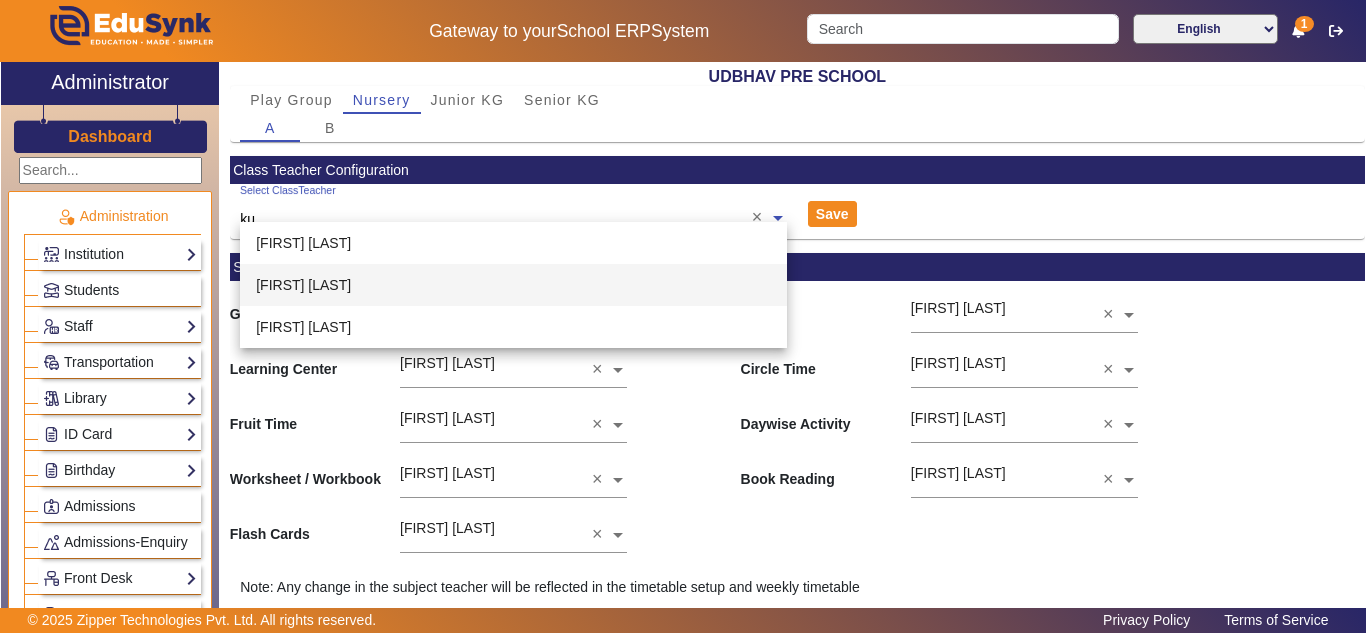 click on "[FIRST] [LAST]" at bounding box center [513, 285] 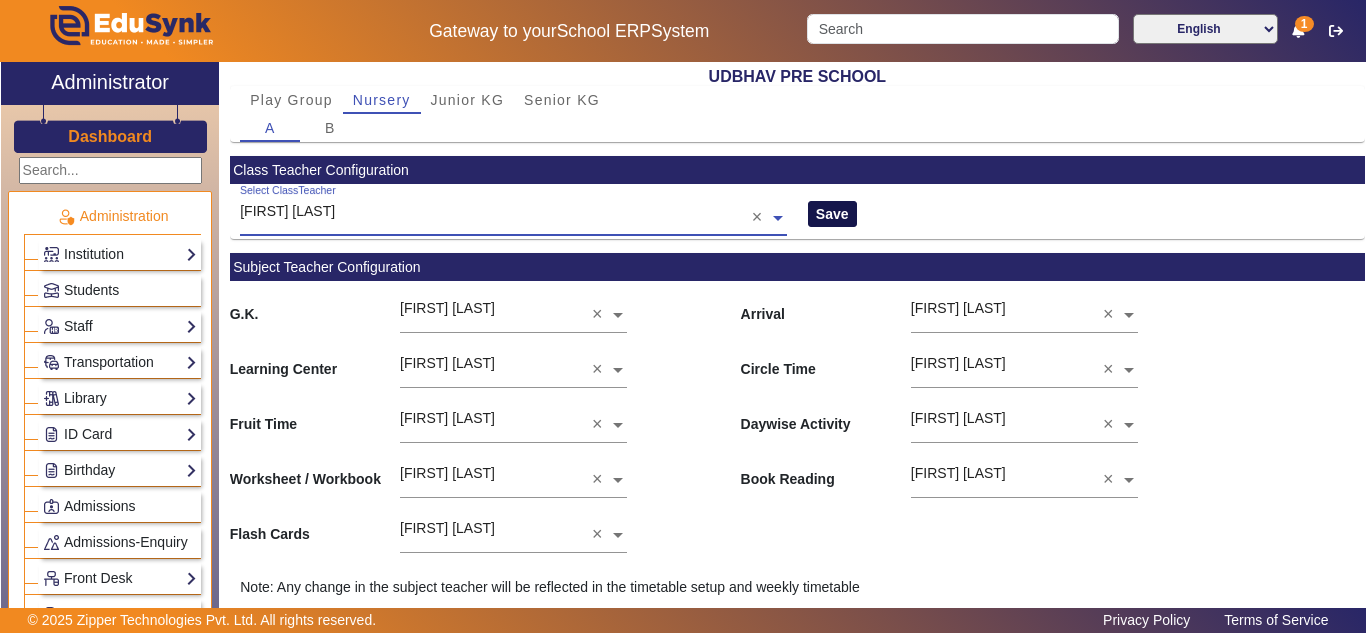 click on "Save" 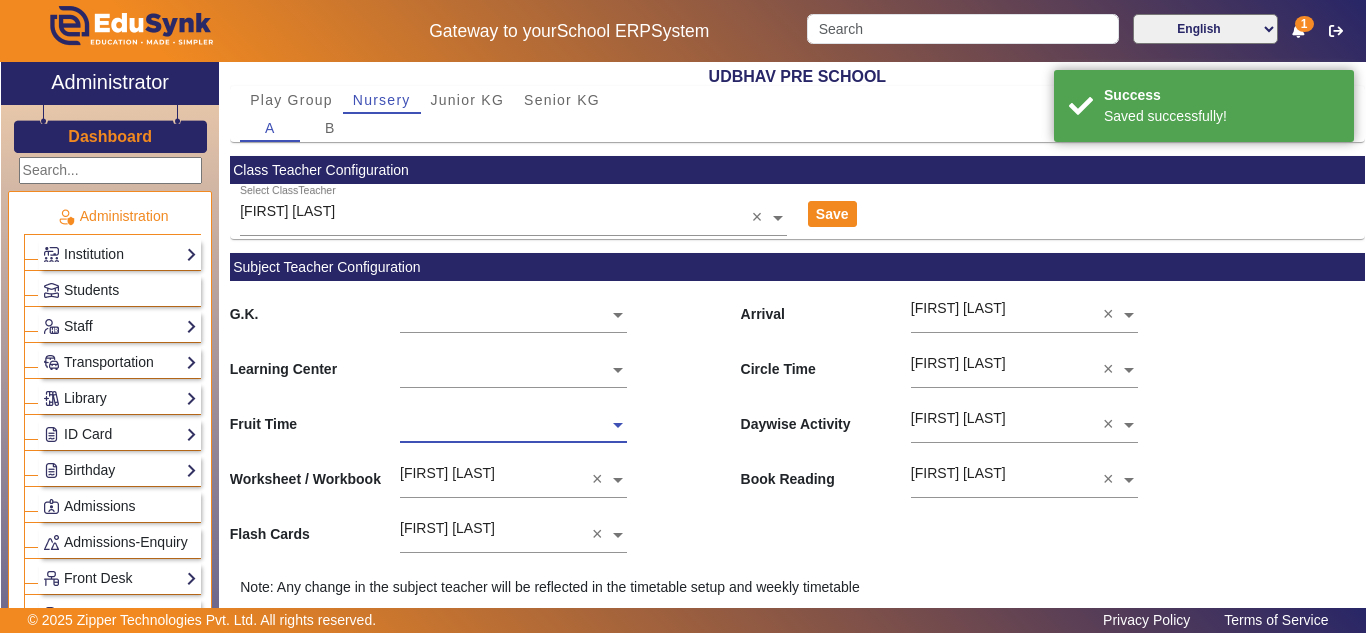 drag, startPoint x: 593, startPoint y: 480, endPoint x: 593, endPoint y: 497, distance: 17 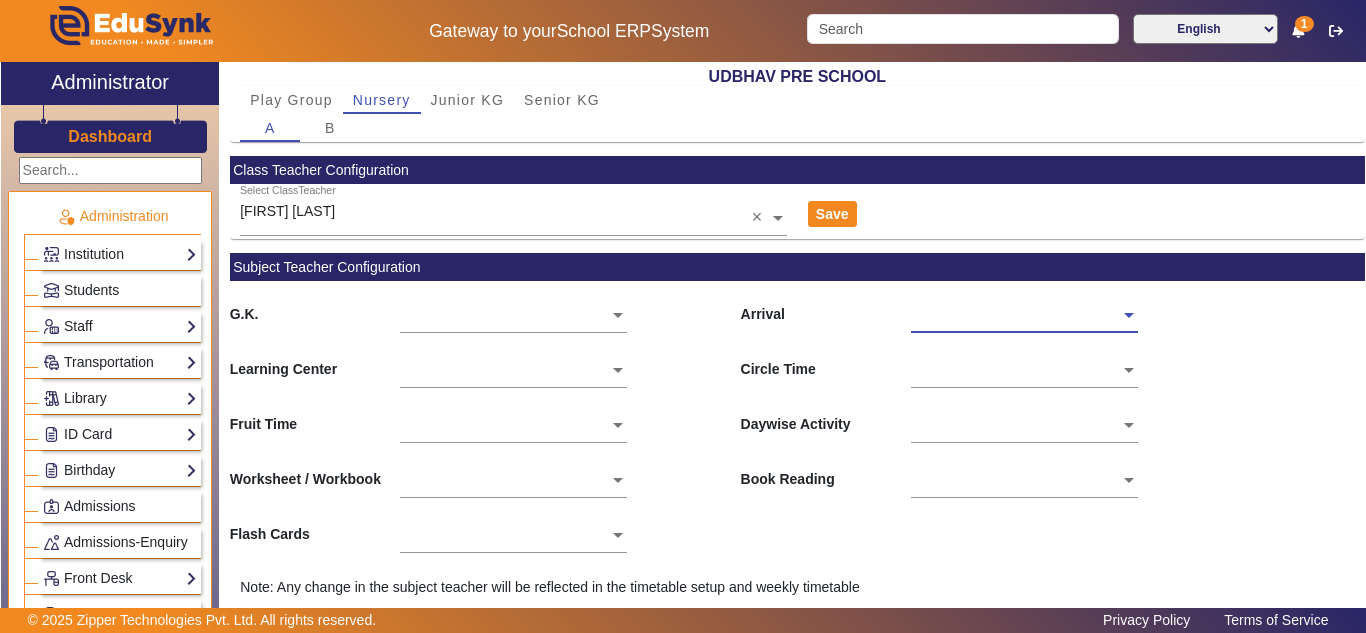 click 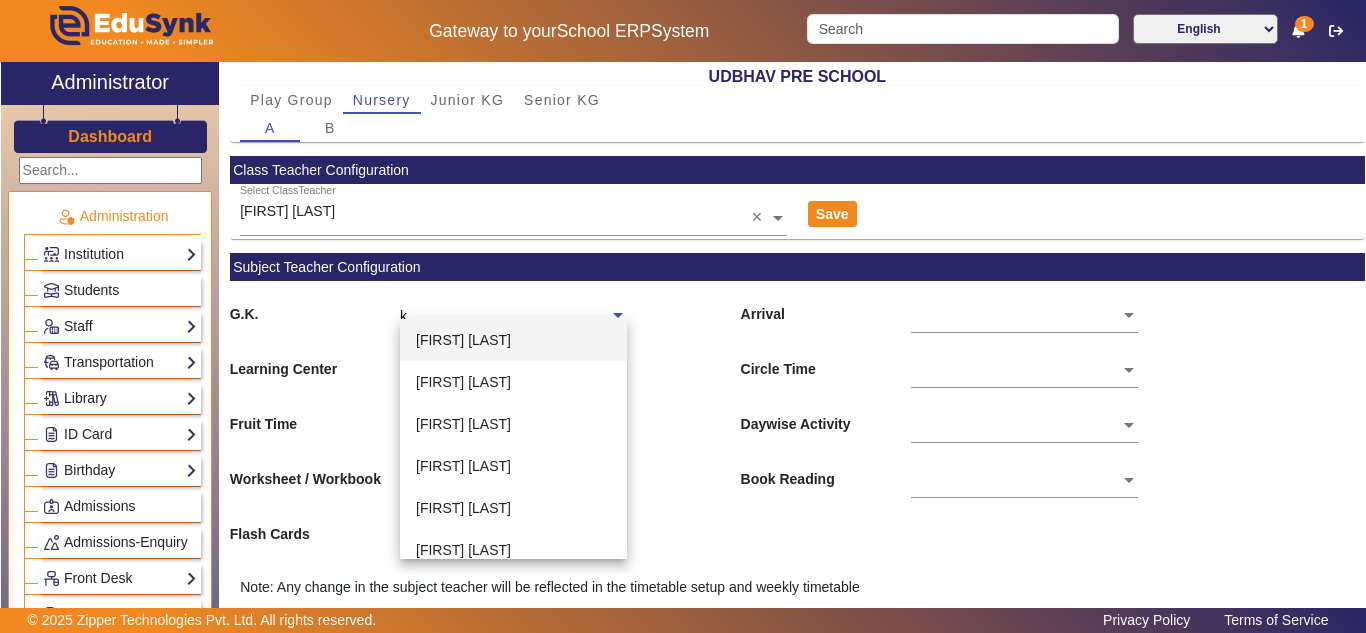 type on "ku" 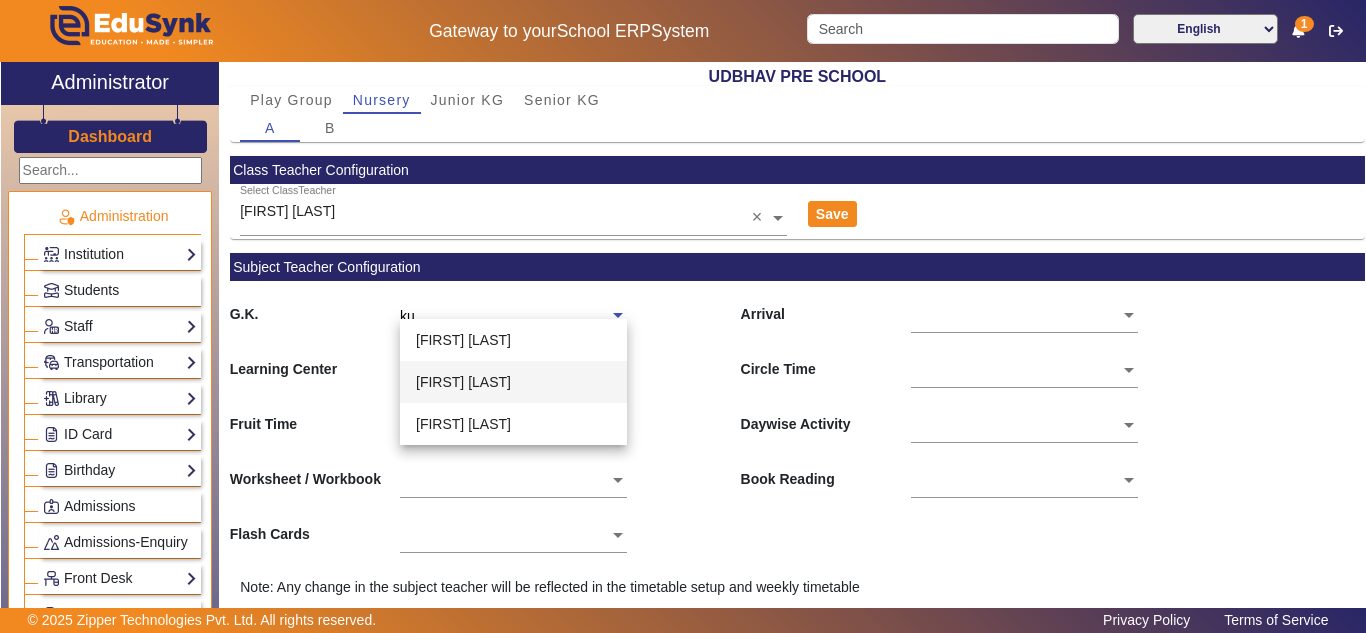 click on "[FIRST] [LAST]" at bounding box center [463, 382] 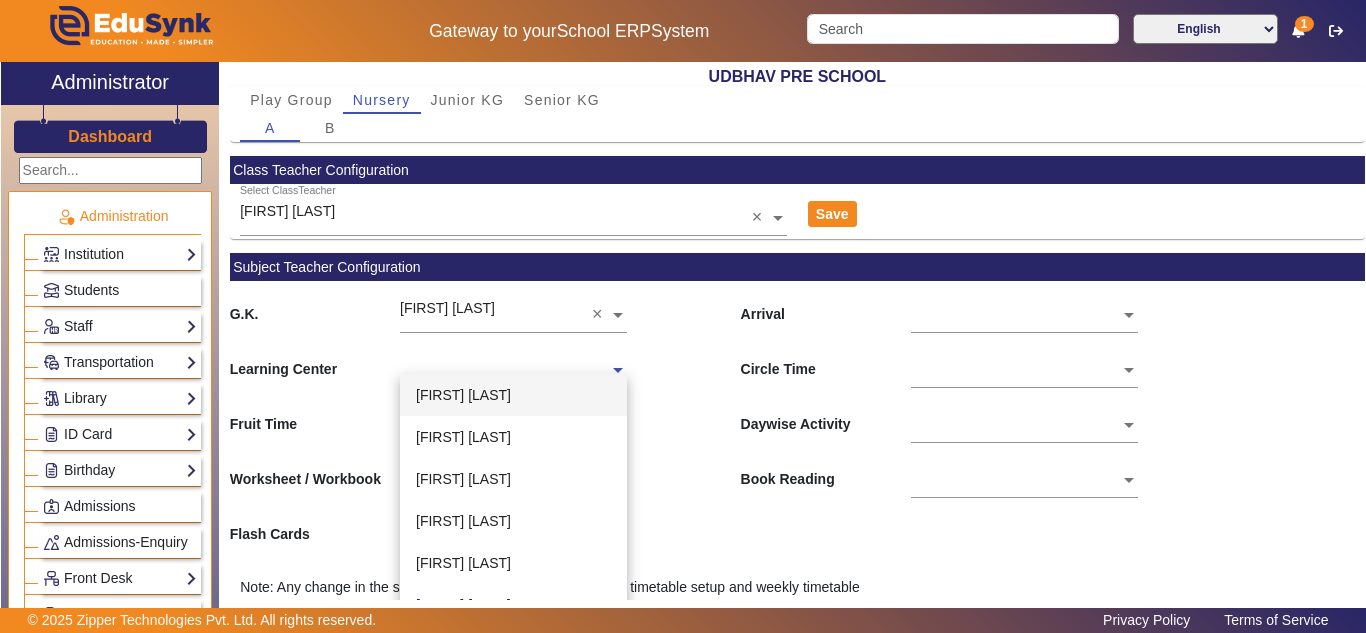 click on "Himani Sharma  Sonal  Khabya   Zahra  Kholiya  Bharvi Pareek  Kinnari  Mandawat  Harshita Kumari Shekhawat  Komal Kothari  Nikita Nagar  Greeshma Pillai  Aakruti Moondra  Kunika Kukreja  Helena Rajawat  Kulgauravi Chauhan" 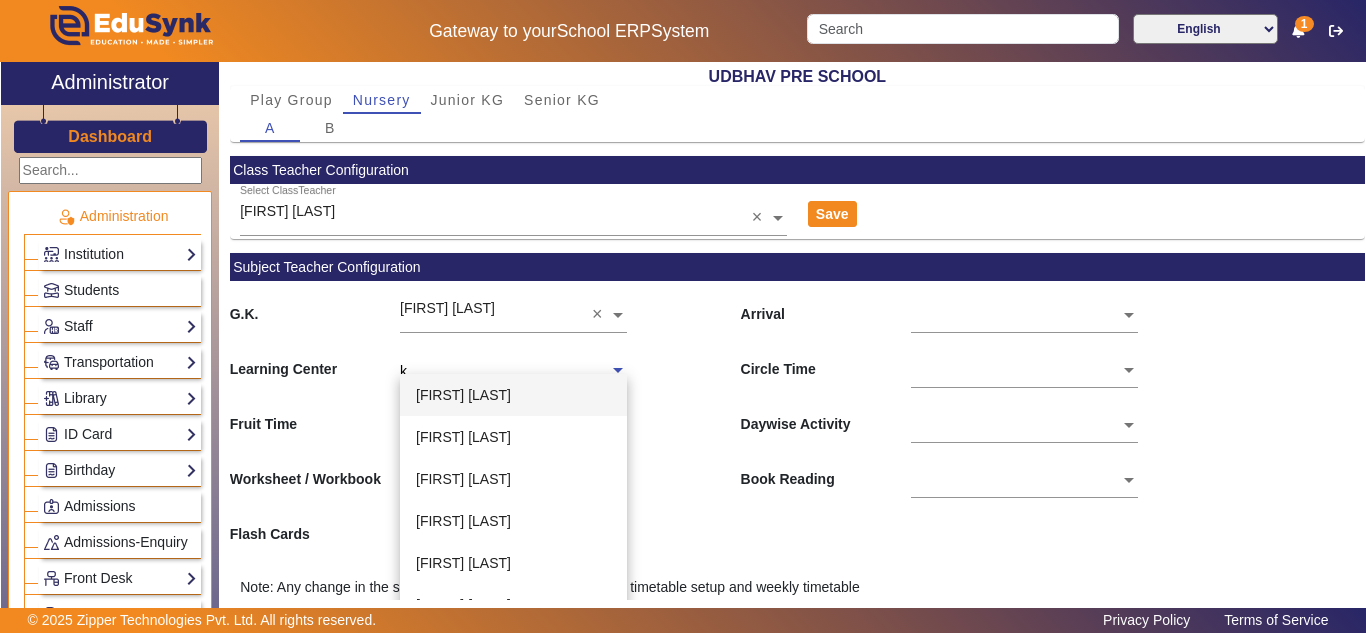 type on "ku" 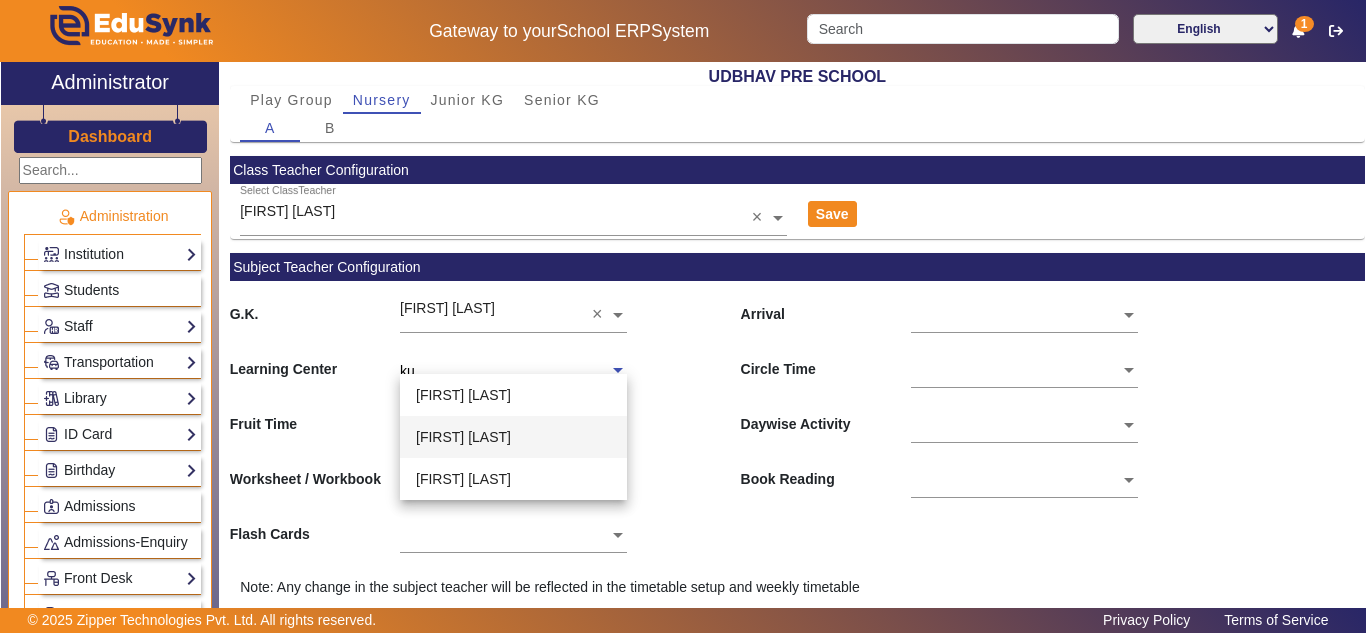 click on "Kunika Kukreja" at bounding box center [463, 437] 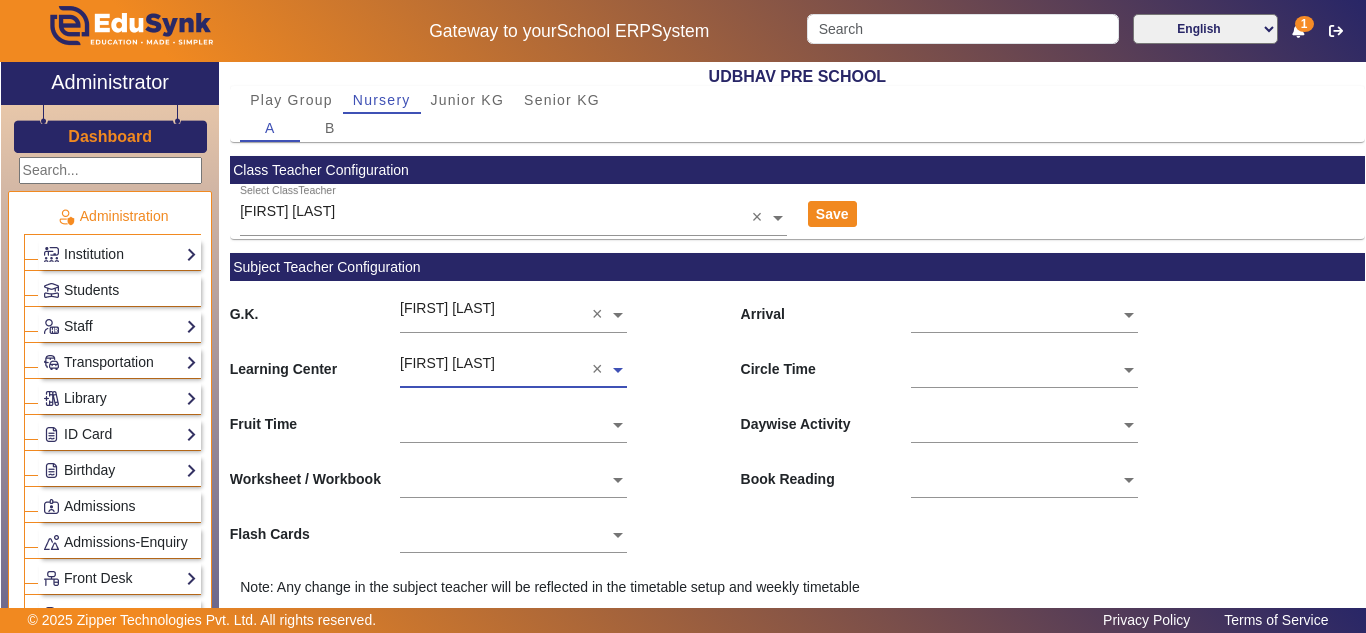 click 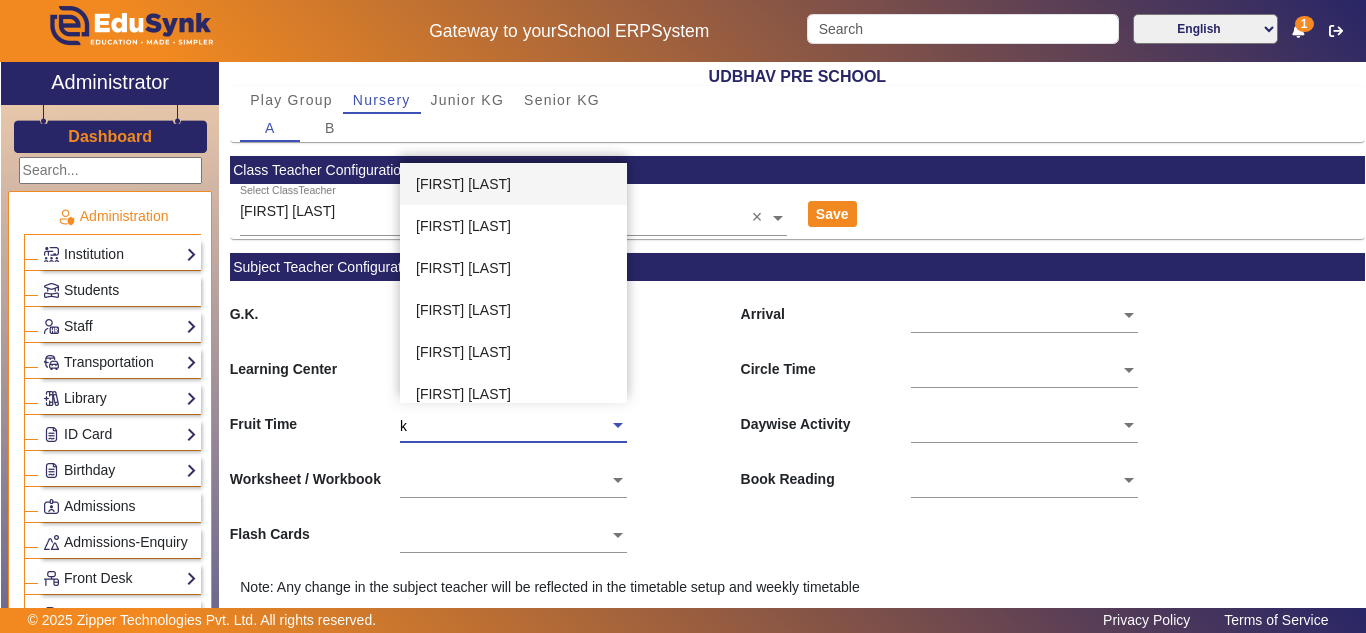 type on "ku" 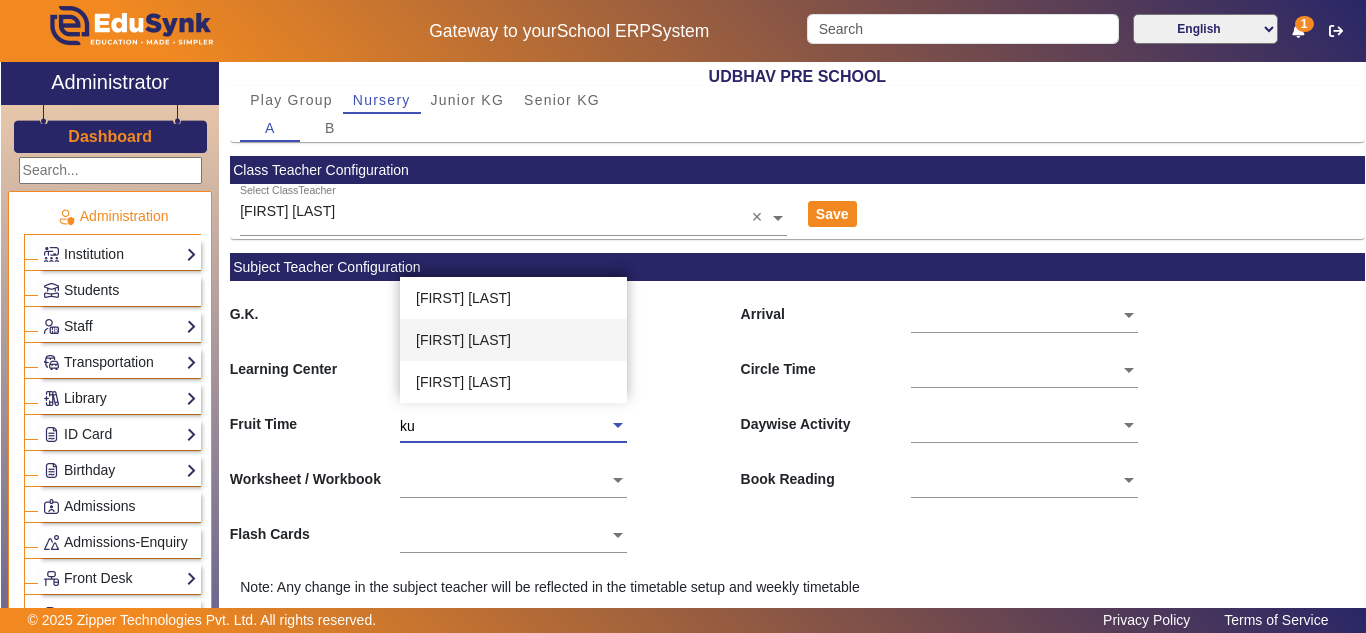 click on "Kunika Kukreja" at bounding box center [463, 340] 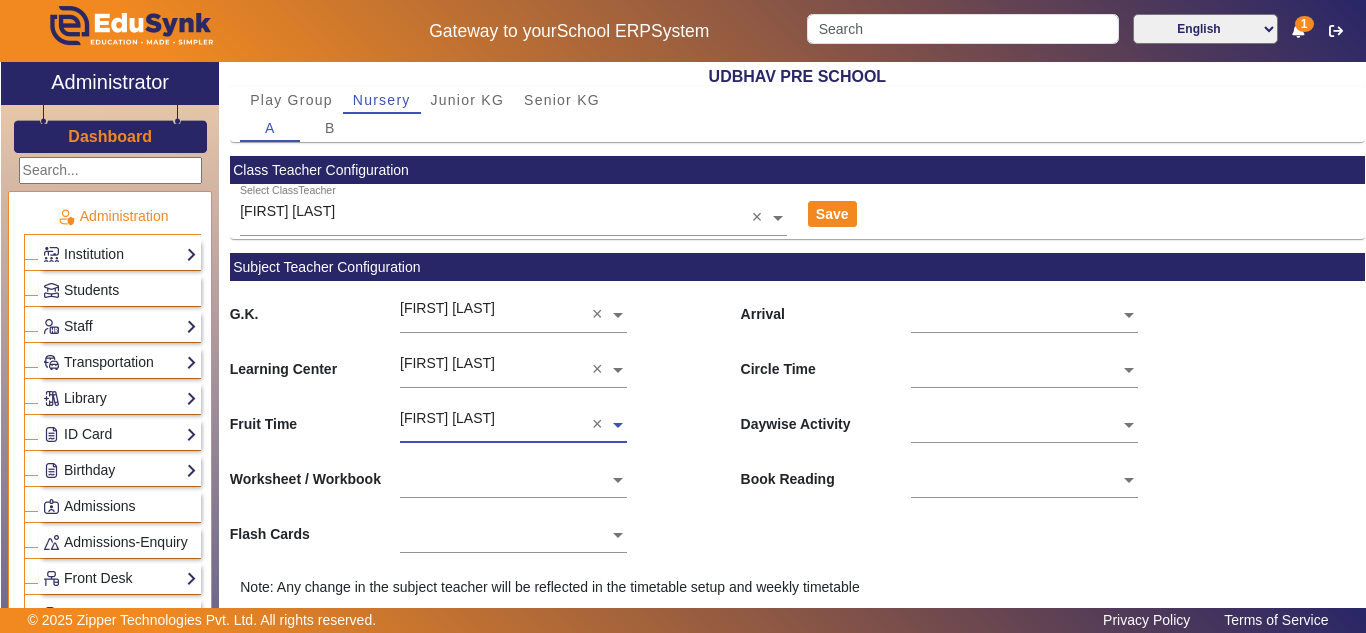 click 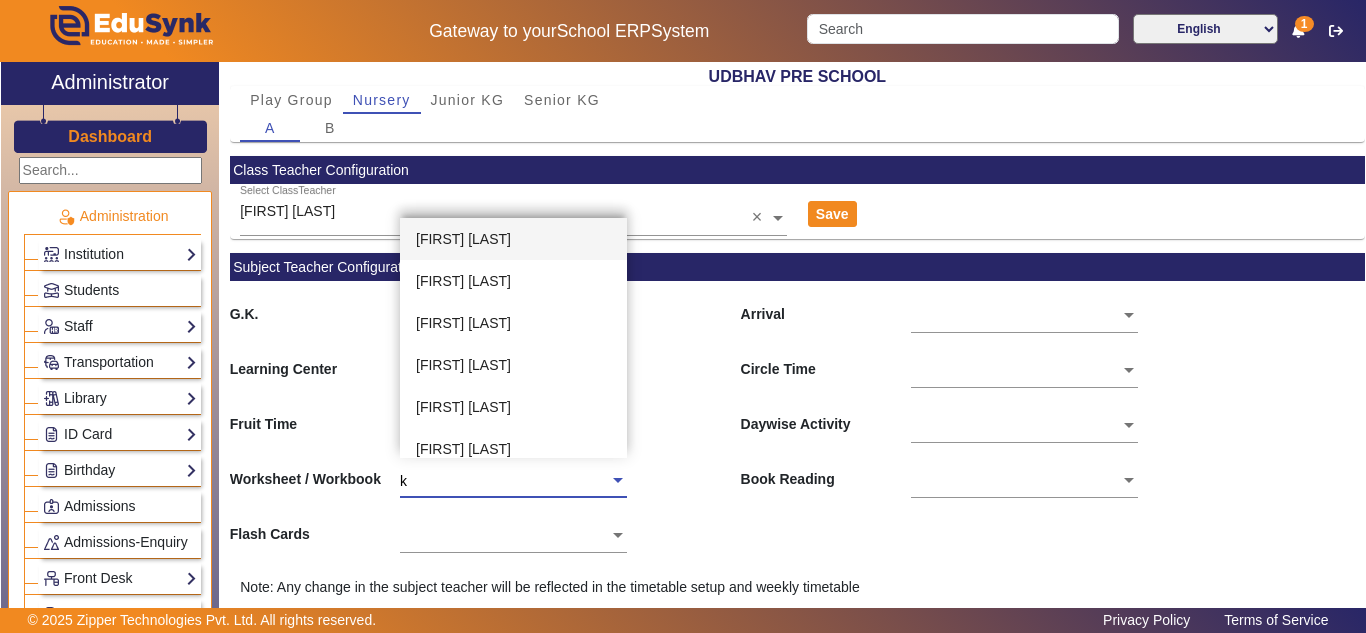 type on "ku" 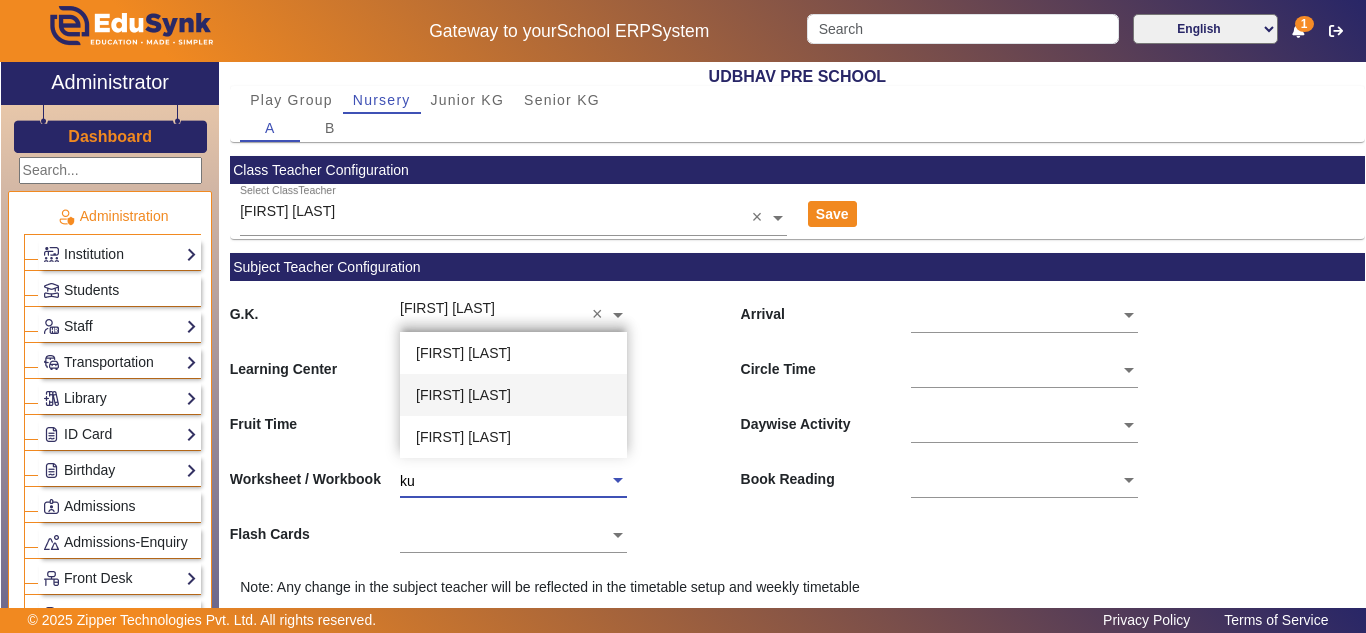 click on "[FIRST] [LAST]" at bounding box center [463, 395] 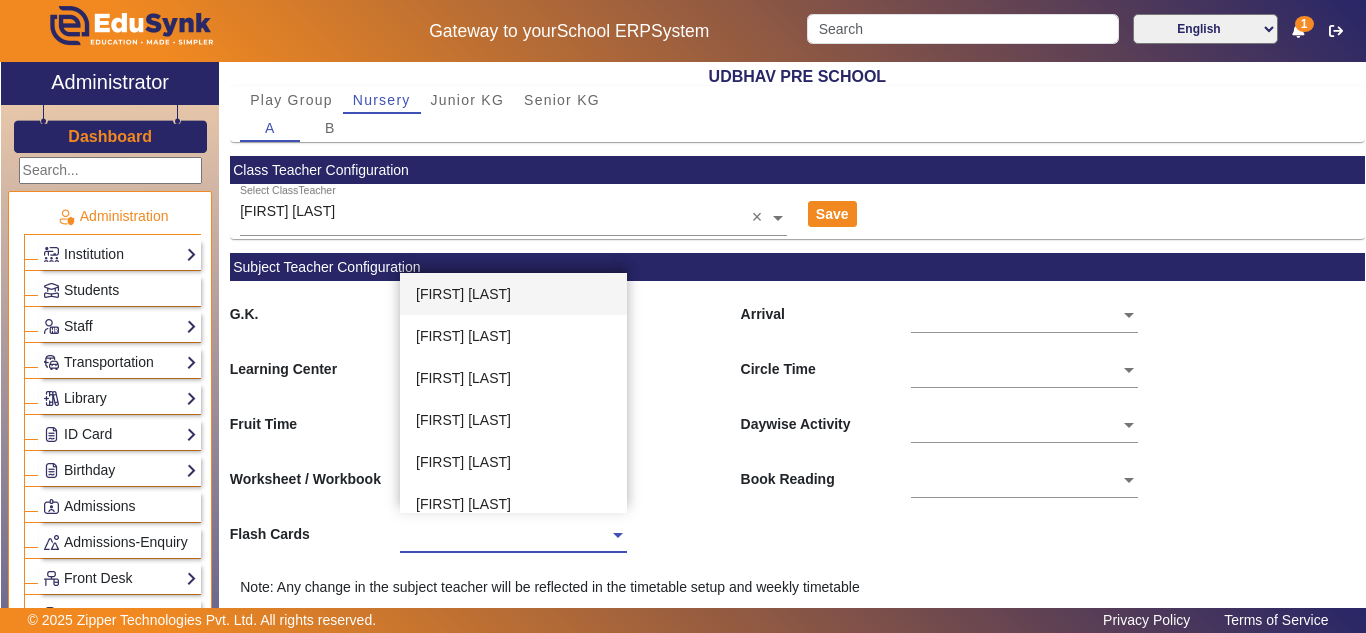 click 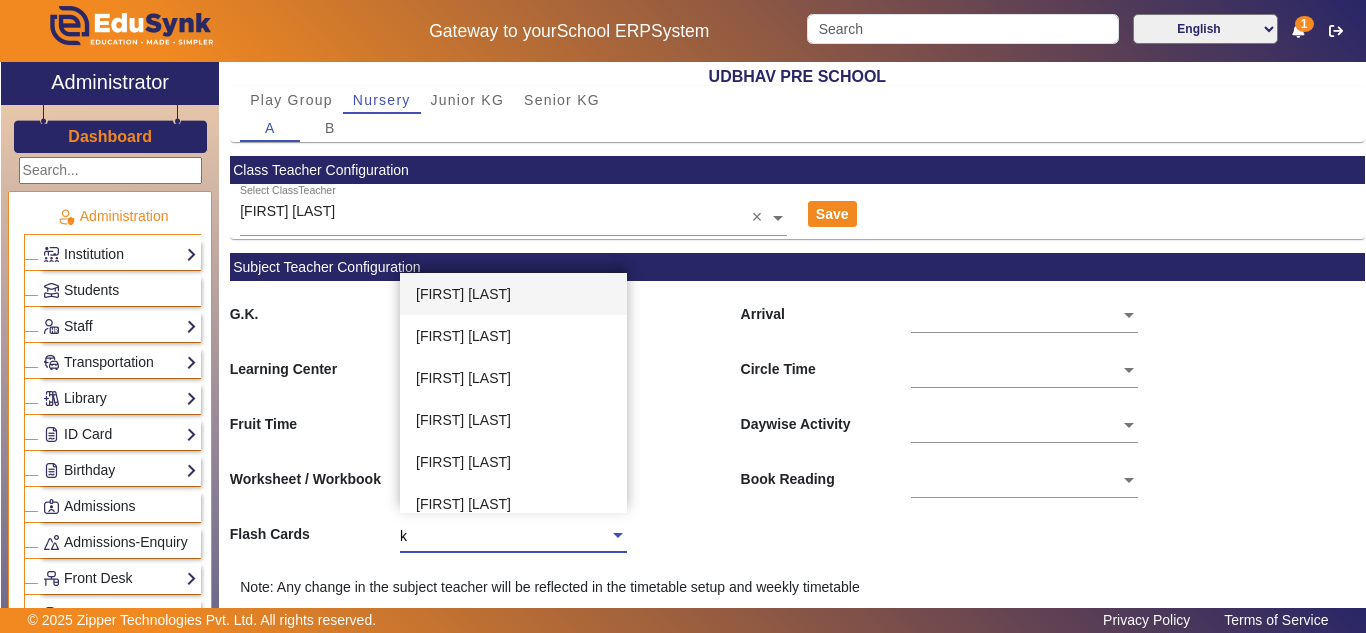 type on "ku" 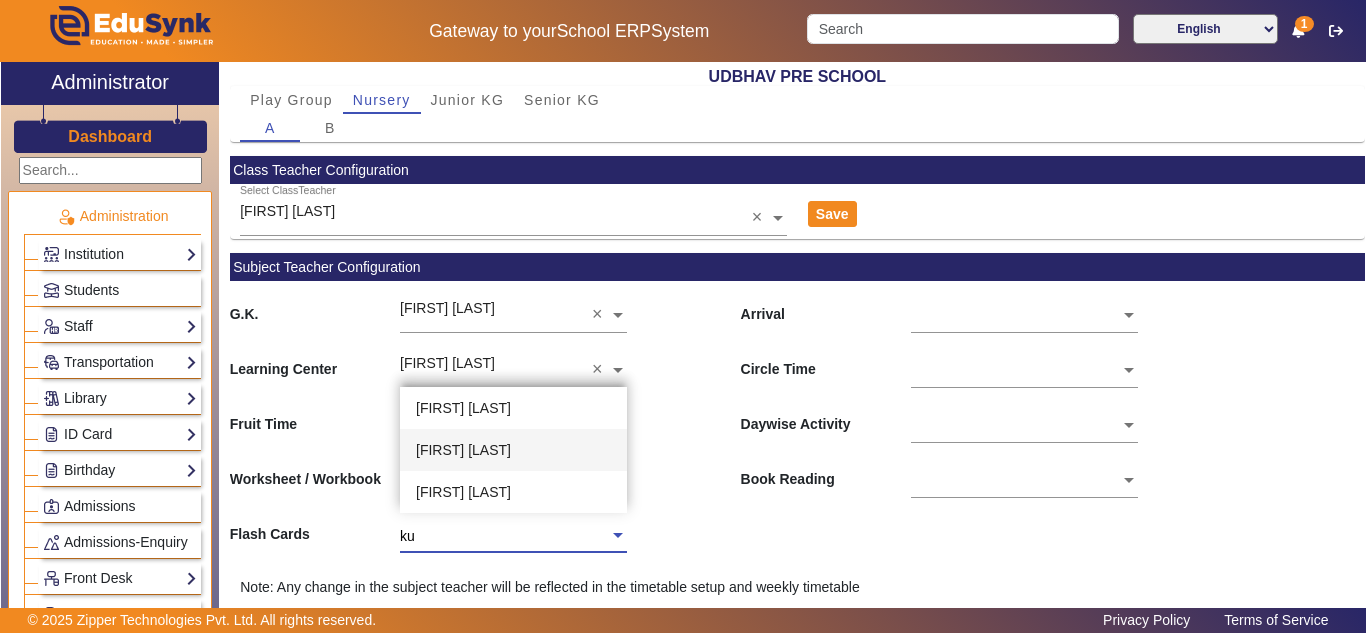 drag, startPoint x: 472, startPoint y: 441, endPoint x: 500, endPoint y: 440, distance: 28.01785 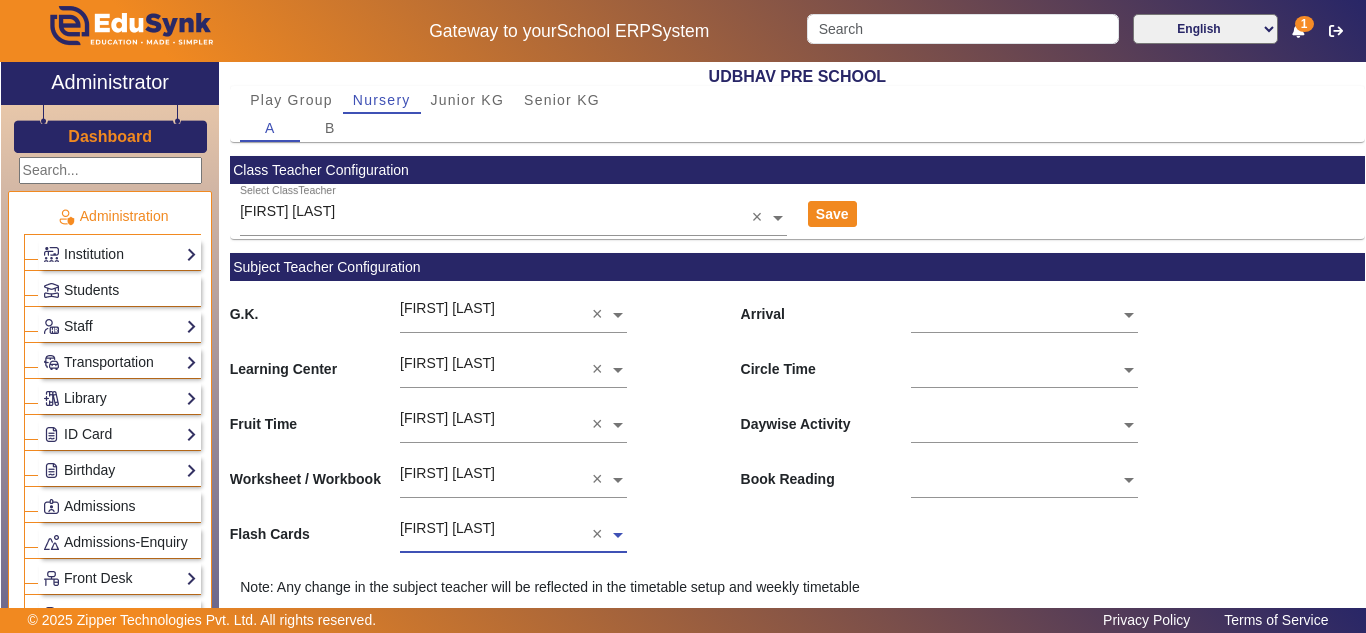 click 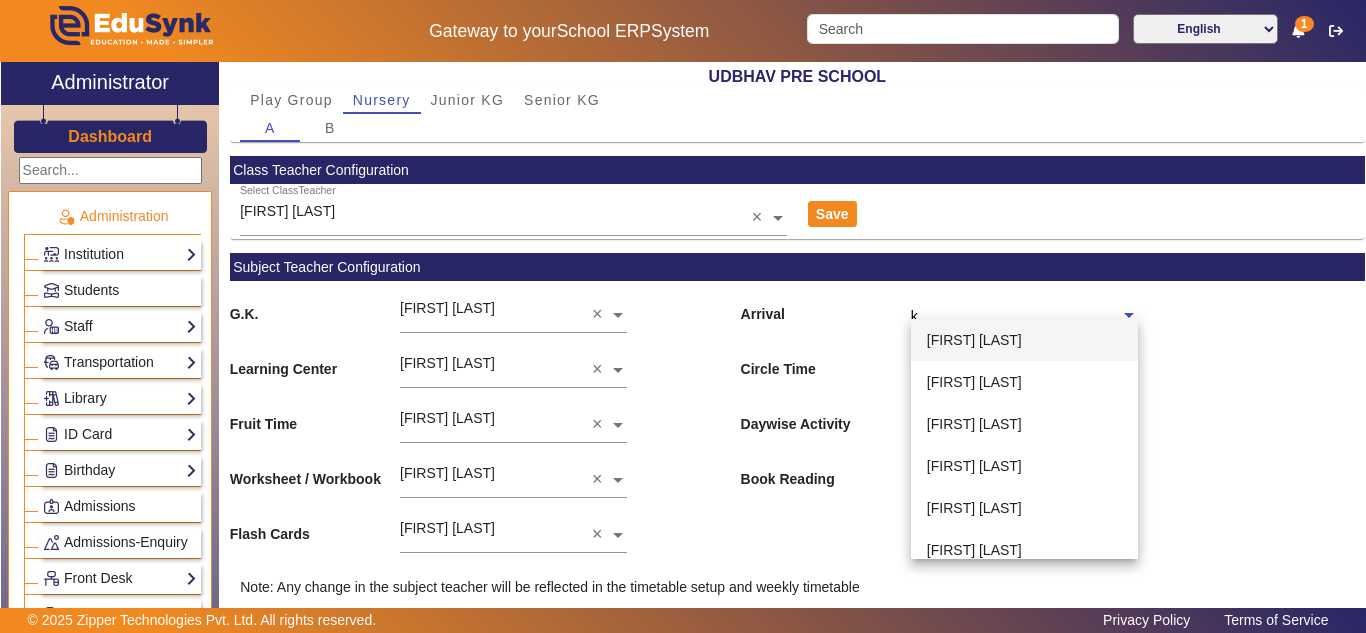 type on "ku" 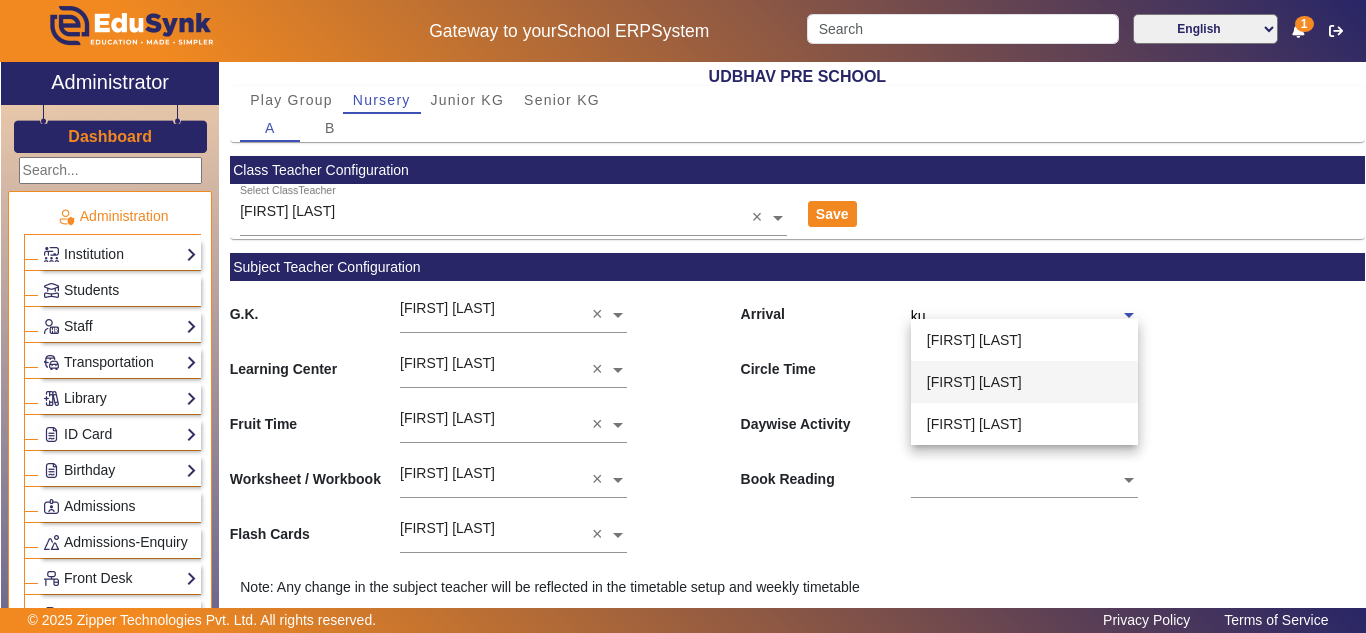 click on "[FIRST] [LAST]" at bounding box center [974, 382] 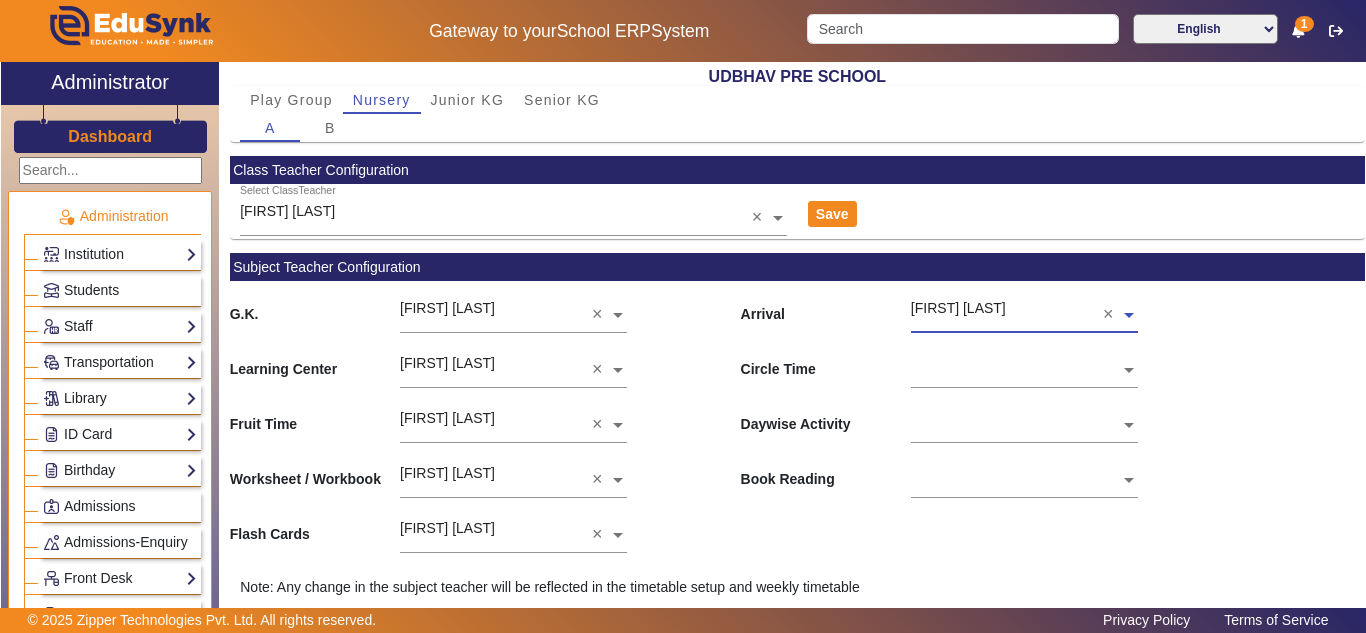 click 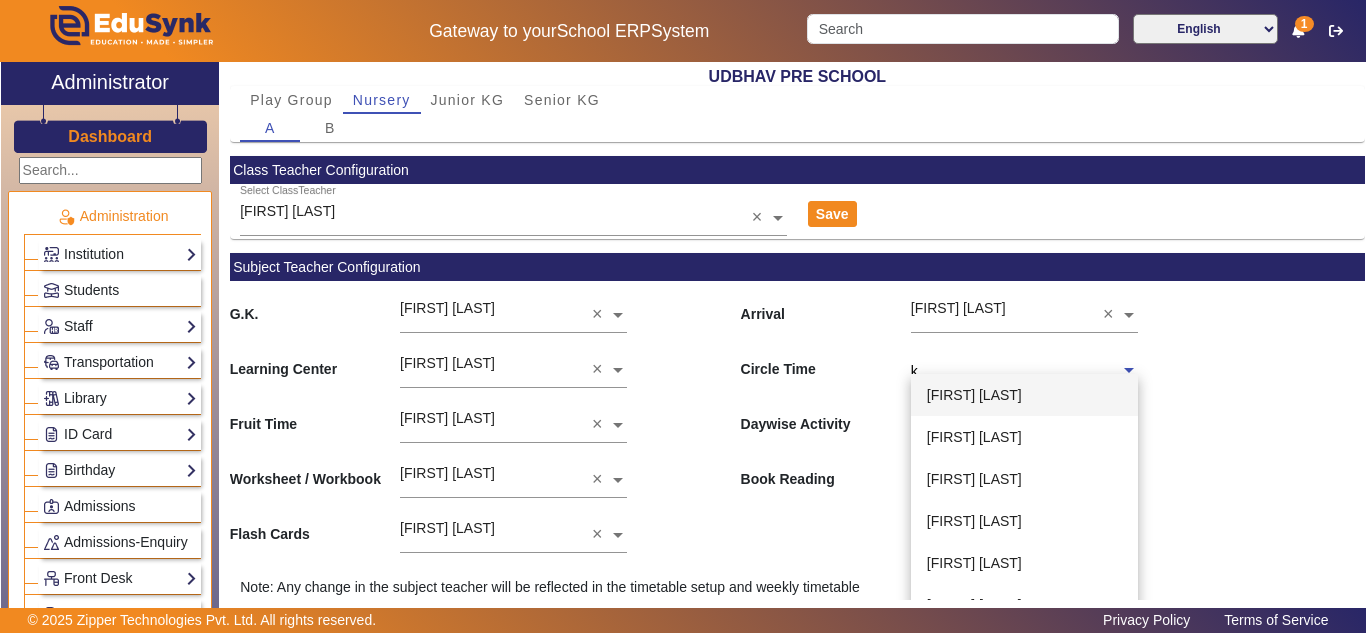 type on "ku" 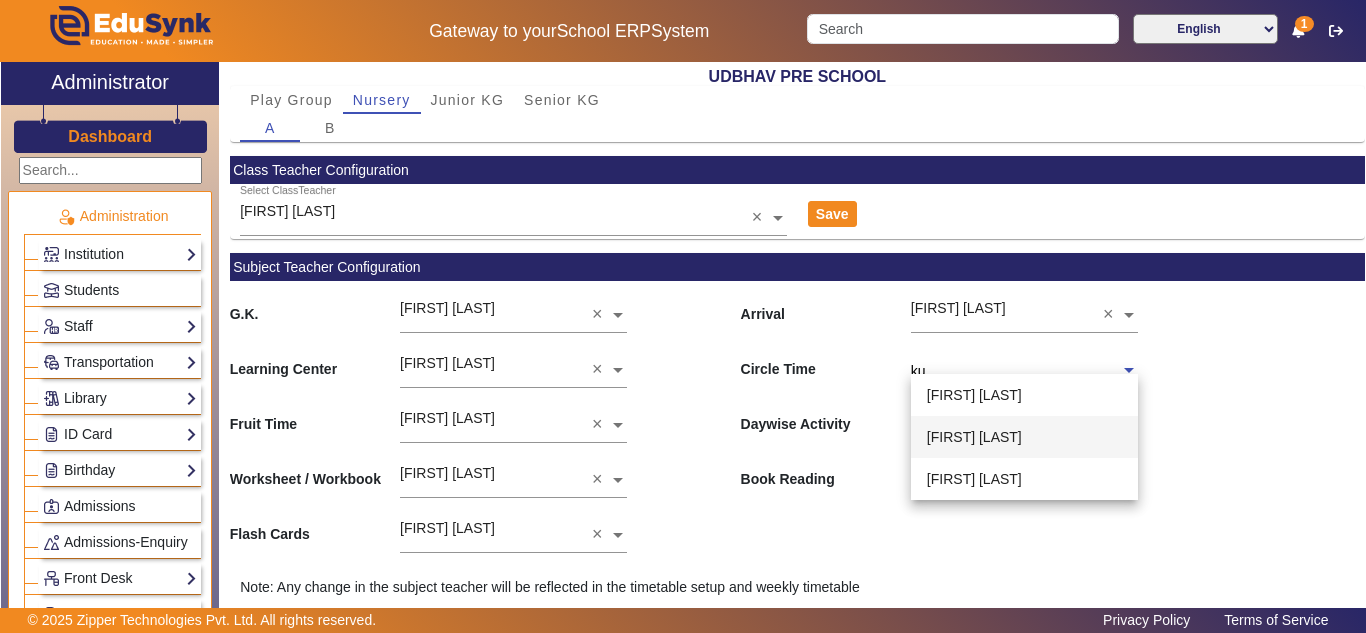 click on "[FIRST] [LAST]" at bounding box center [974, 437] 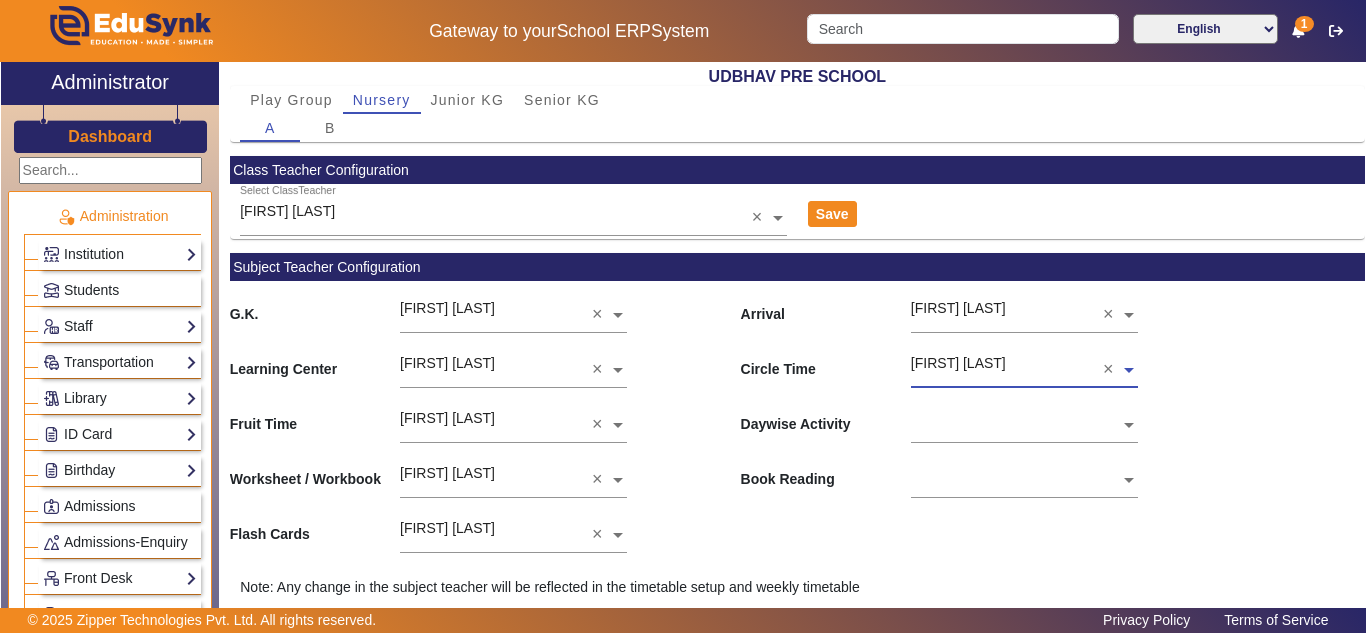 click 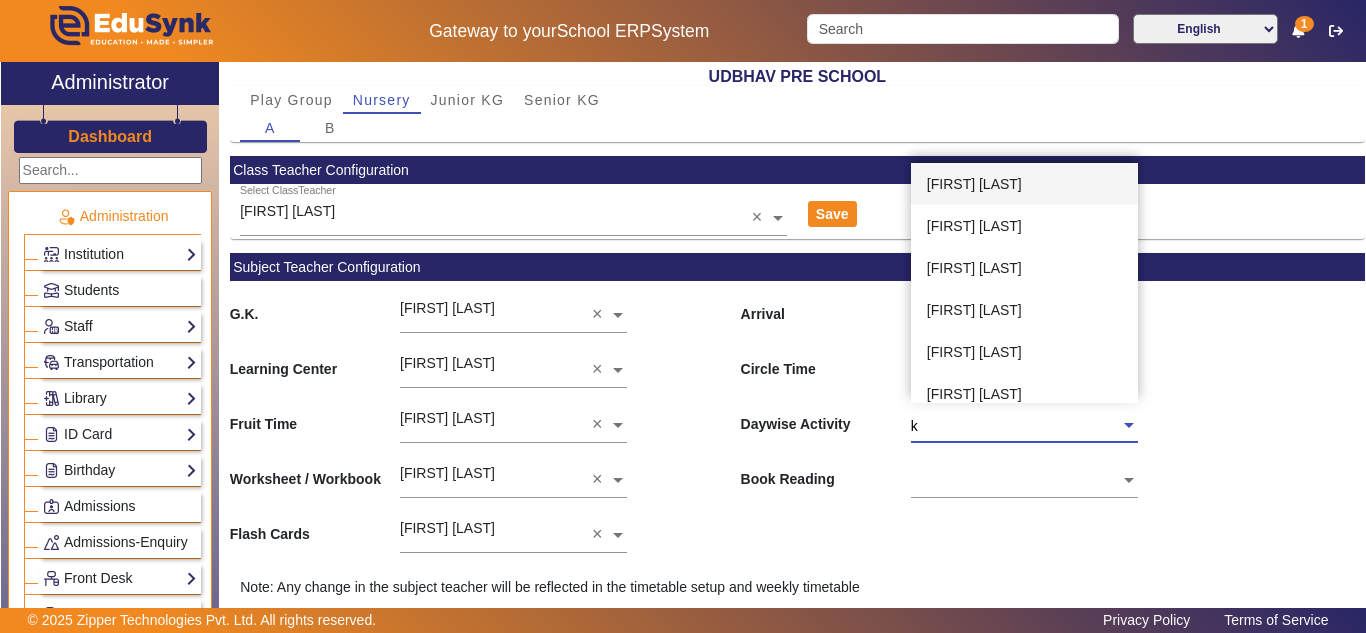 type on "ku" 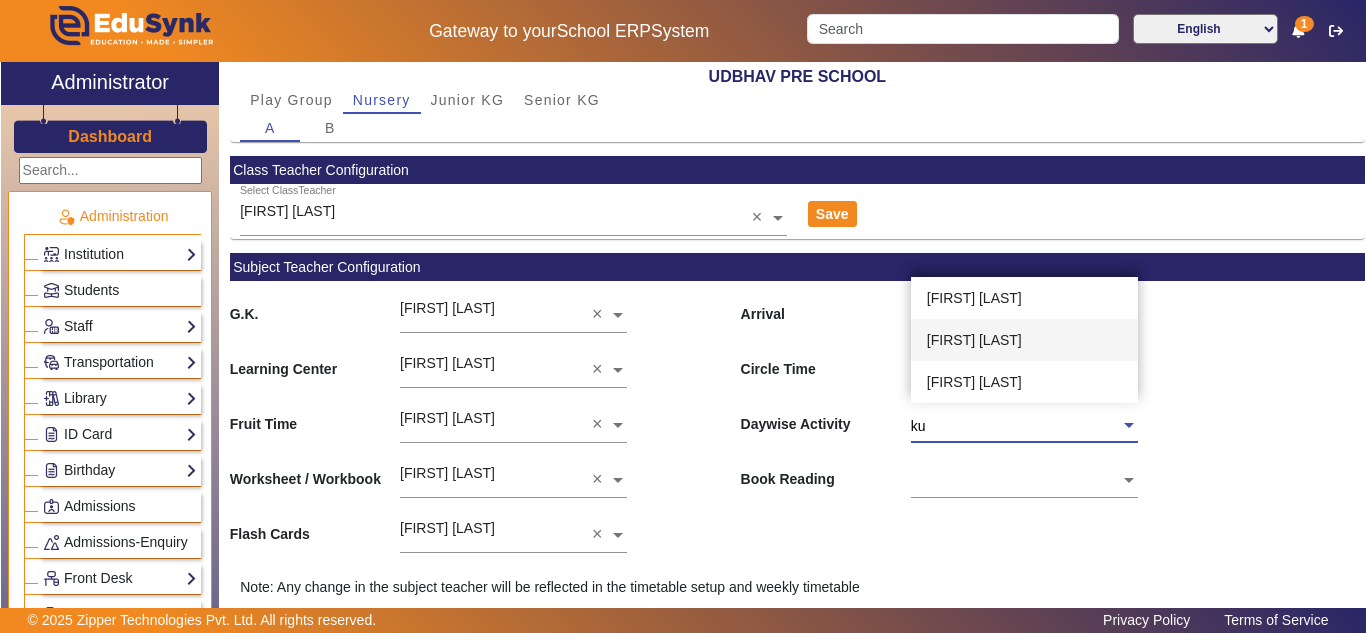 click on "[FIRST] [LAST]" at bounding box center [974, 340] 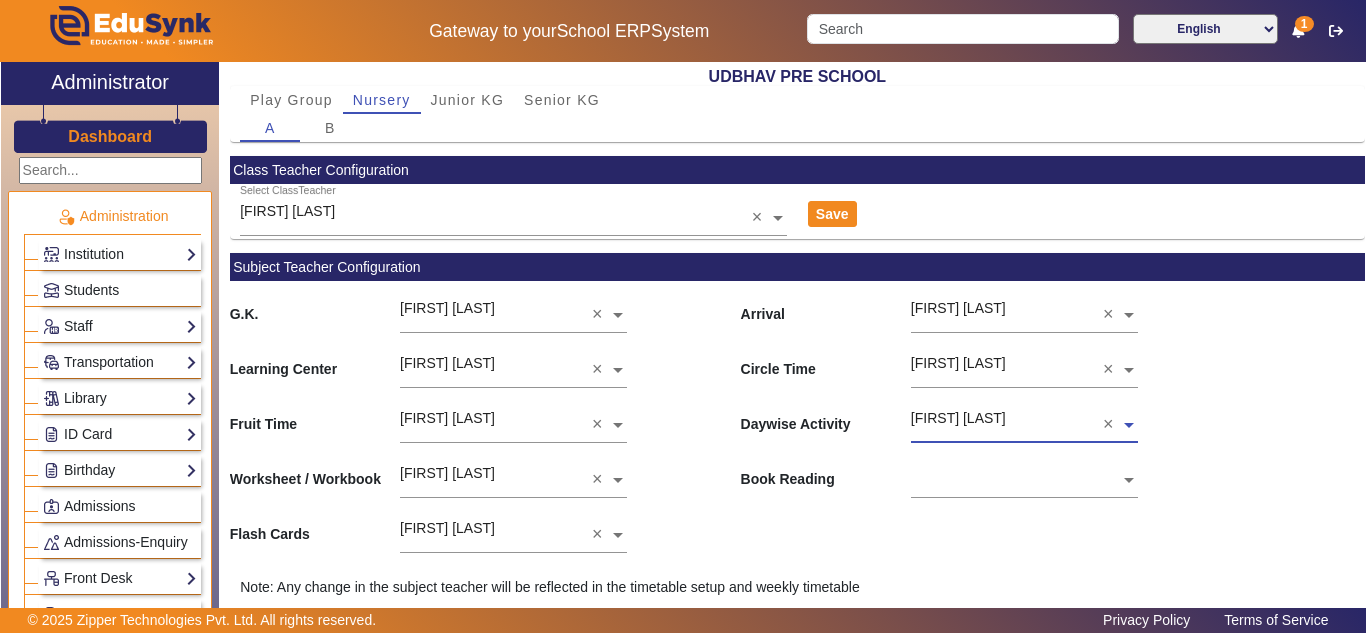 click 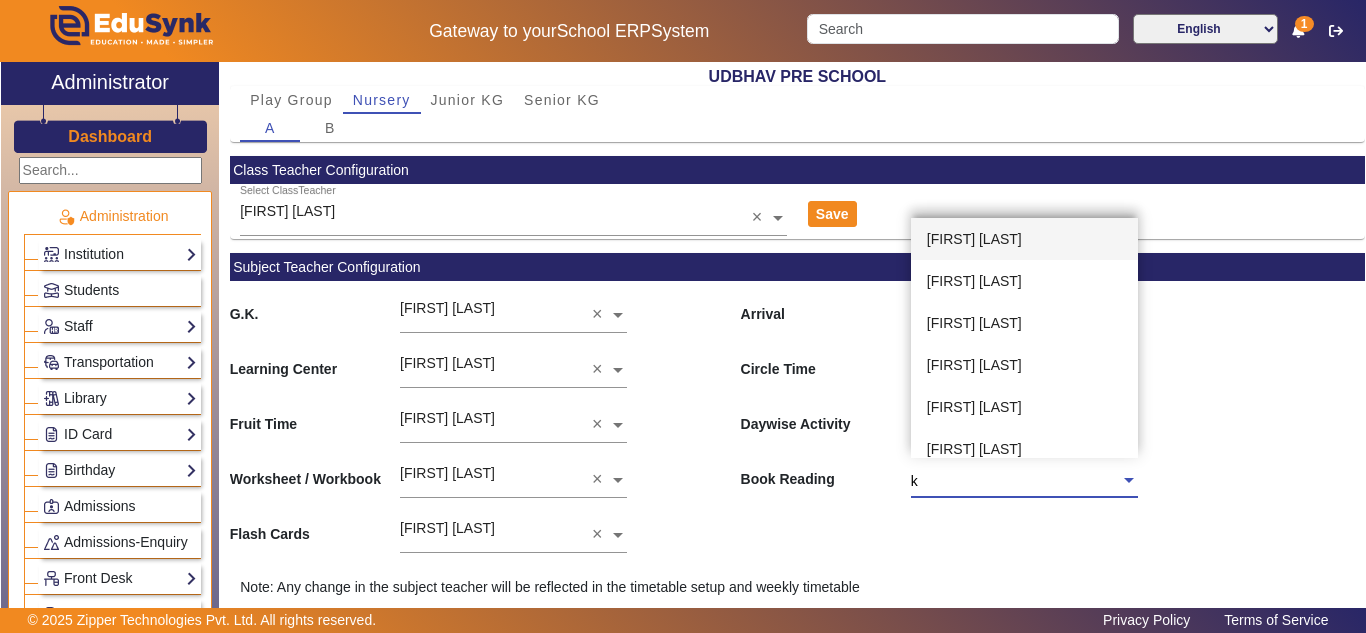 type on "ku" 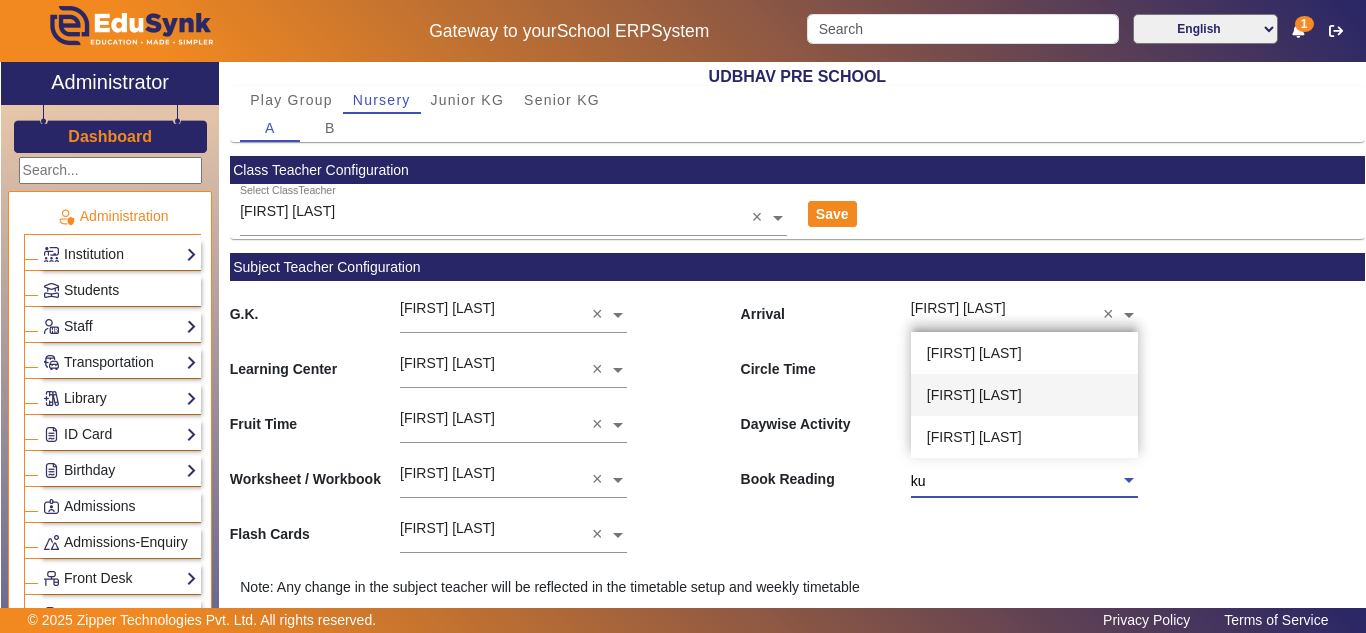 click on "[FIRST] [LAST]" at bounding box center [974, 395] 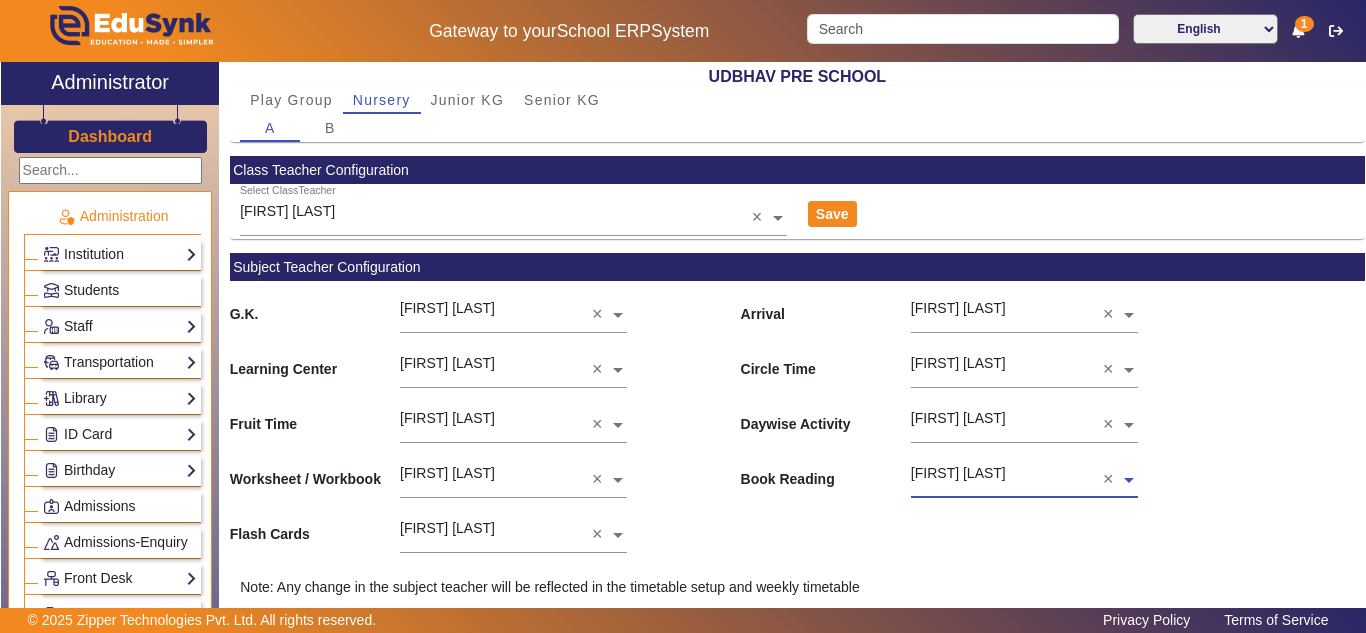 scroll, scrollTop: 46, scrollLeft: 0, axis: vertical 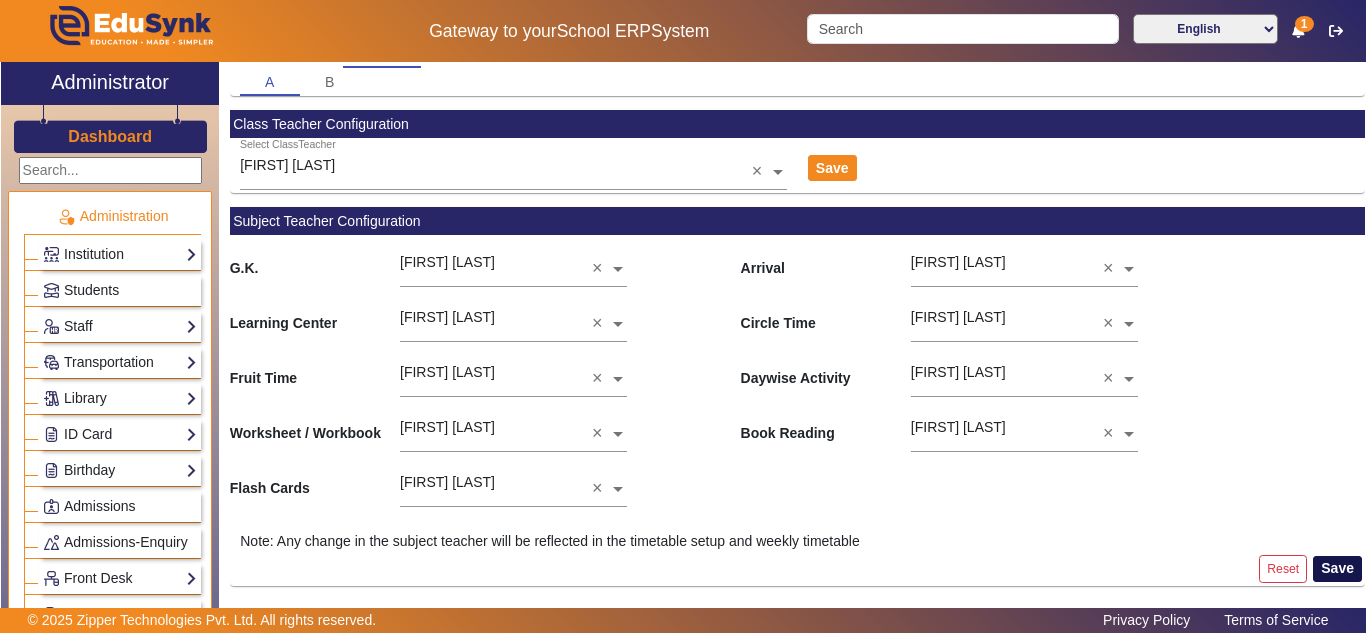 click on "Save" 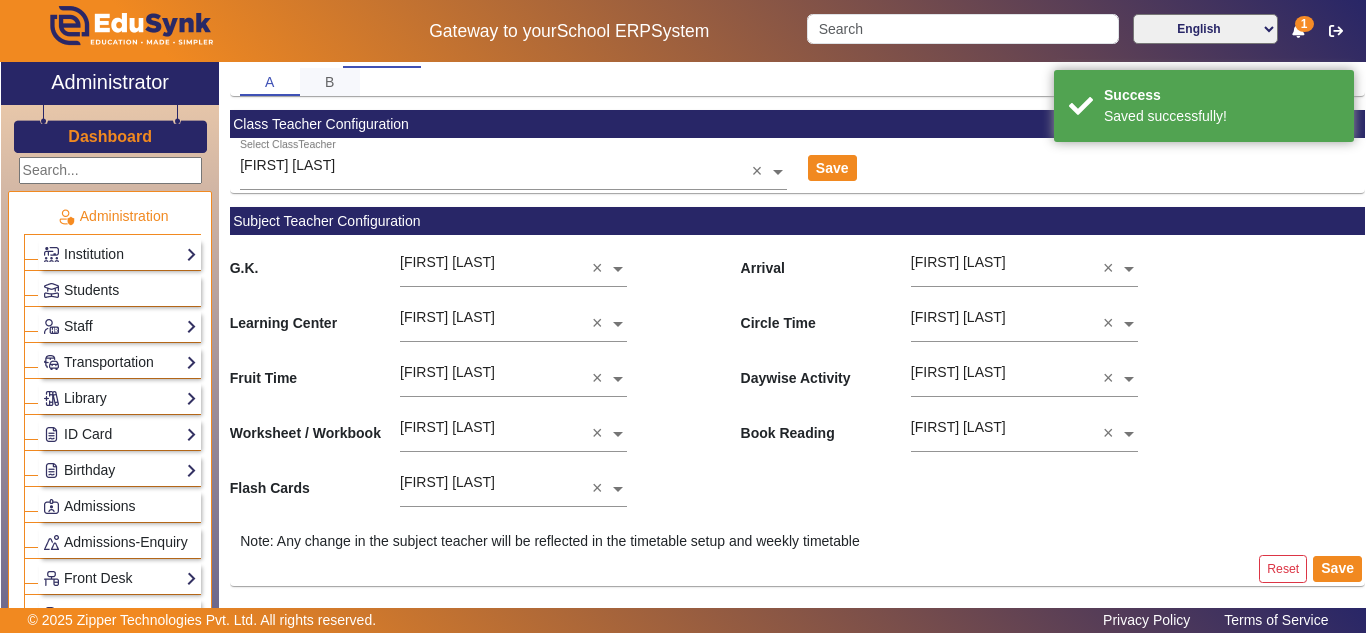 click on "B" at bounding box center [330, 82] 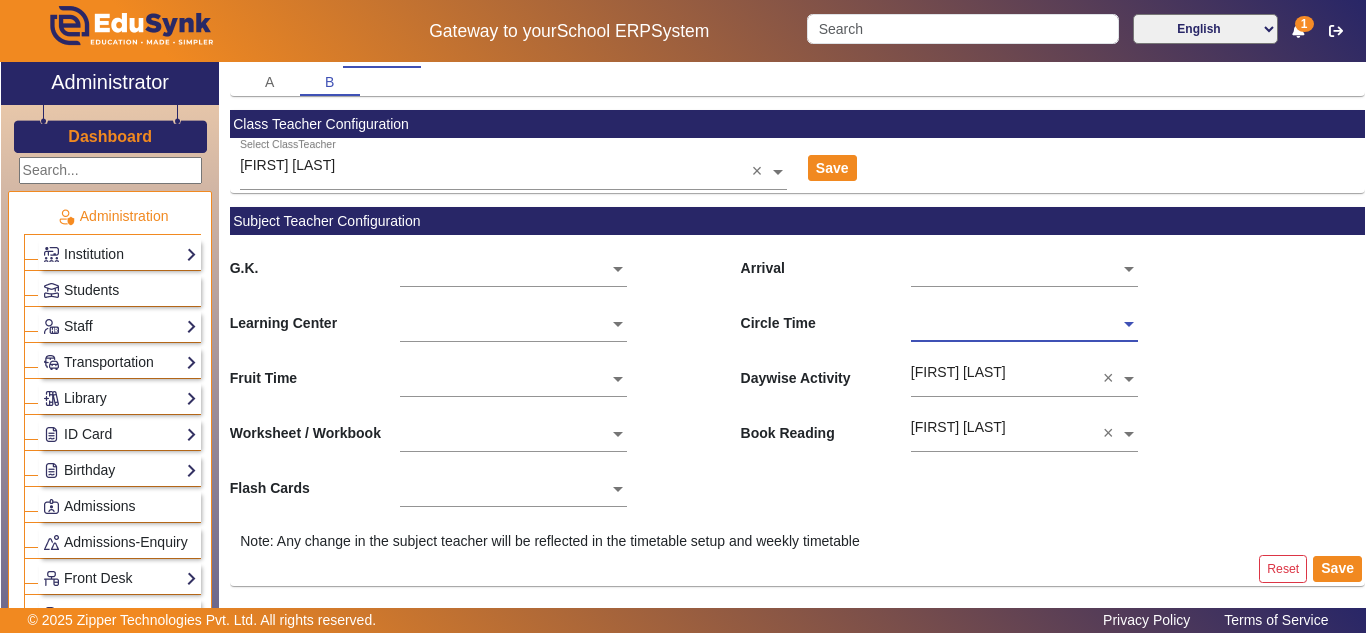 drag, startPoint x: 1096, startPoint y: 375, endPoint x: 1107, endPoint y: 402, distance: 29.15476 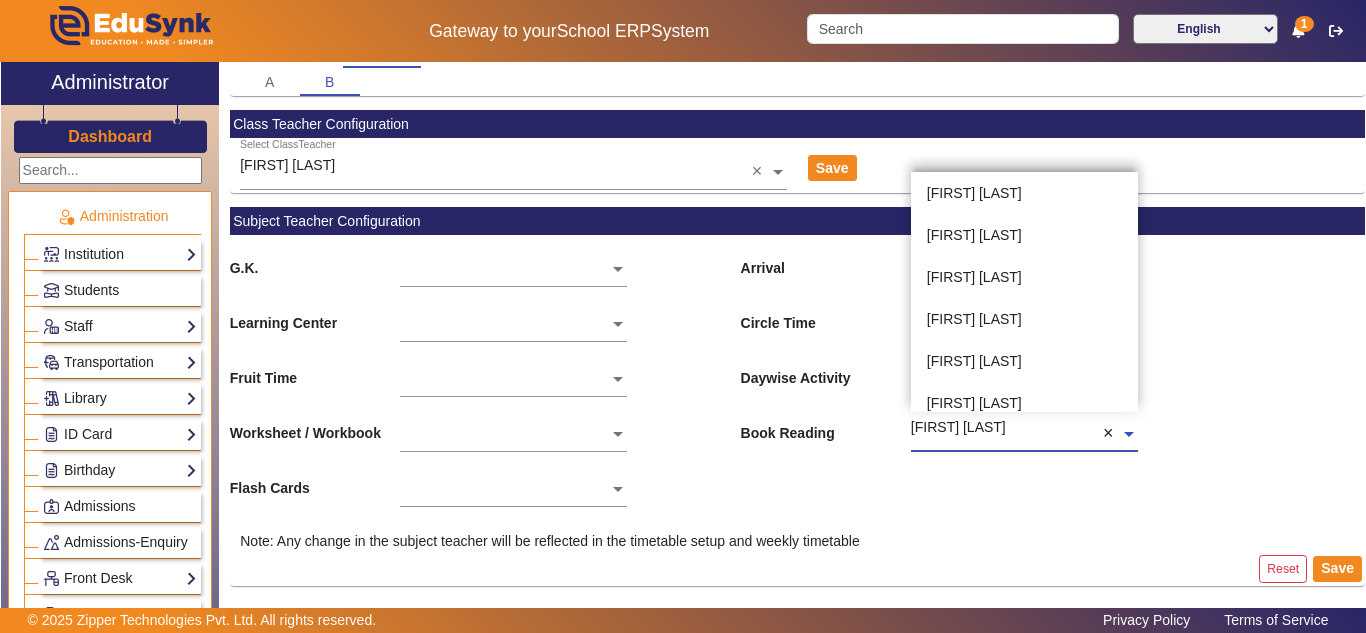 click on "Kunika Kukreja  ×" 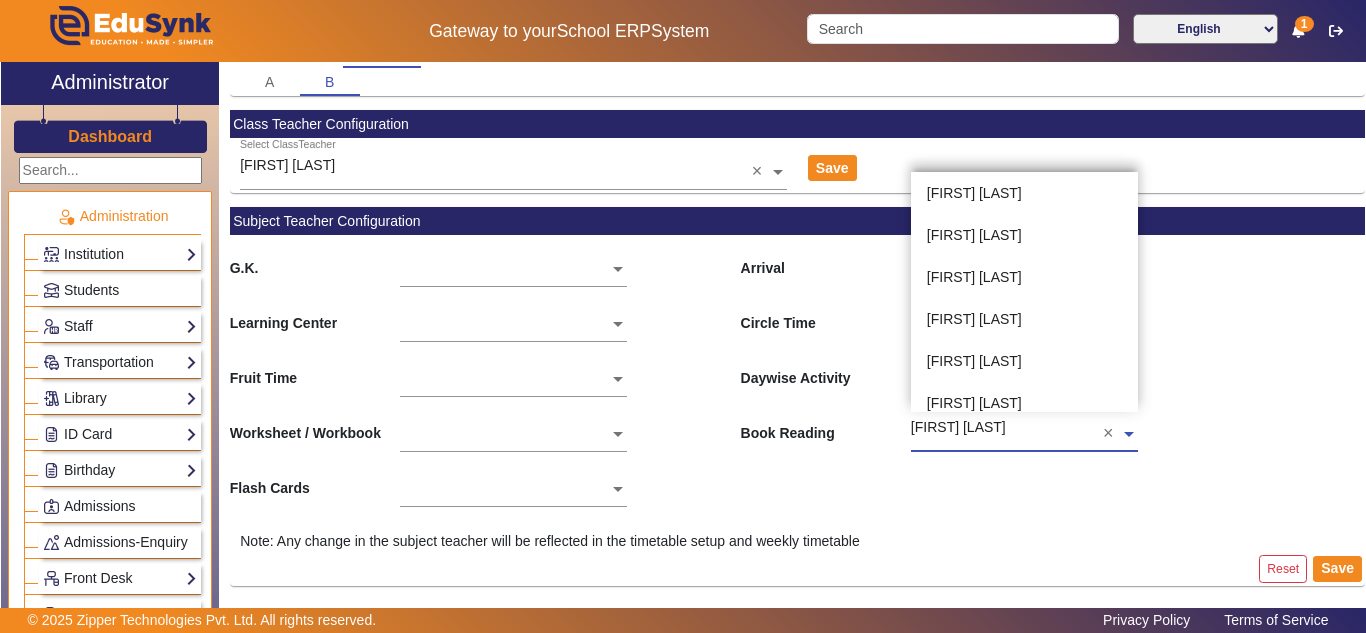 scroll, scrollTop: 306, scrollLeft: 0, axis: vertical 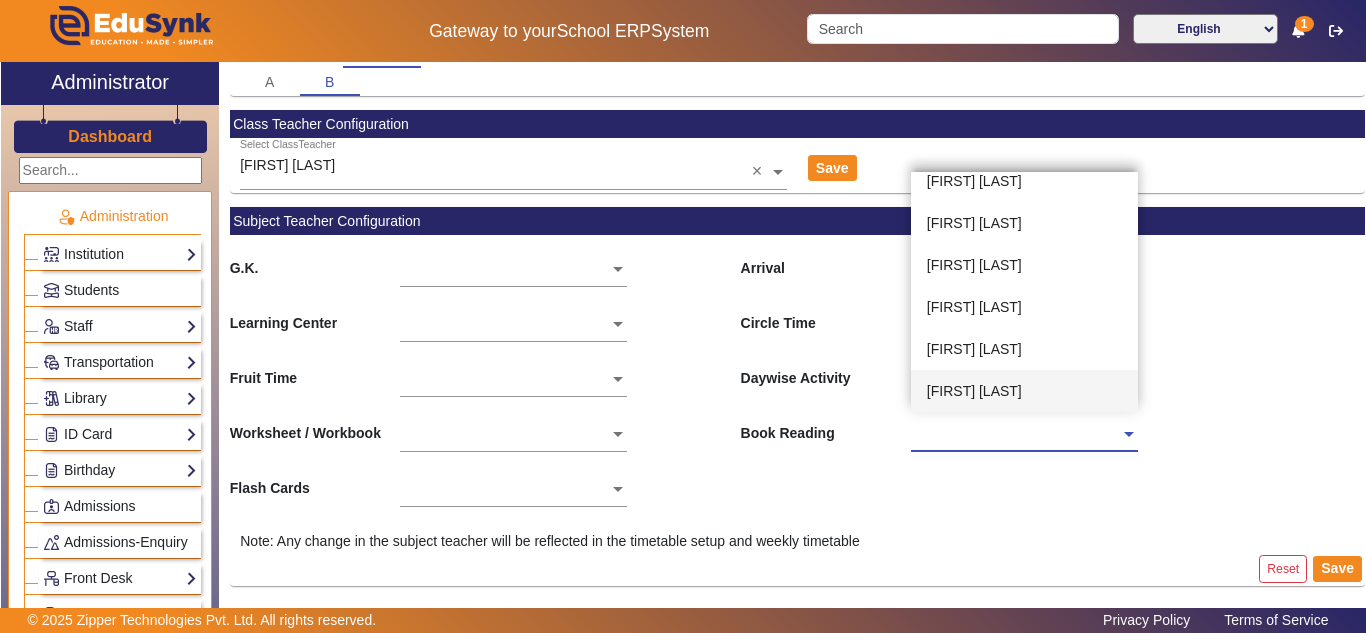 click 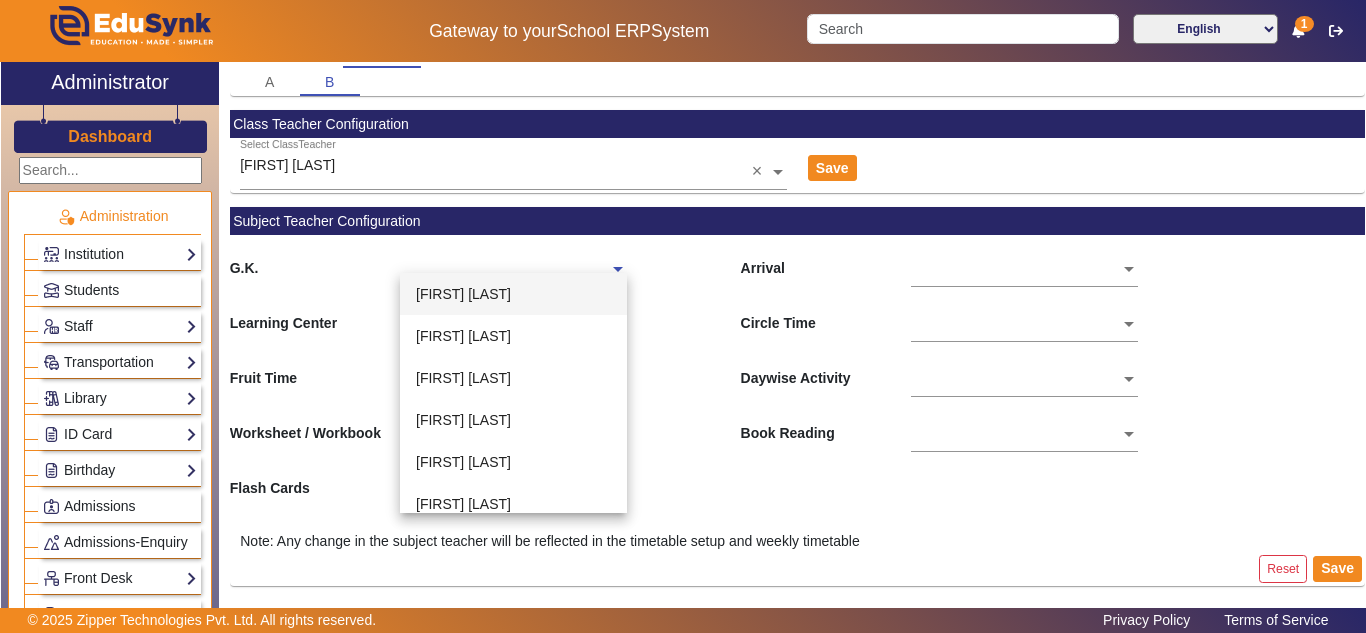 type on "g" 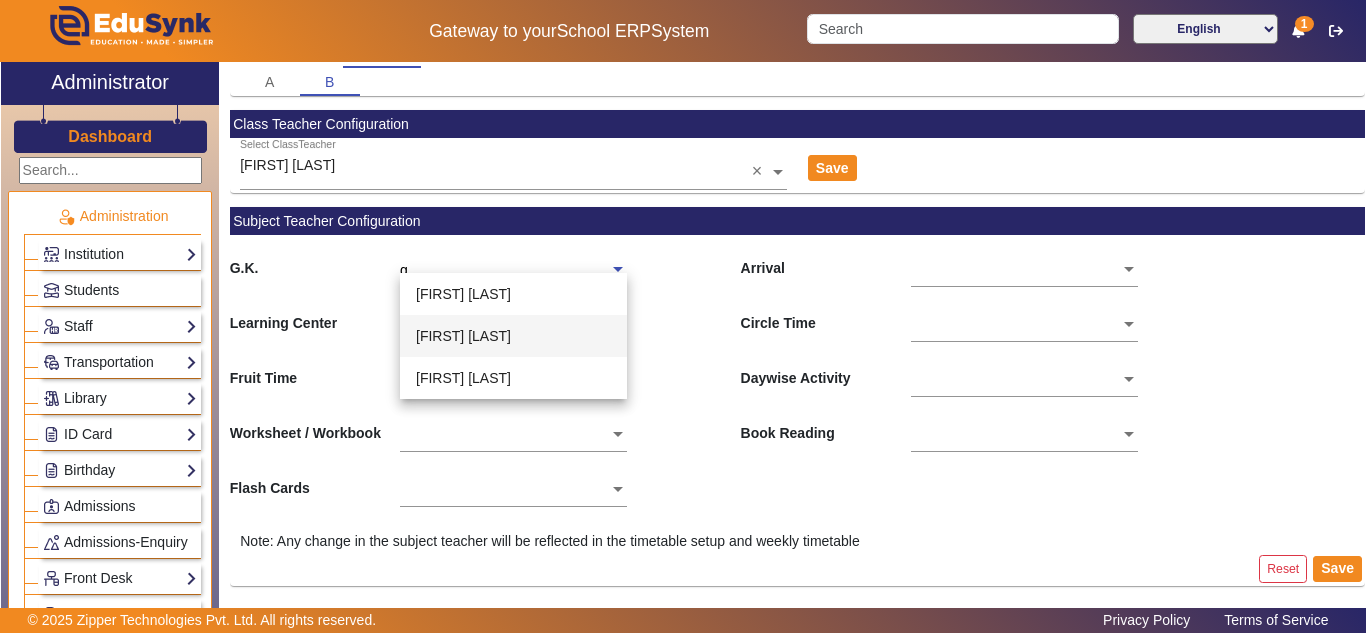 click on "[FIRST] [LAST]" at bounding box center (463, 336) 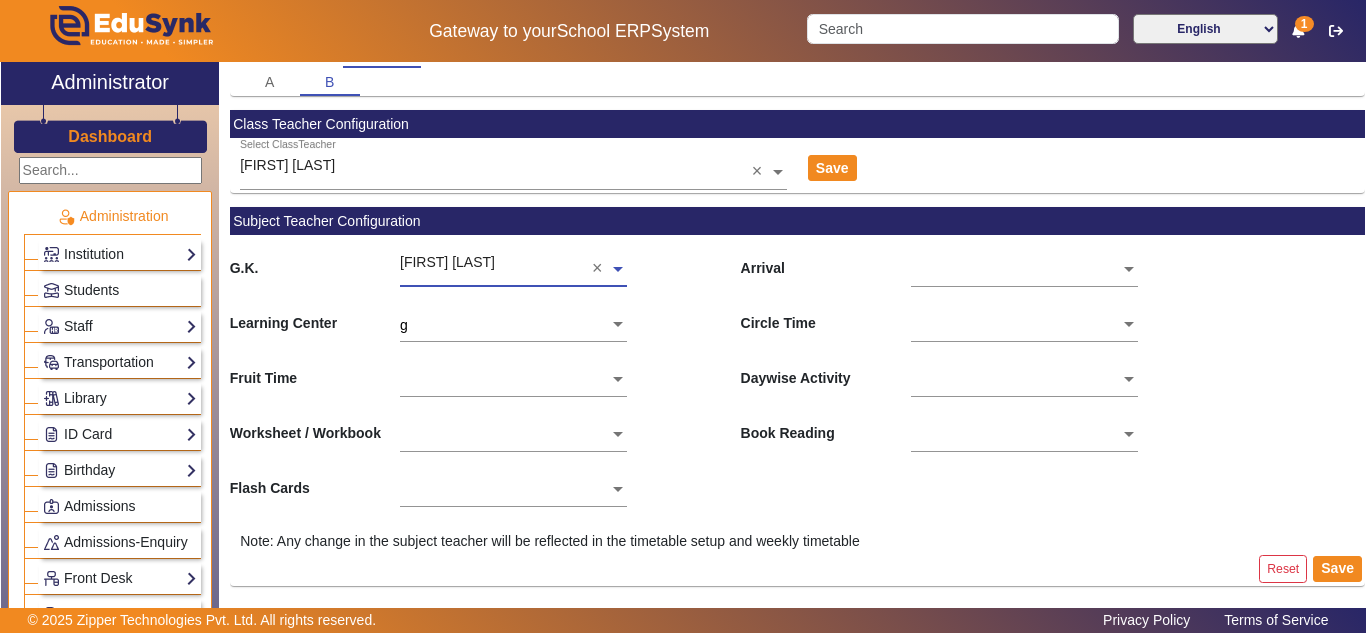 click on "g" 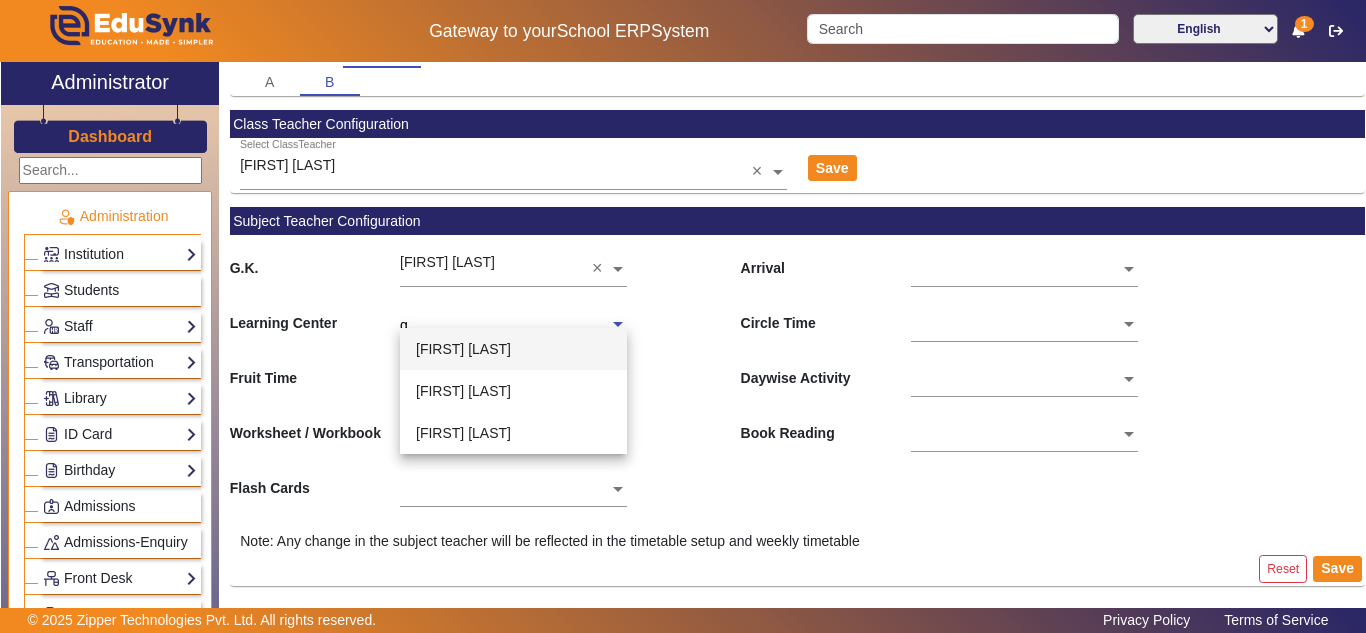 type on "gr" 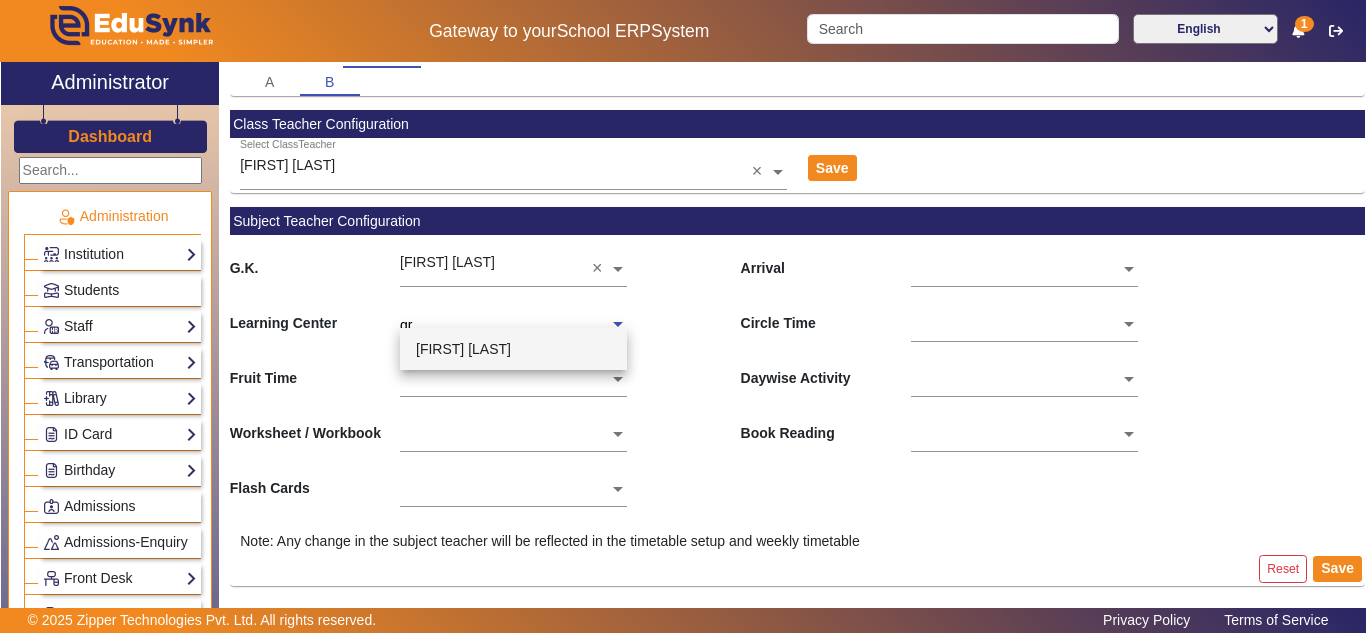 click on "[FIRST] [LAST]" at bounding box center (463, 349) 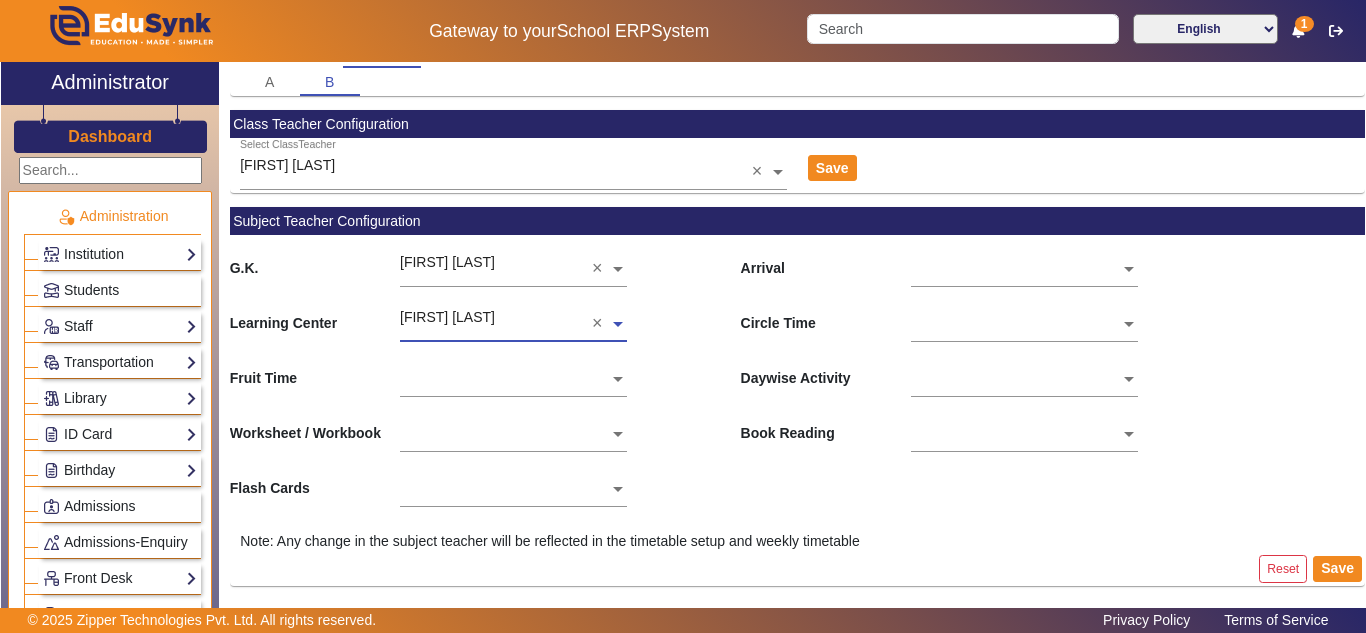 click 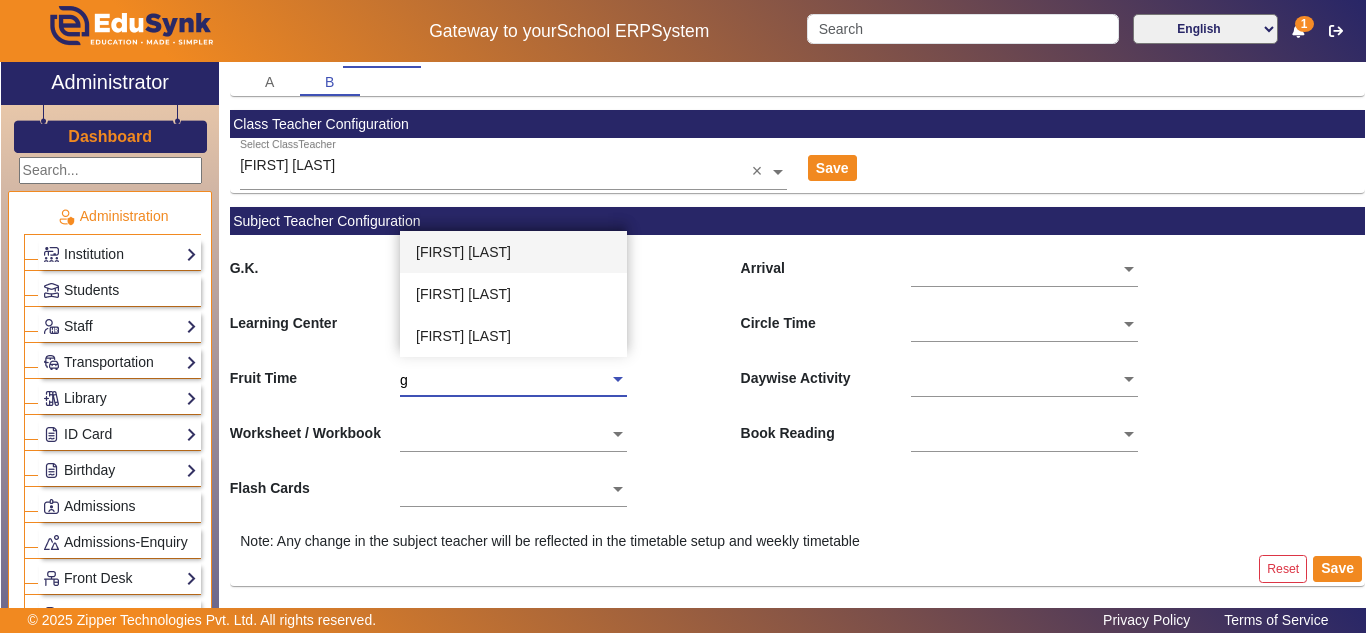 type on "gr" 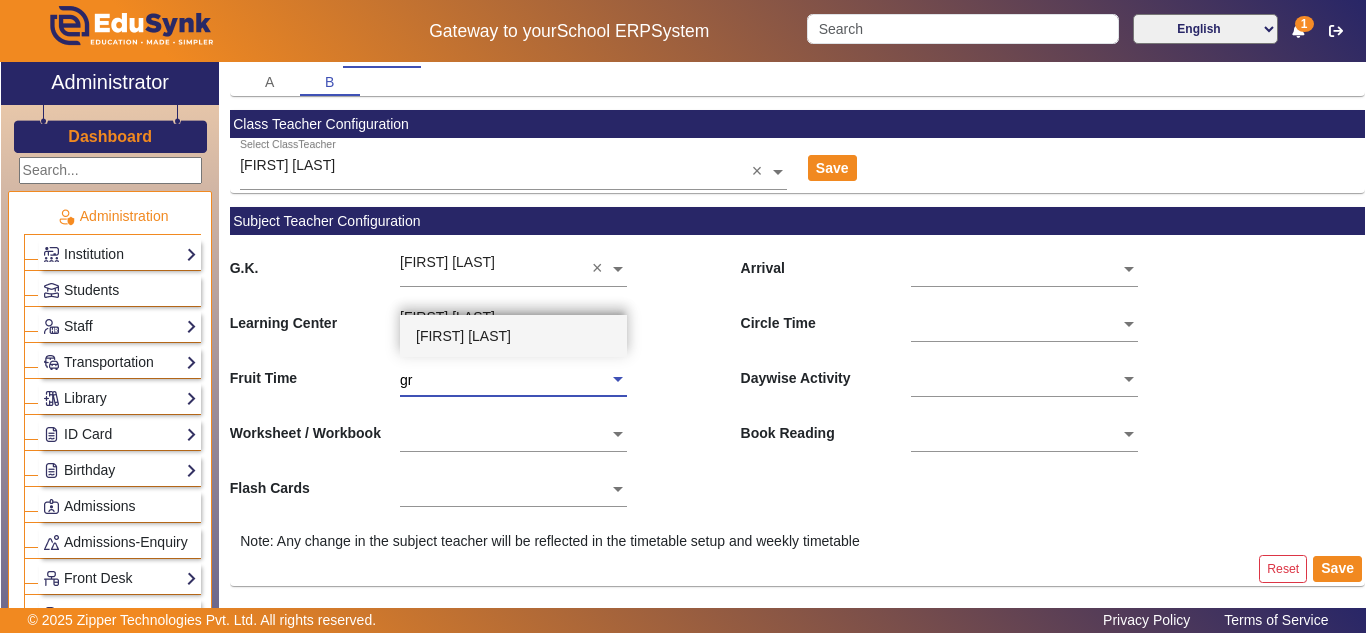 click on "[FIRST] [LAST]" at bounding box center (463, 336) 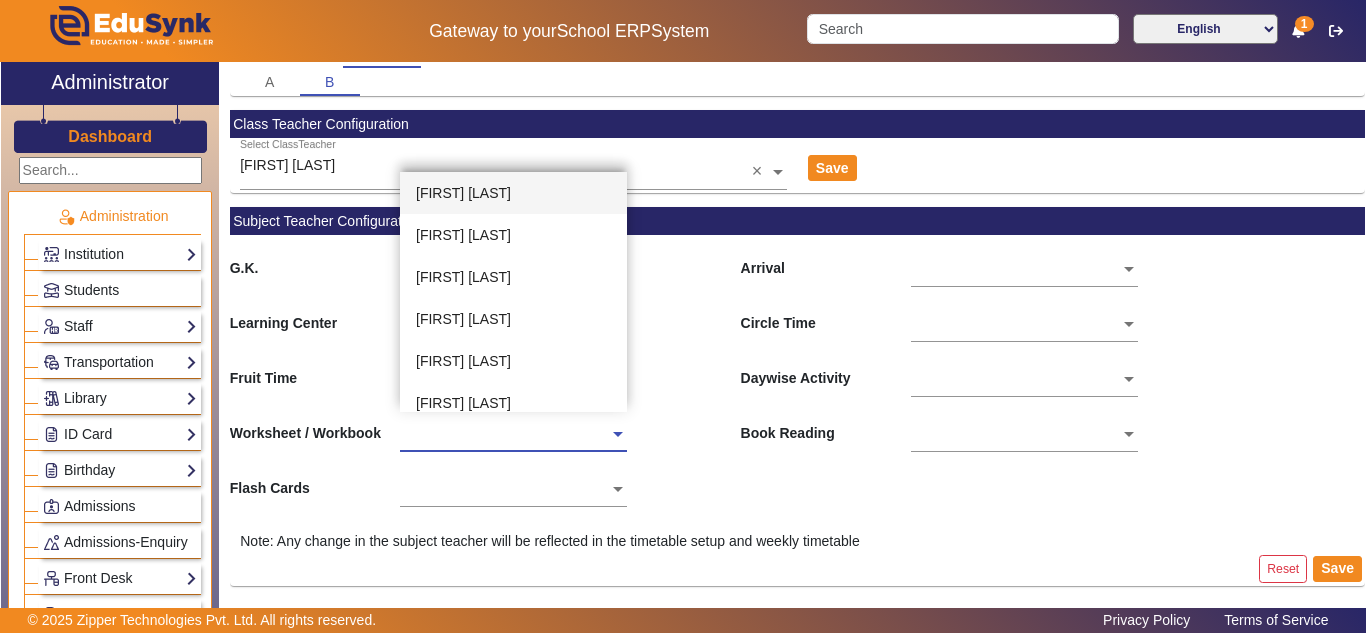 click 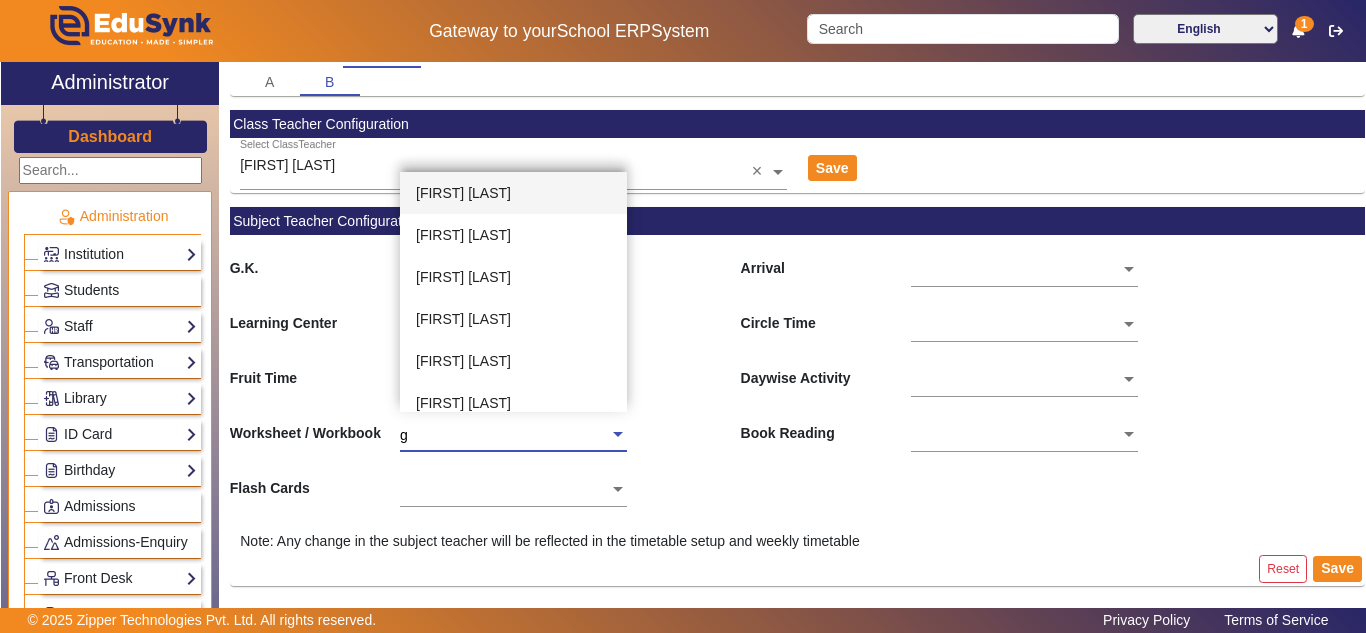 type on "gr" 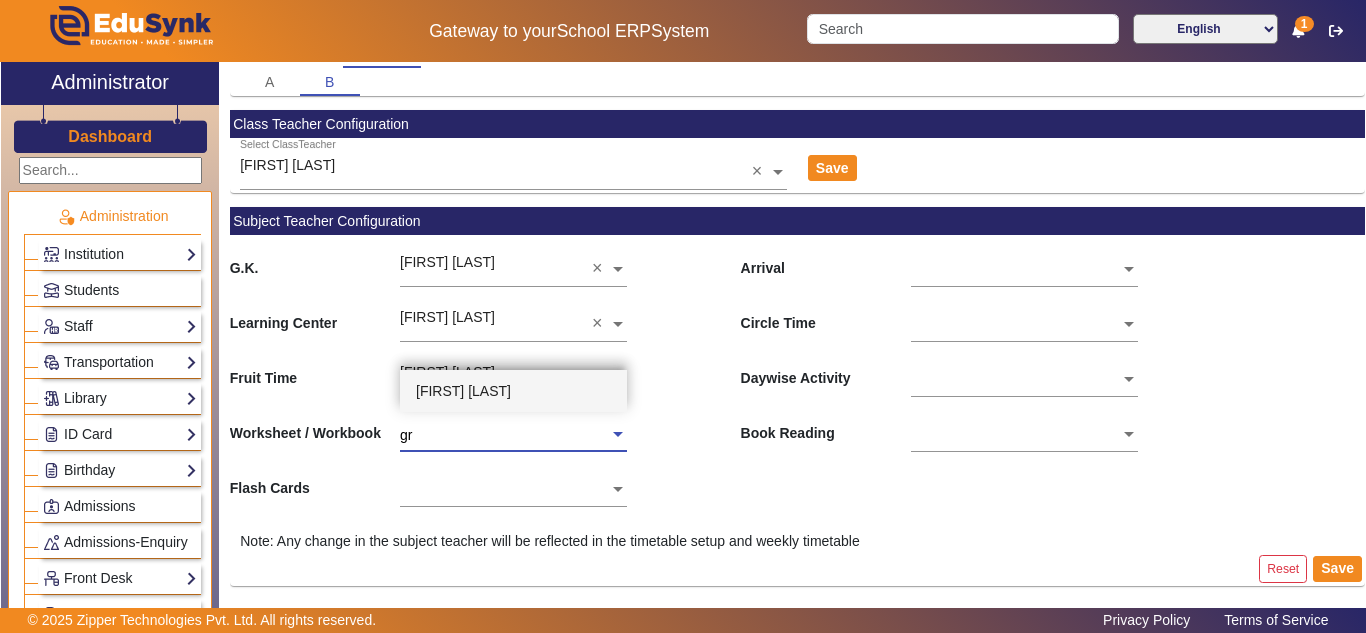 click on "[FIRST] [LAST]" at bounding box center (463, 391) 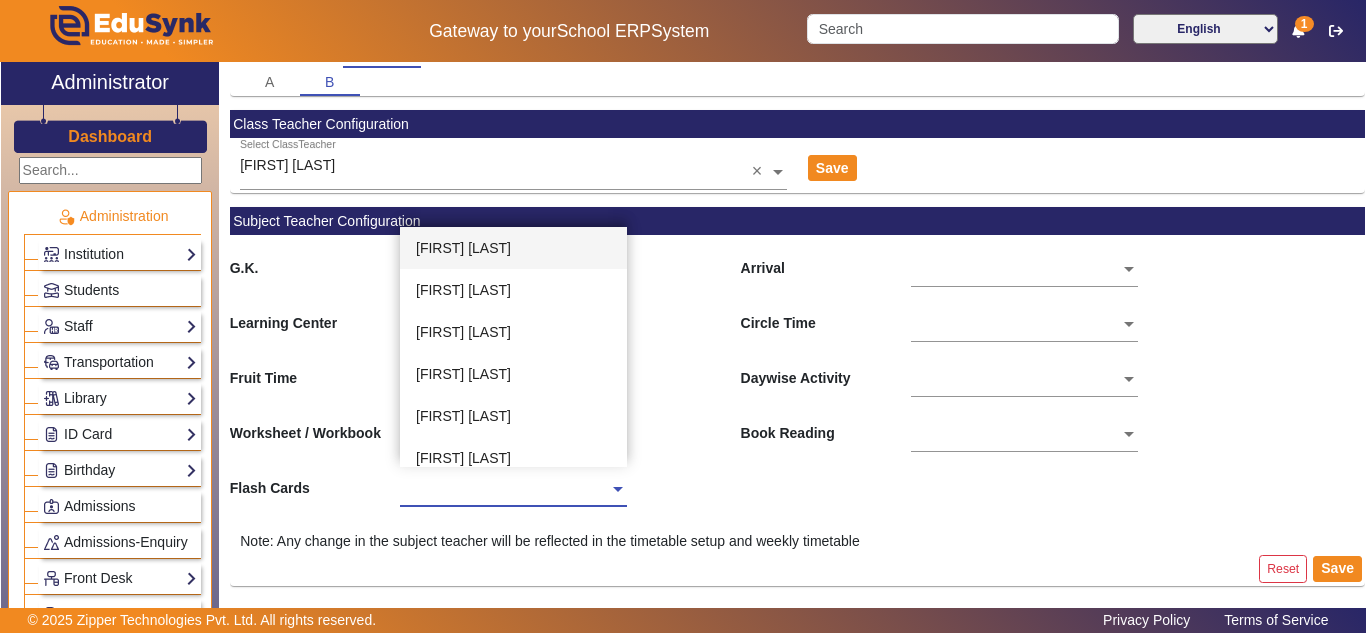 drag, startPoint x: 473, startPoint y: 495, endPoint x: 480, endPoint y: 486, distance: 11.401754 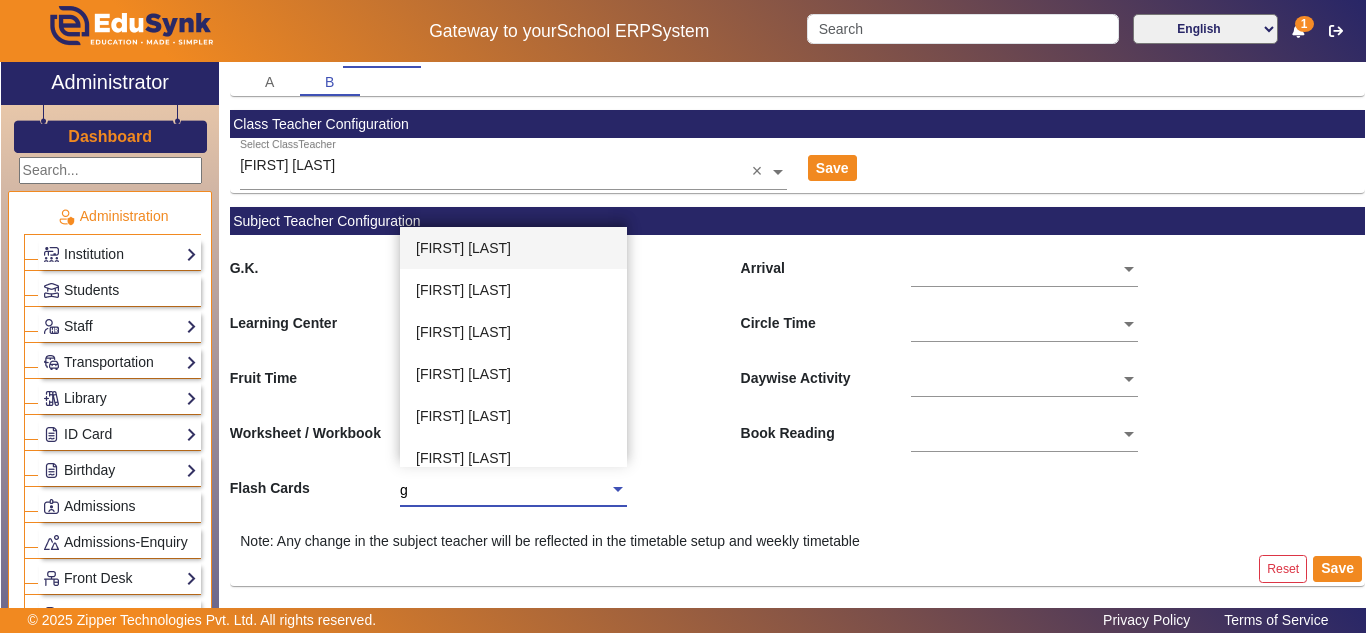 type on "gr" 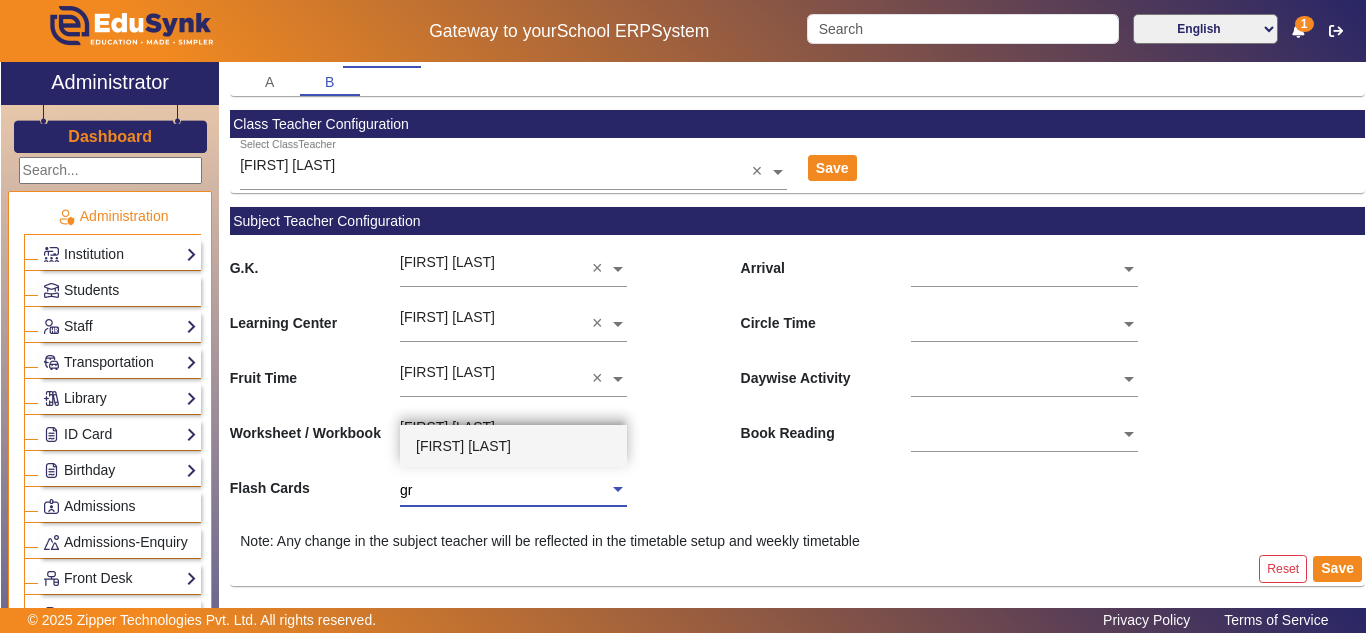 drag, startPoint x: 467, startPoint y: 446, endPoint x: 746, endPoint y: 361, distance: 291.66077 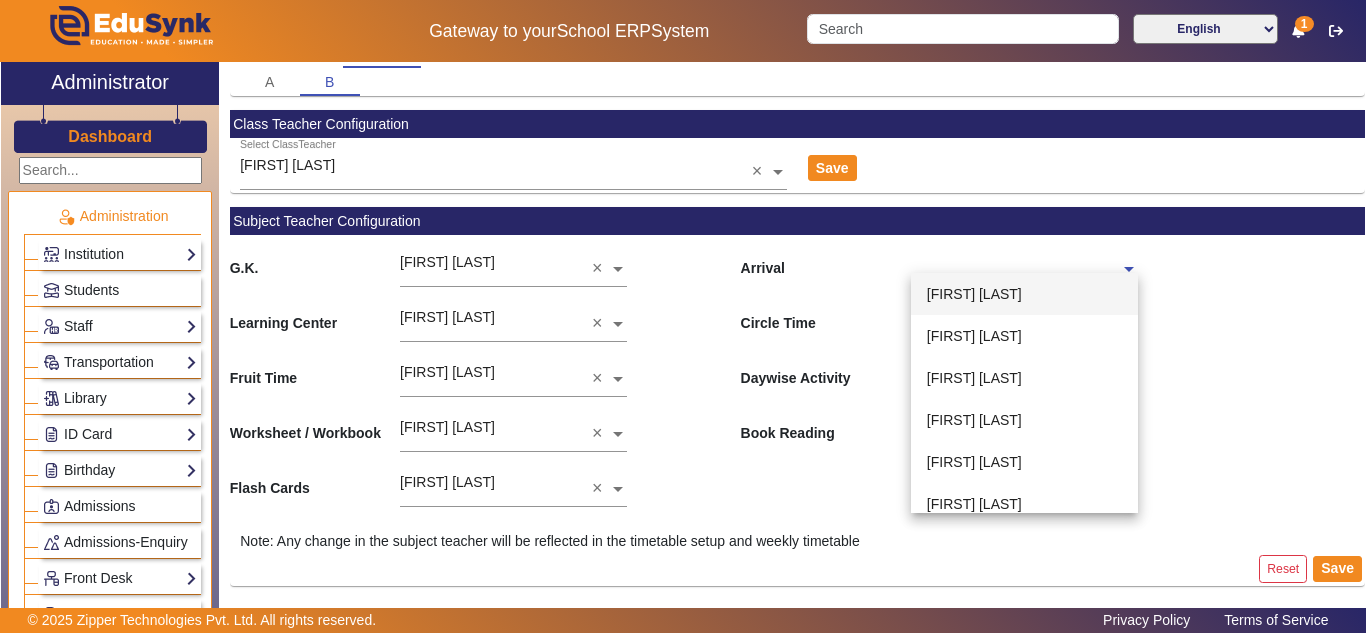 click 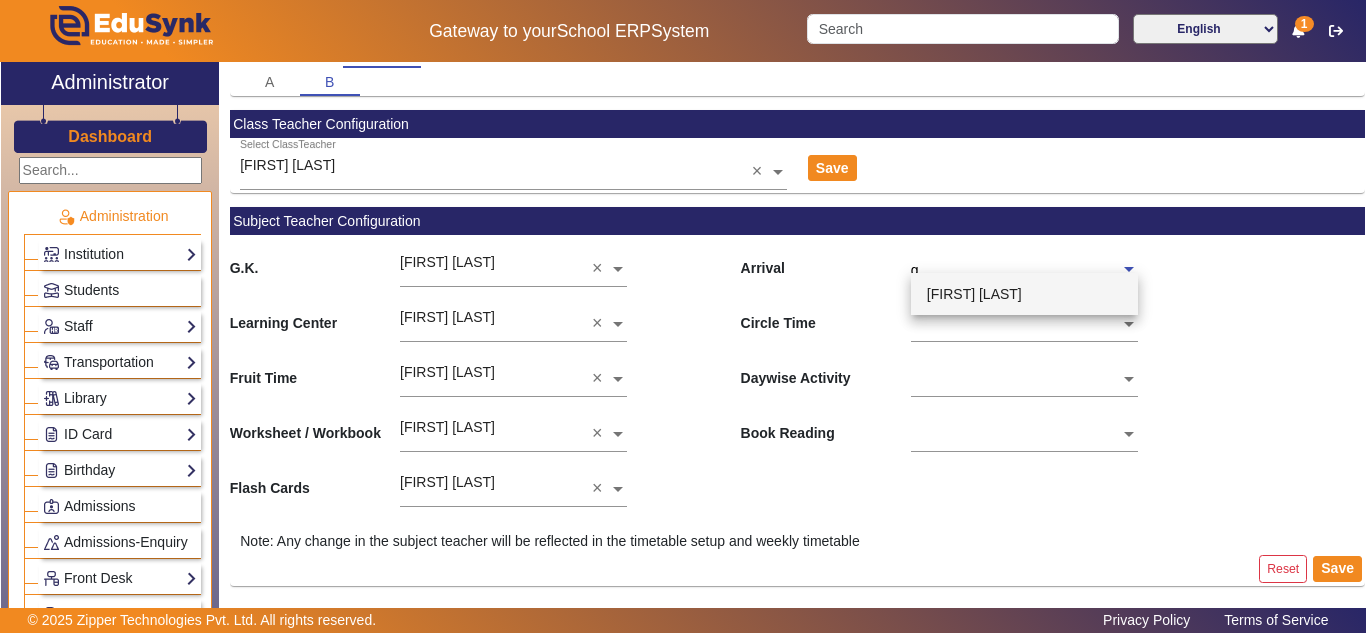 type on "gr" 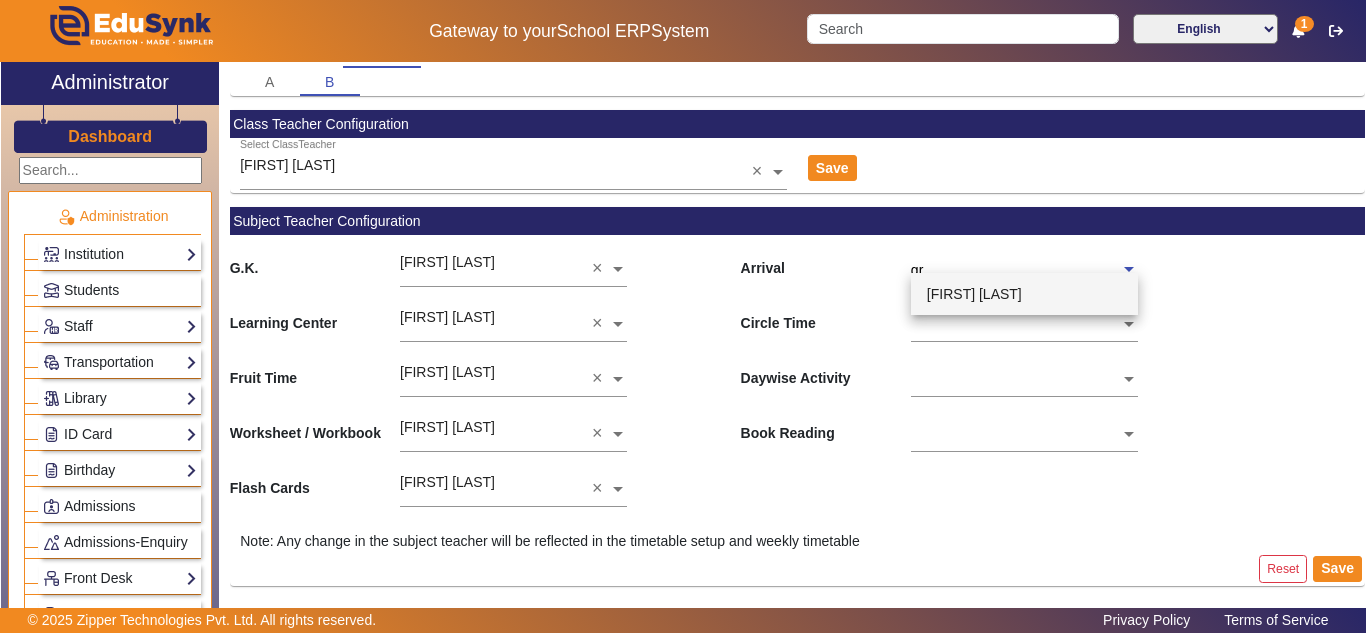 click on "[FIRST] [LAST]" at bounding box center (974, 294) 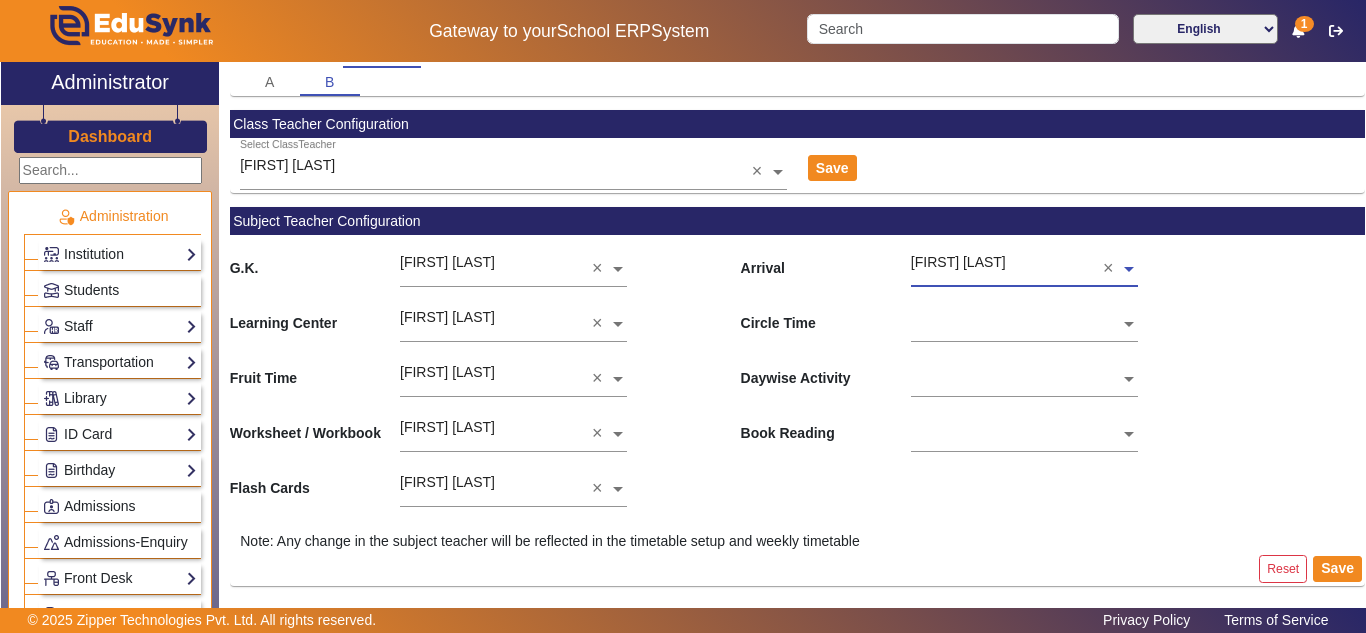 click 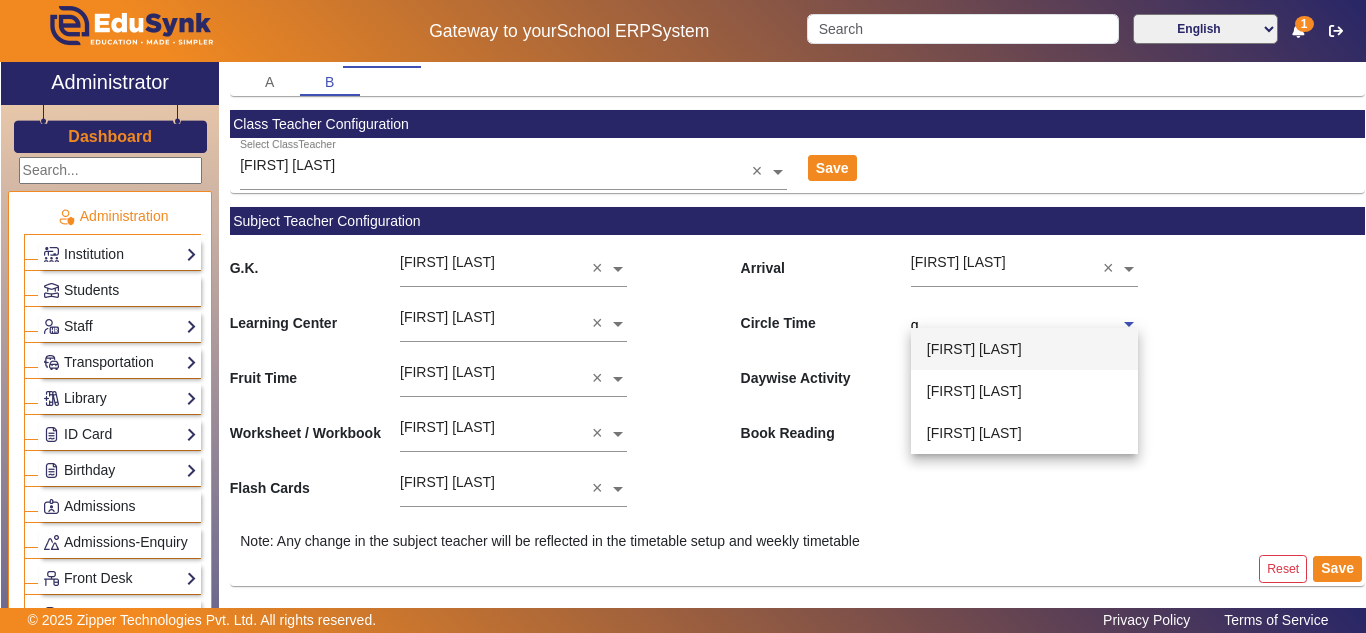 type on "gr" 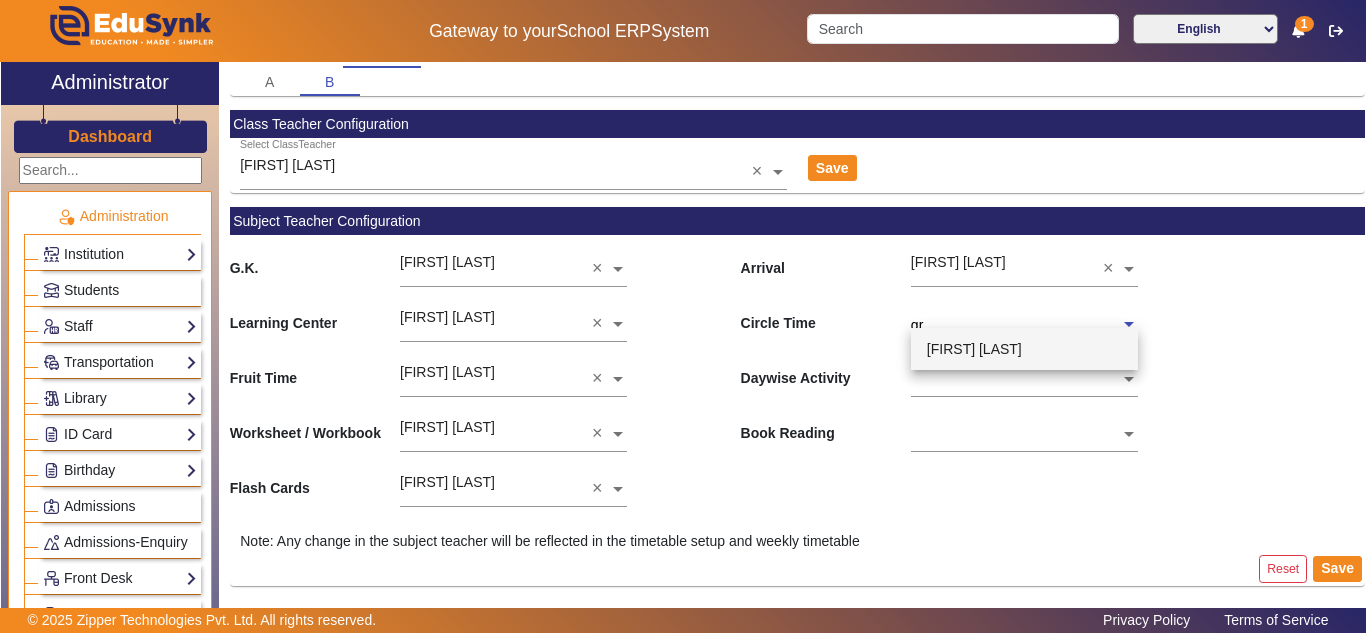 click on "[FIRST] [LAST]" at bounding box center [974, 349] 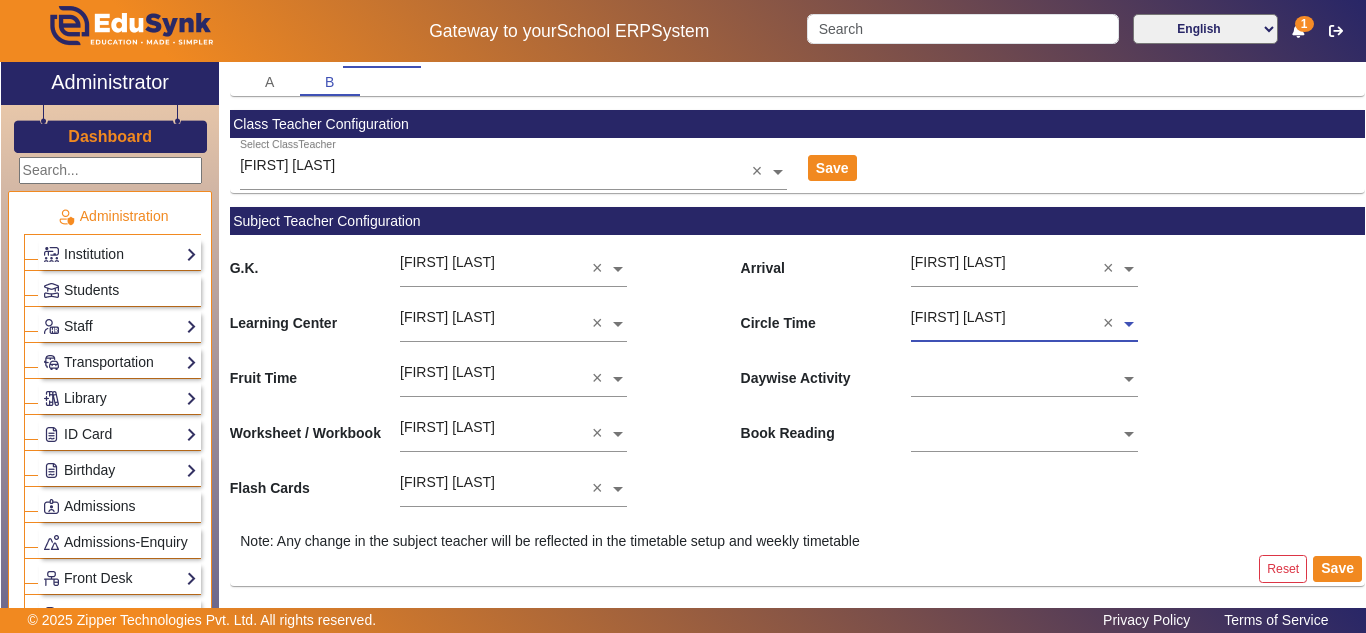click 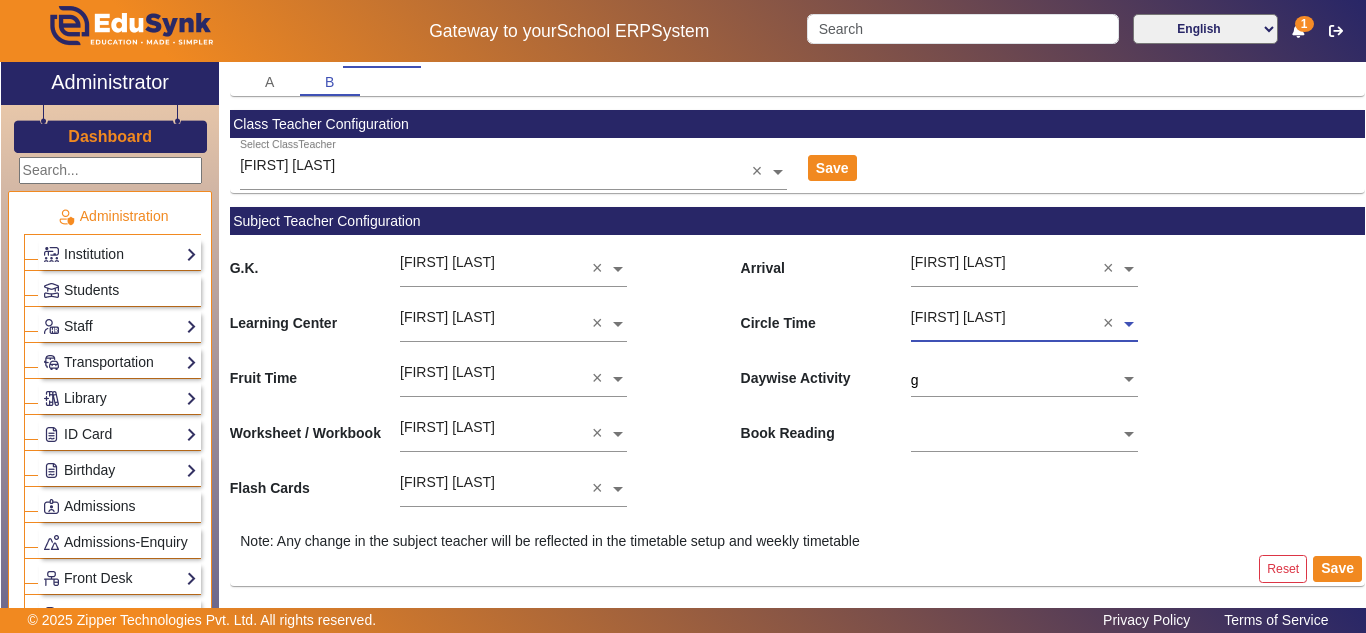 type on "gr" 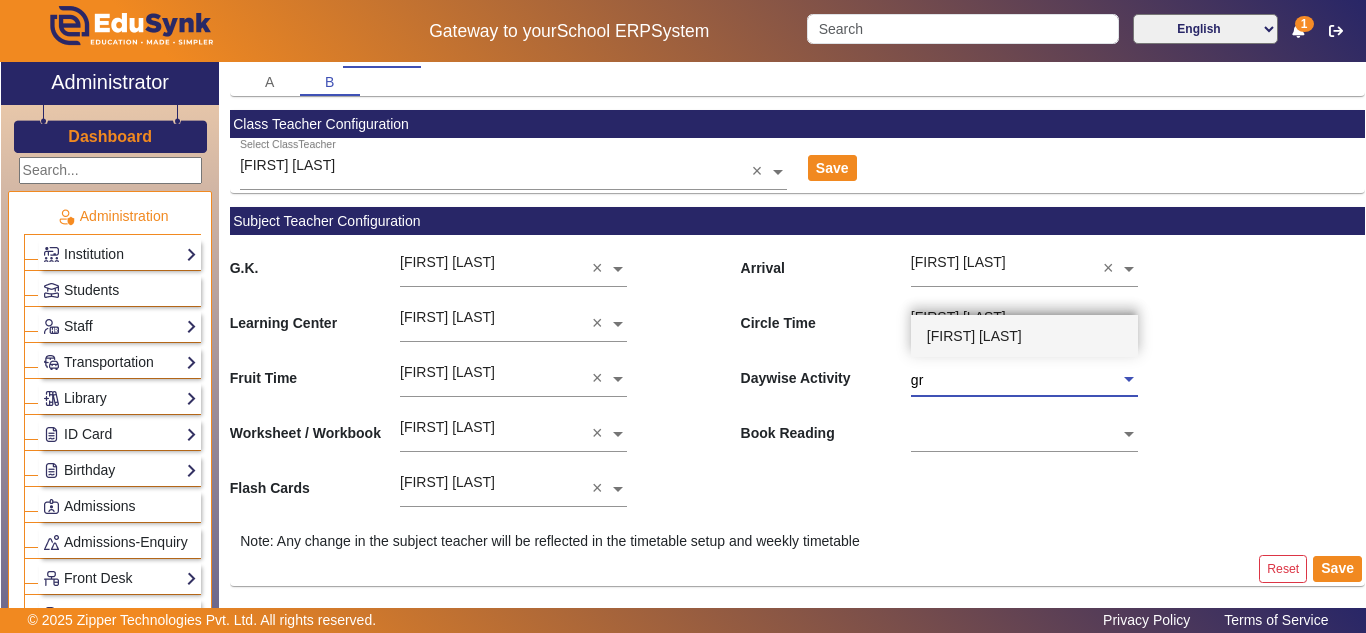 drag, startPoint x: 969, startPoint y: 341, endPoint x: 970, endPoint y: 361, distance: 20.024984 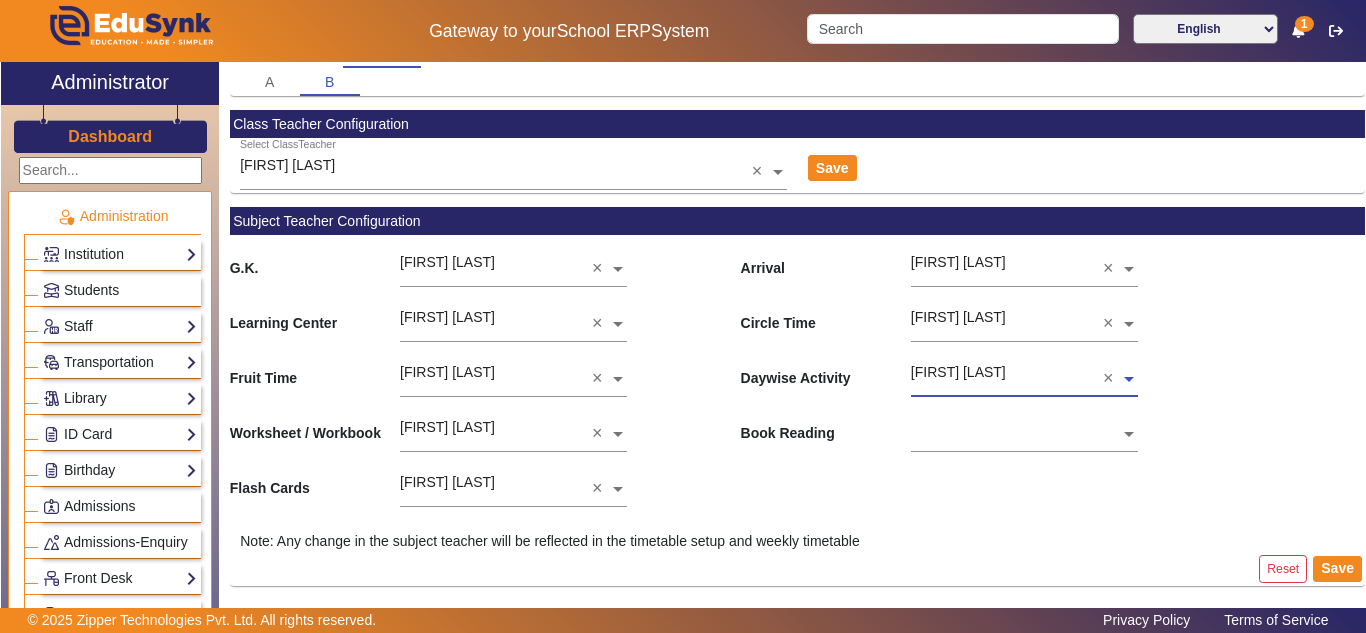 click 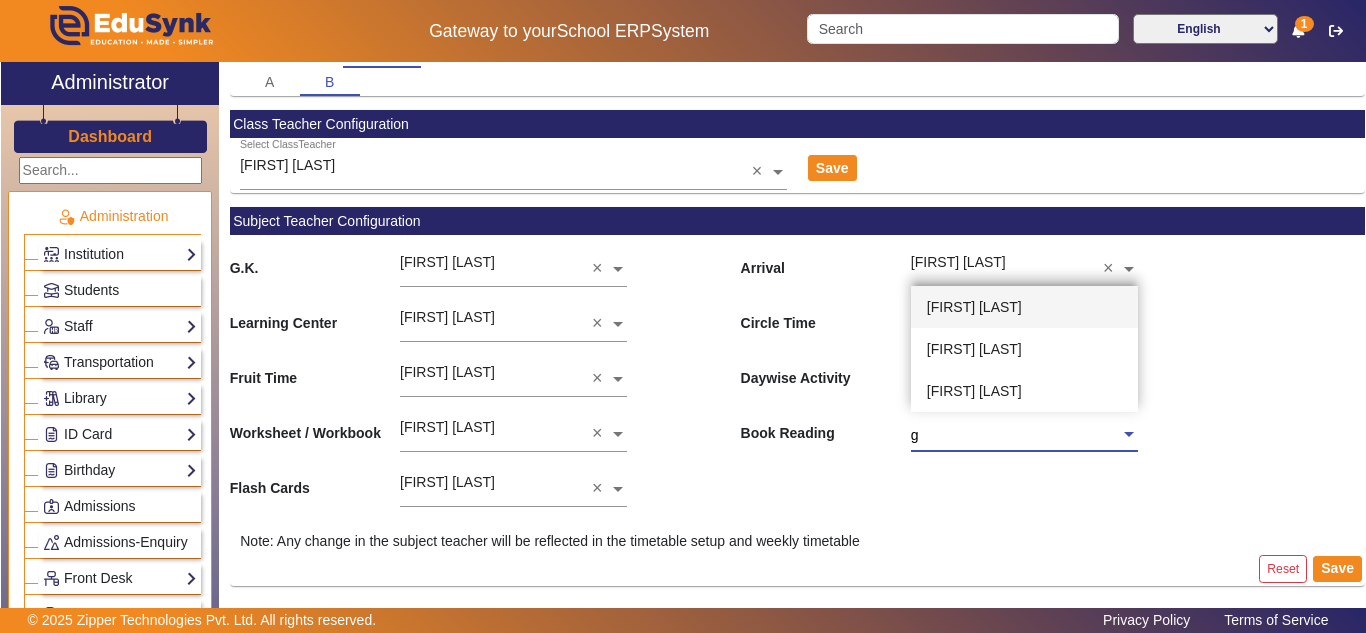 type on "gr" 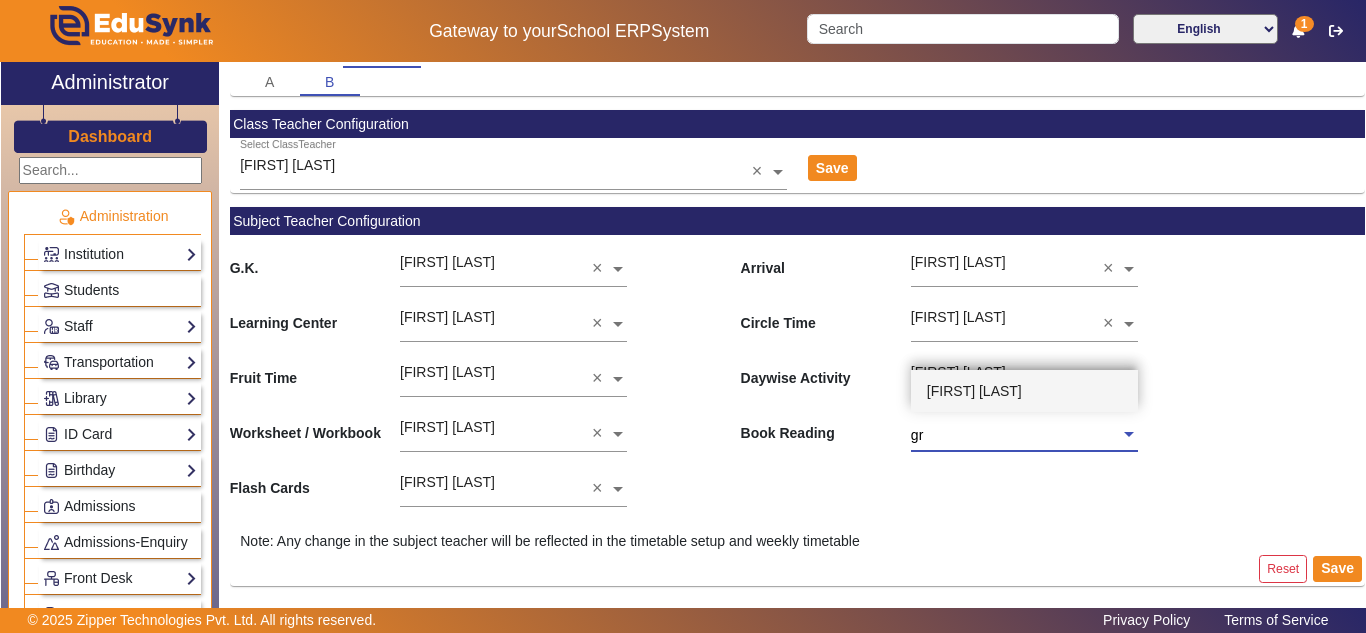 drag, startPoint x: 975, startPoint y: 388, endPoint x: 1213, endPoint y: 524, distance: 274.11676 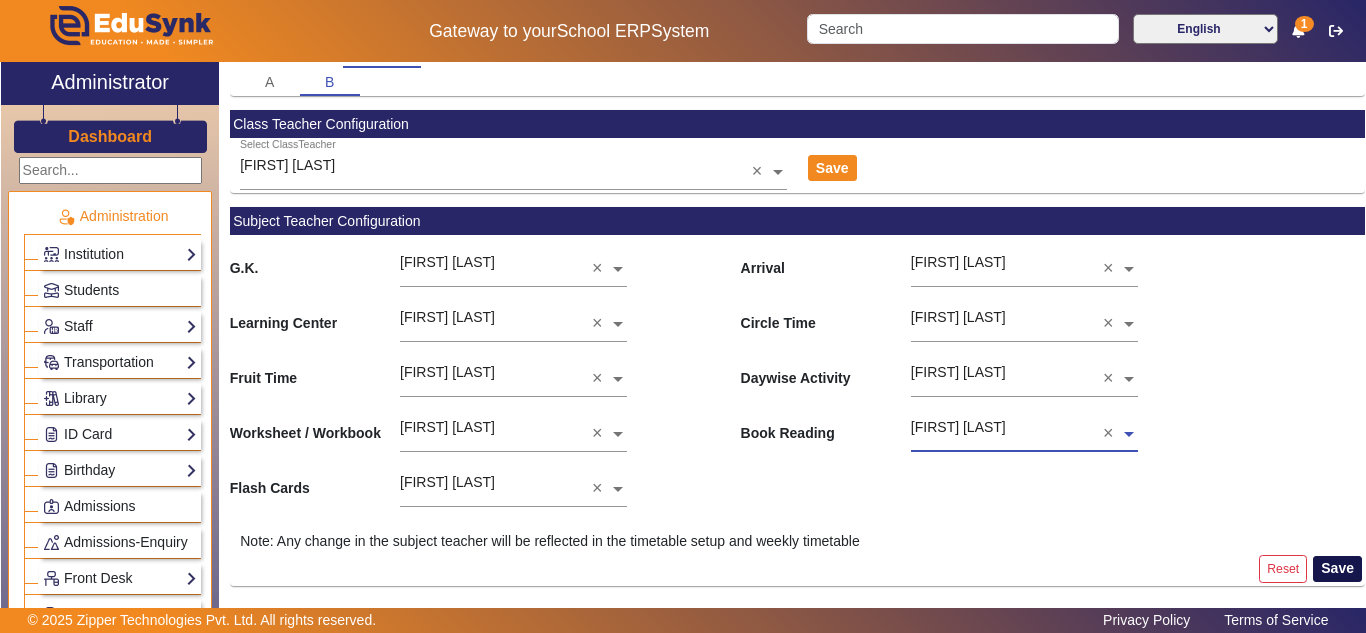 click on "Save" 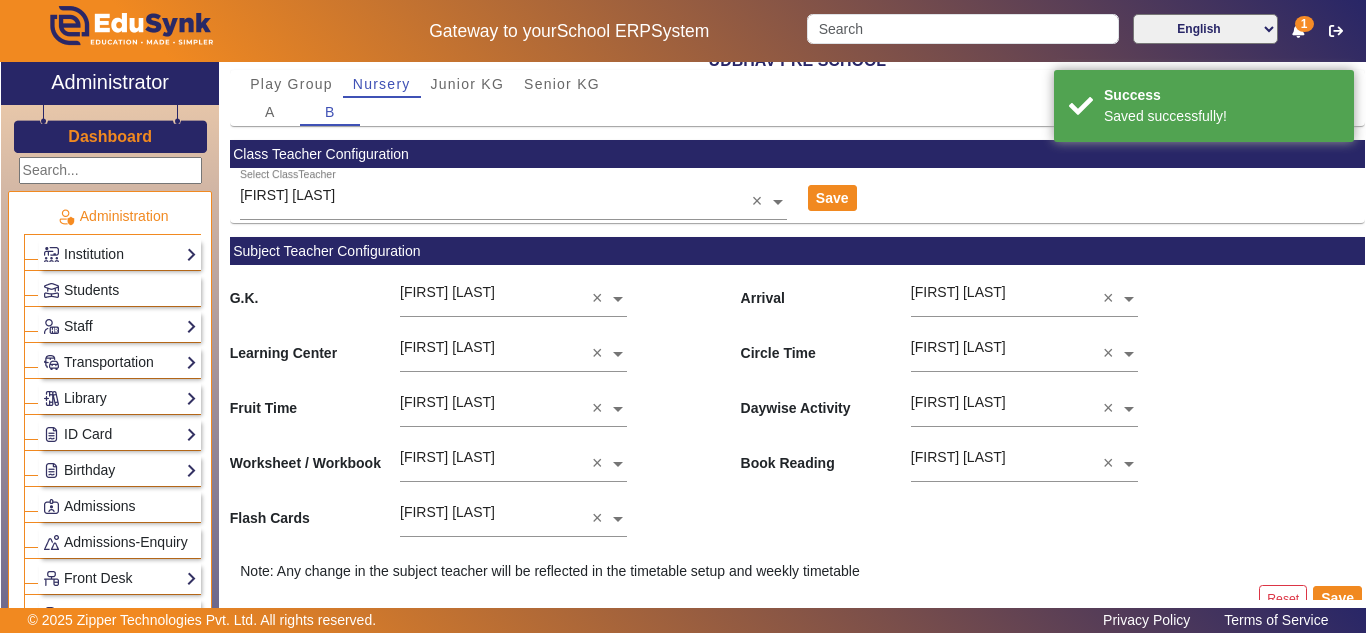 scroll, scrollTop: 0, scrollLeft: 0, axis: both 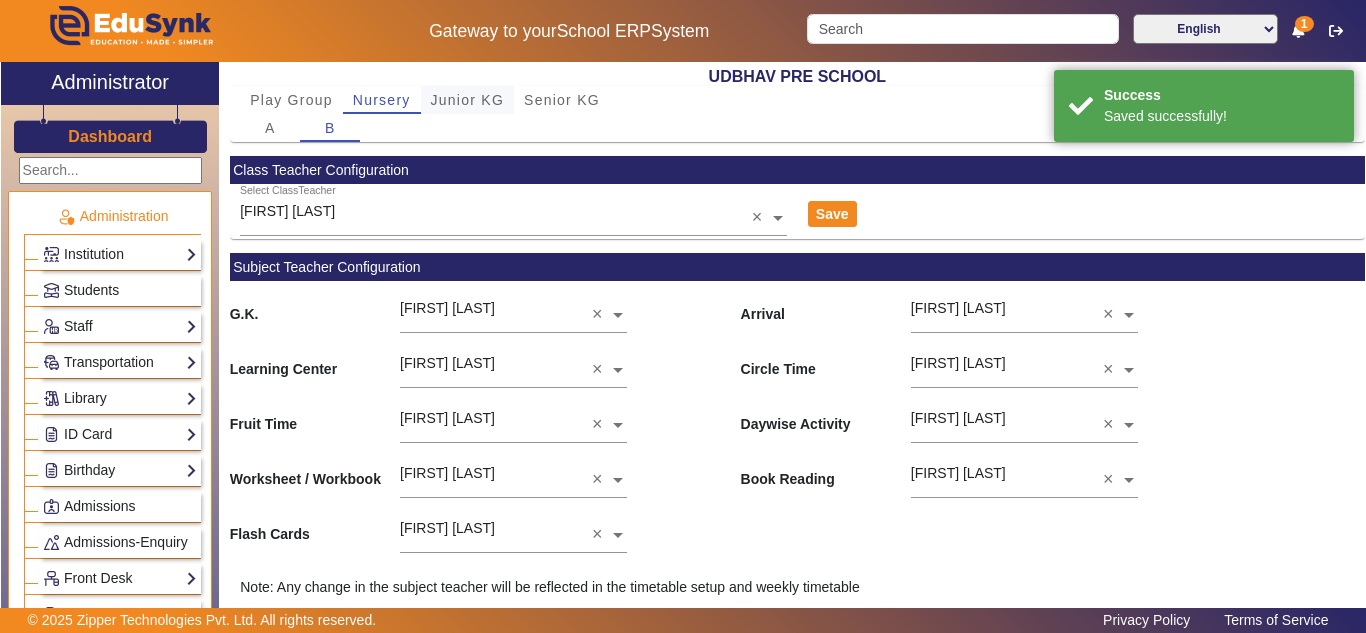 click on "Junior KG" at bounding box center [468, 100] 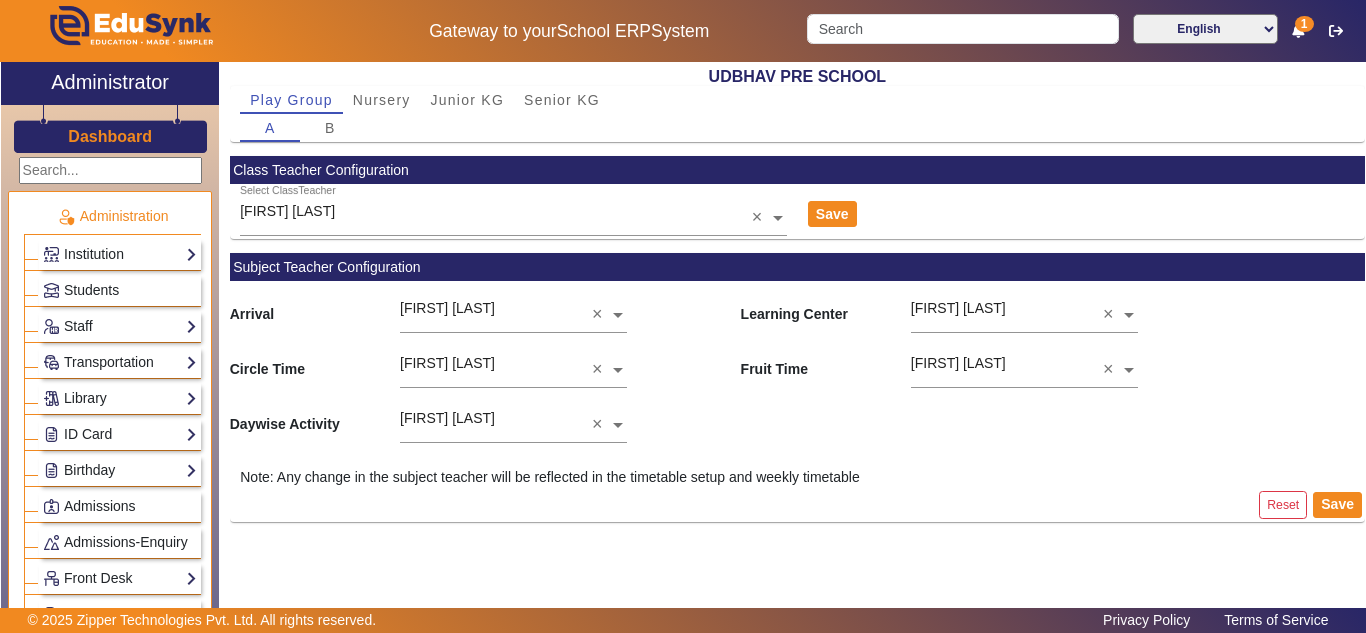 scroll, scrollTop: 0, scrollLeft: 0, axis: both 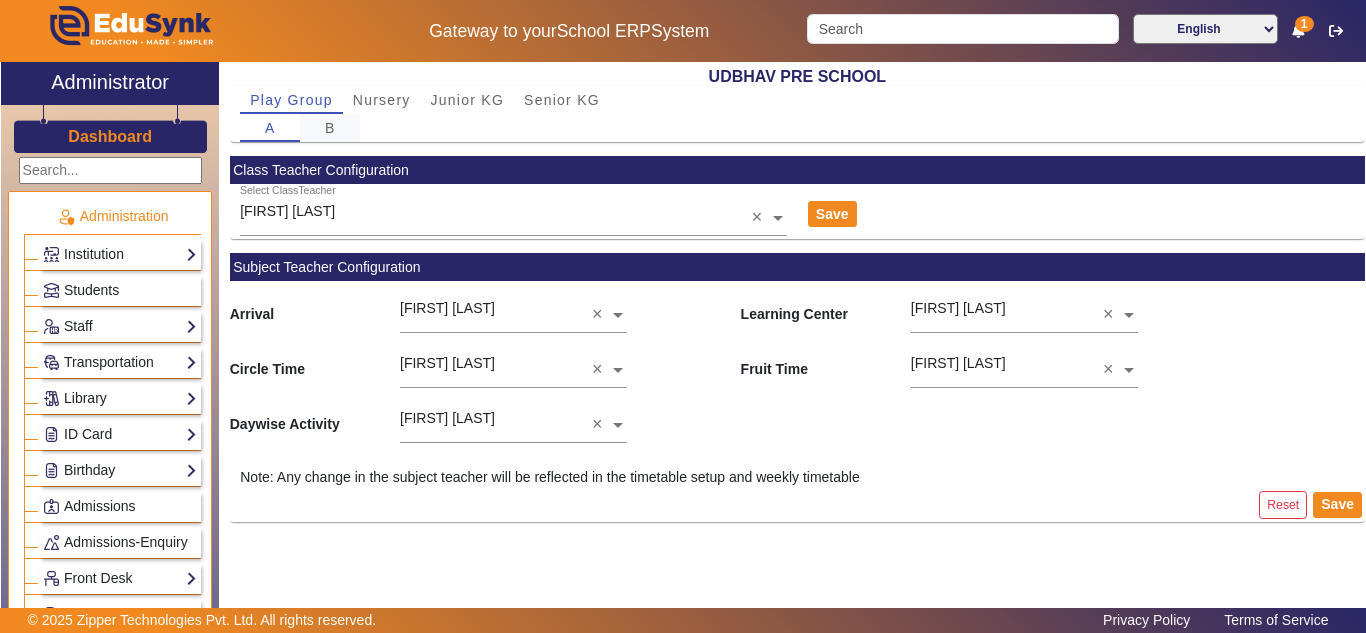 click on "B" at bounding box center (330, 128) 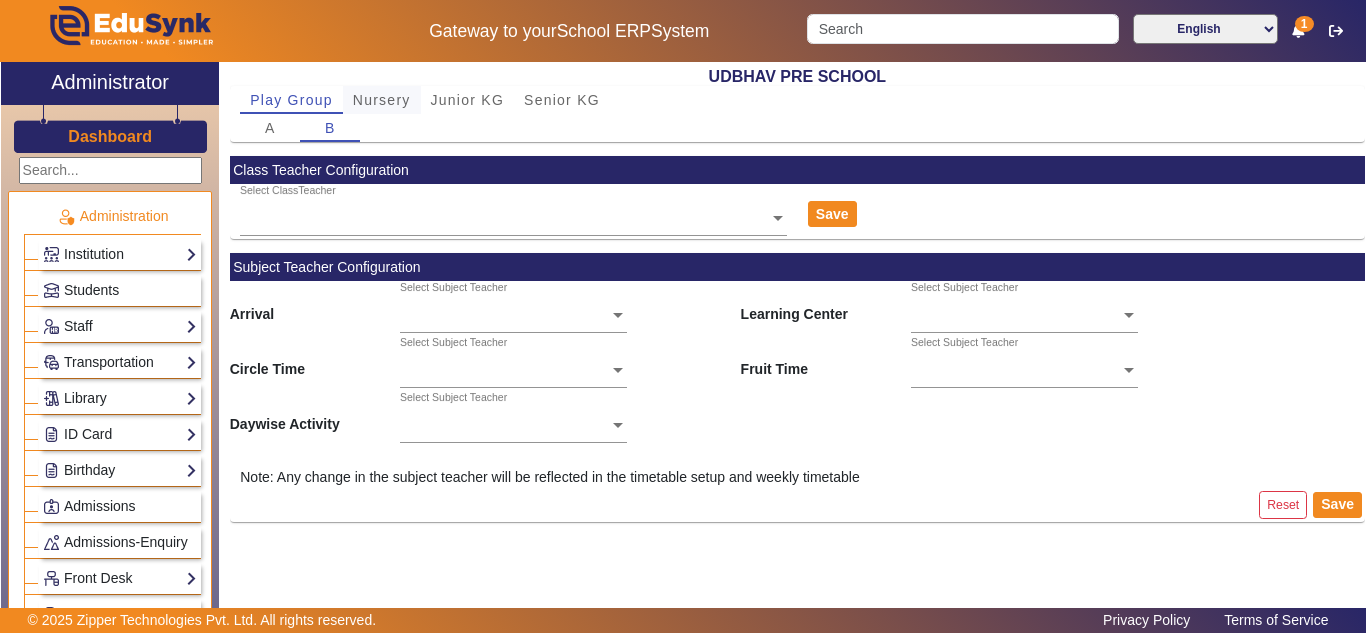 click on "Nursery" at bounding box center [382, 100] 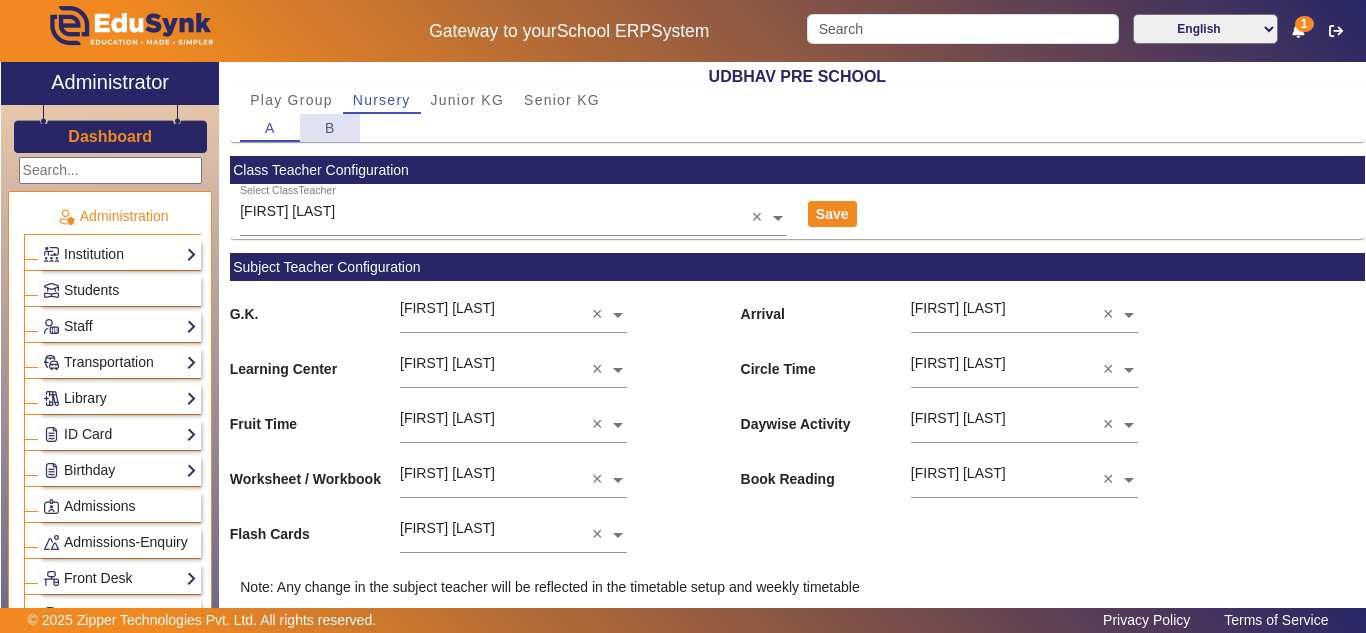 click on "B" at bounding box center [330, 128] 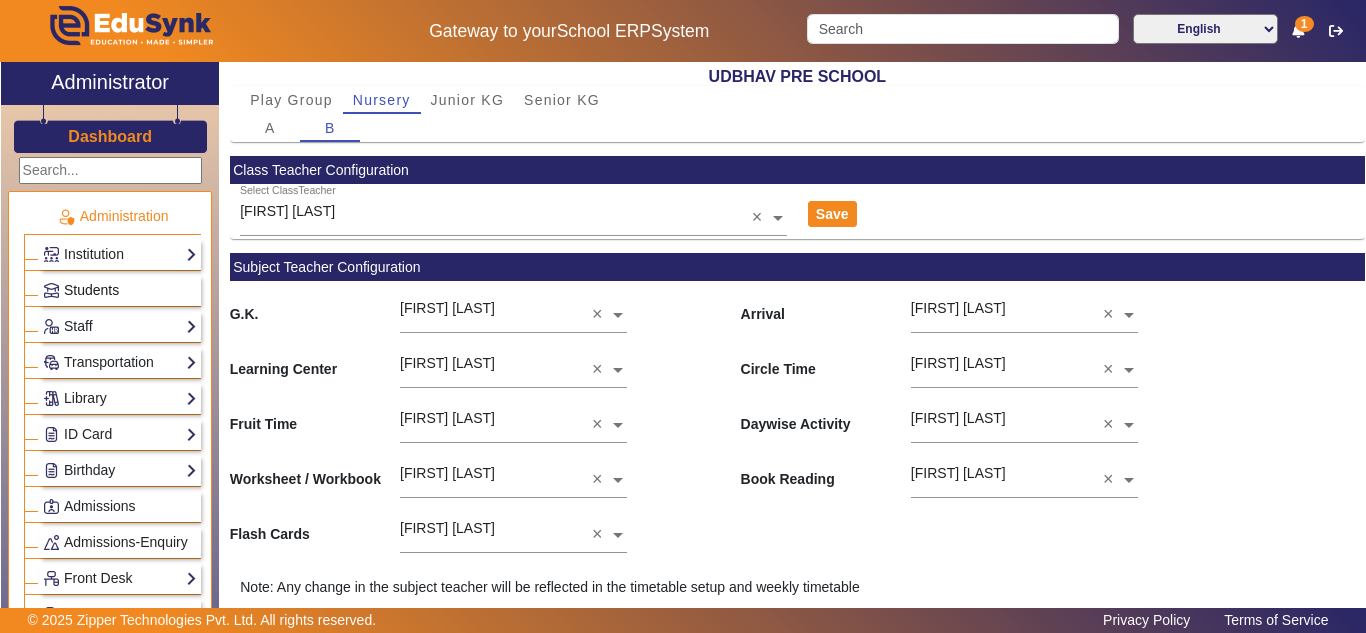 click on "Students" 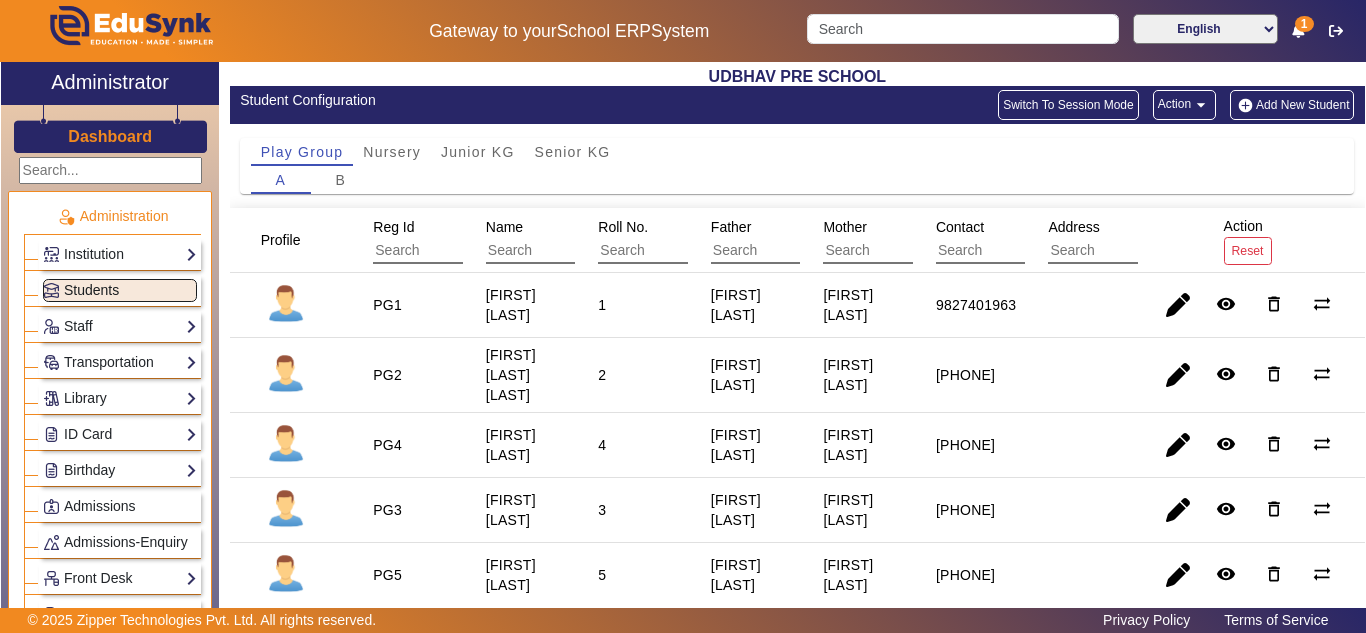 scroll, scrollTop: 167, scrollLeft: 0, axis: vertical 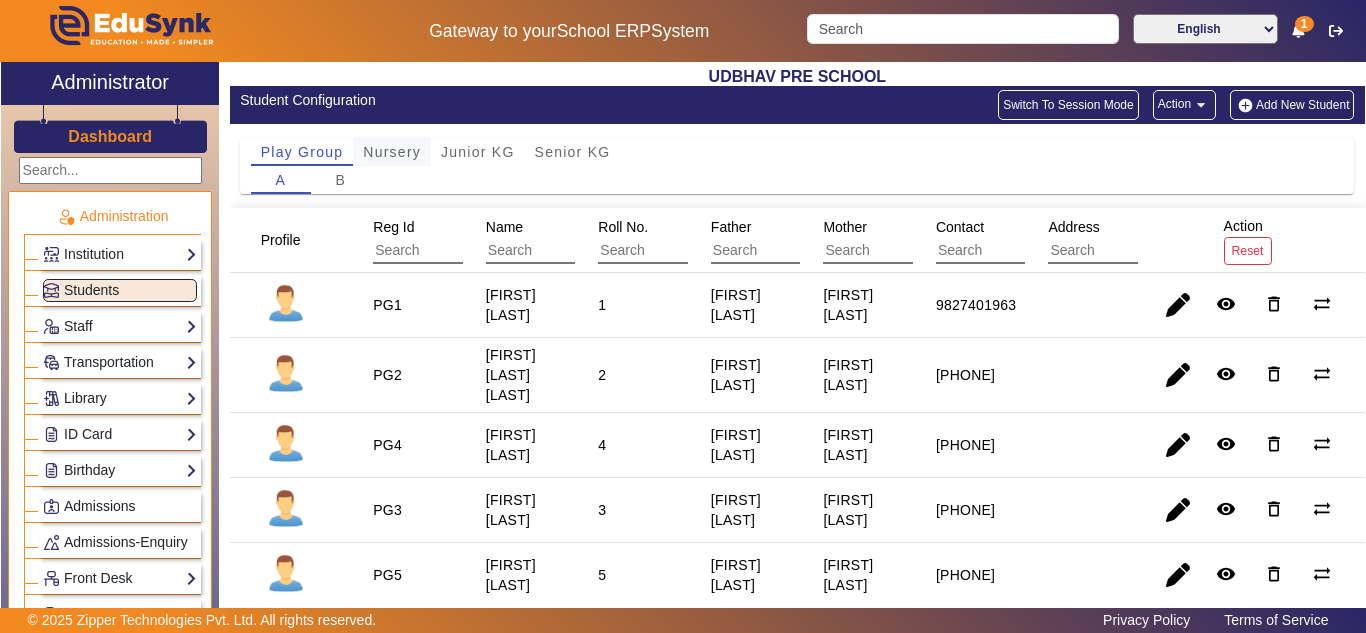 click on "Nursery" at bounding box center [392, 152] 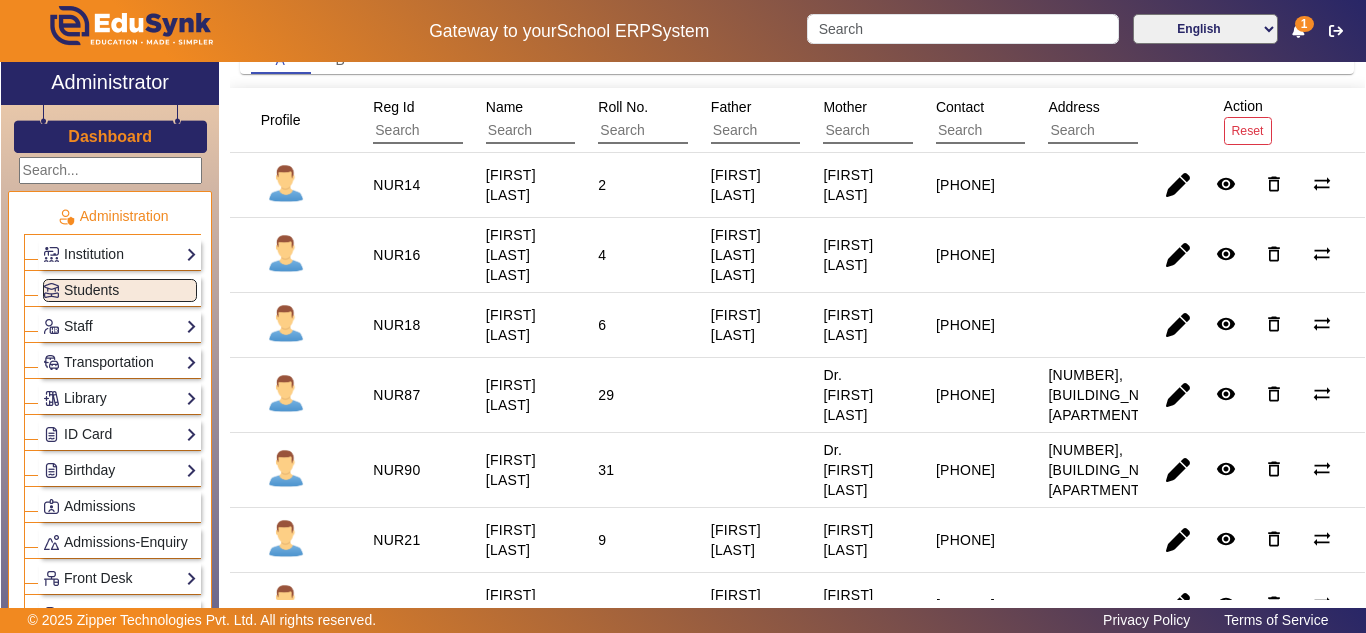 scroll, scrollTop: 0, scrollLeft: 0, axis: both 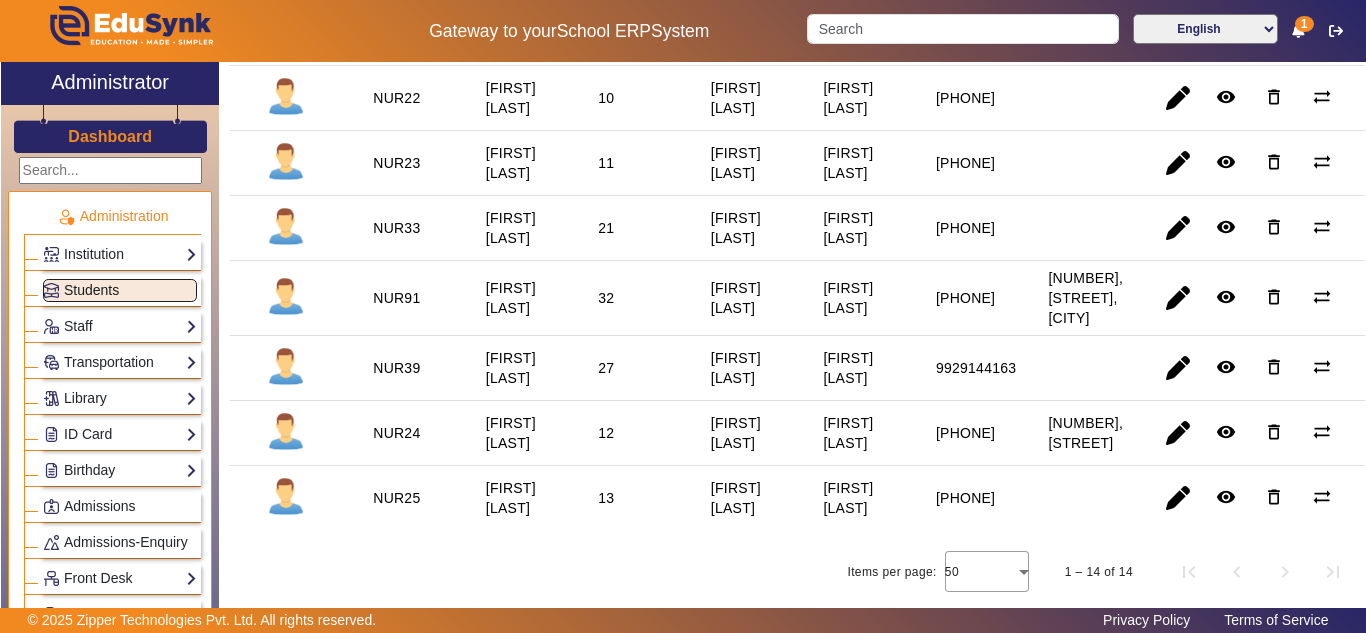click on "Students" 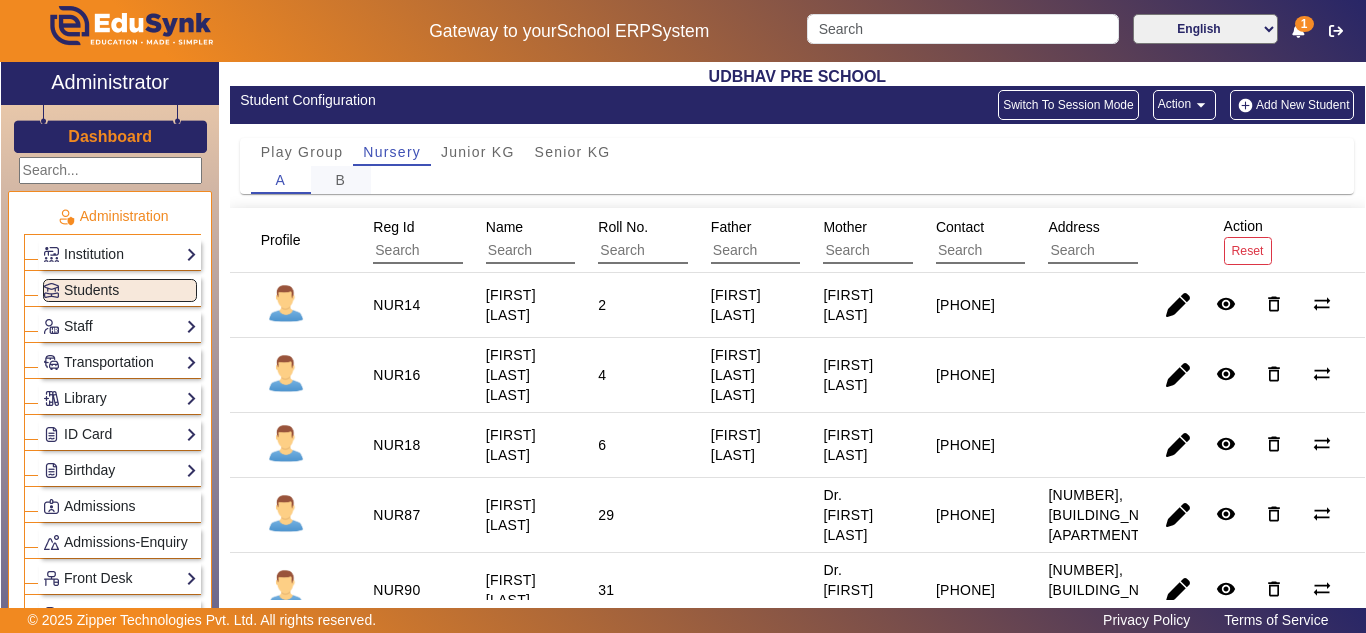 click on "B" at bounding box center (340, 180) 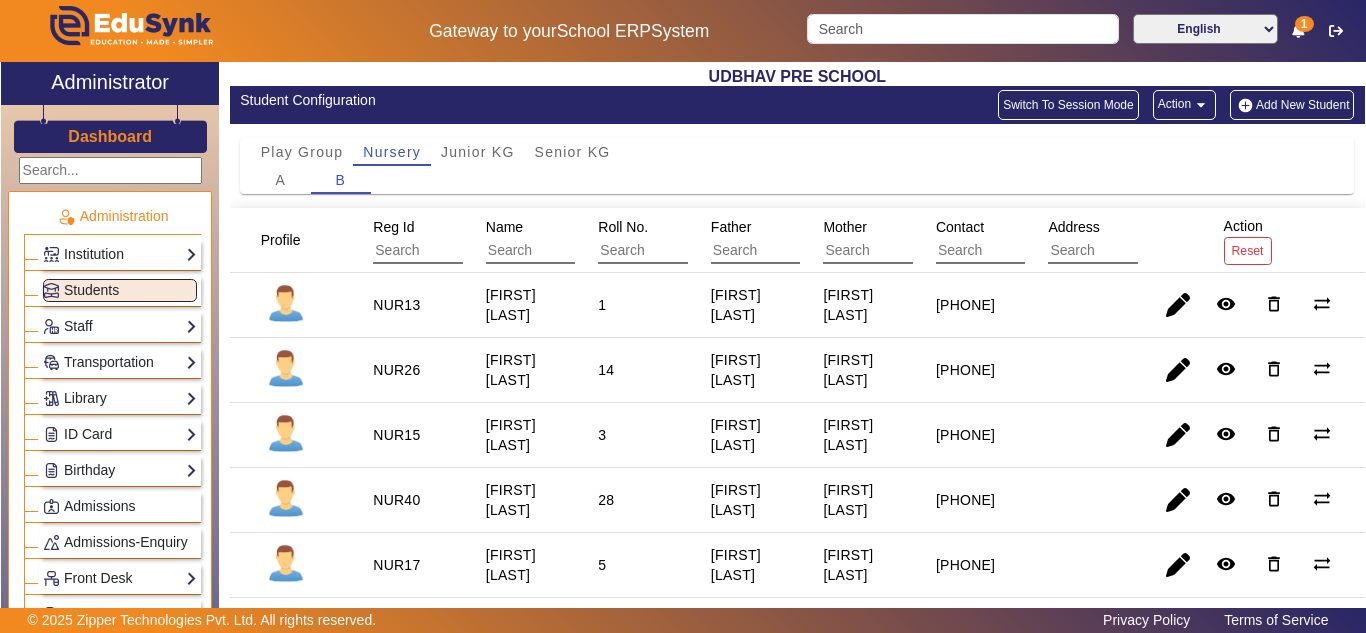click on "Add New Student" 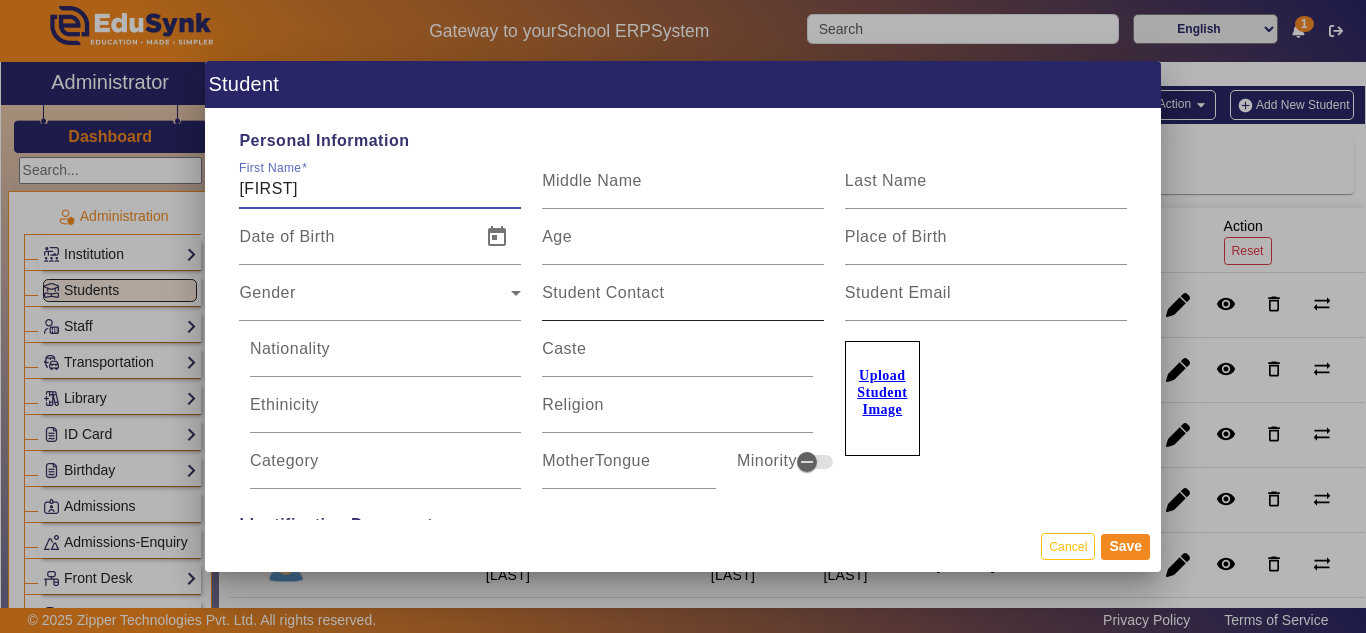type on "[FIRST]" 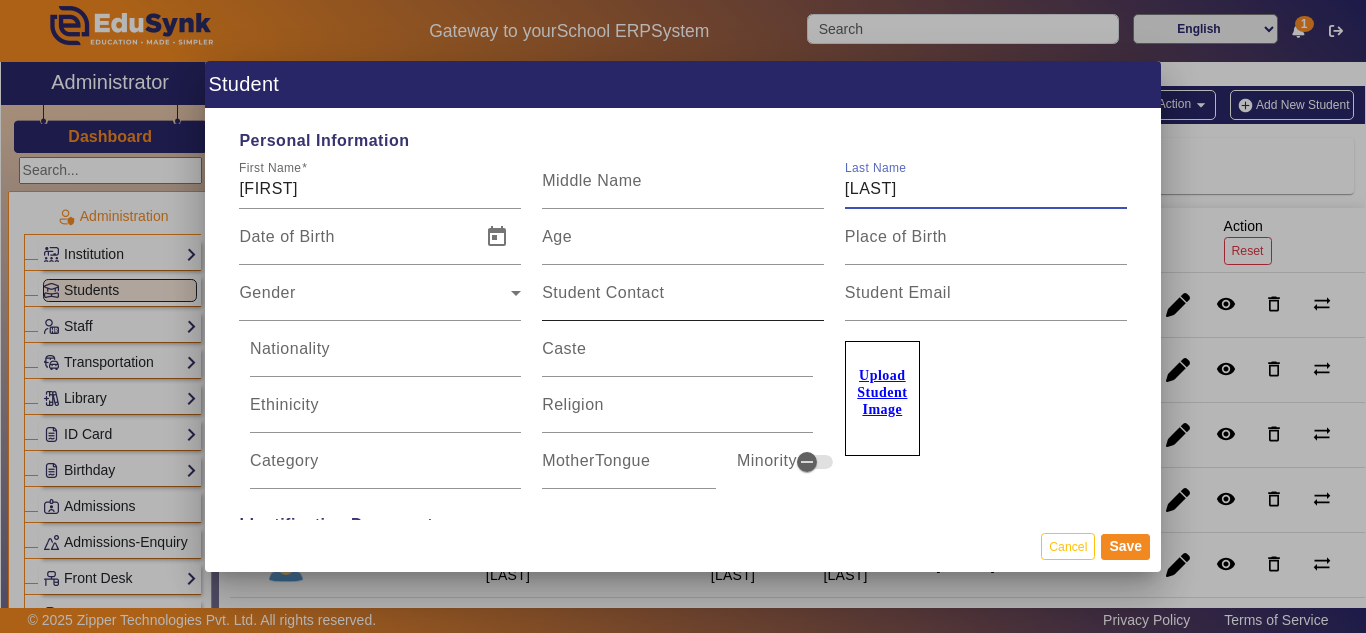 type on "[LAST]" 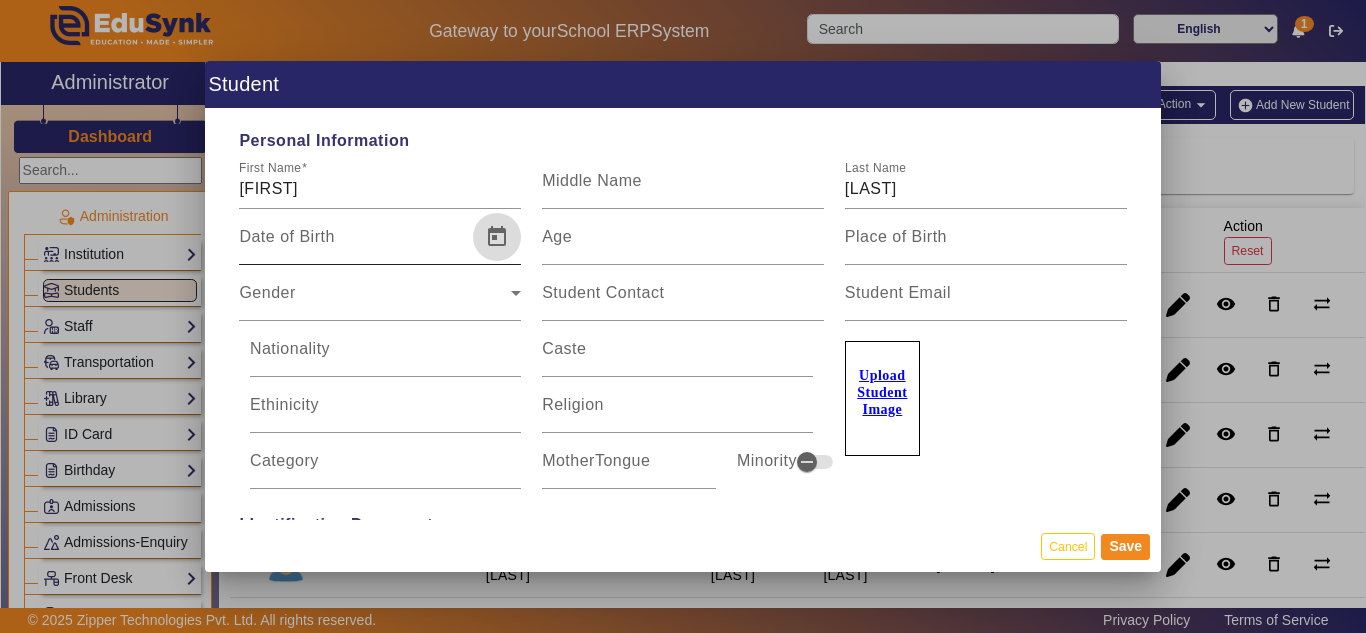 click at bounding box center [497, 237] 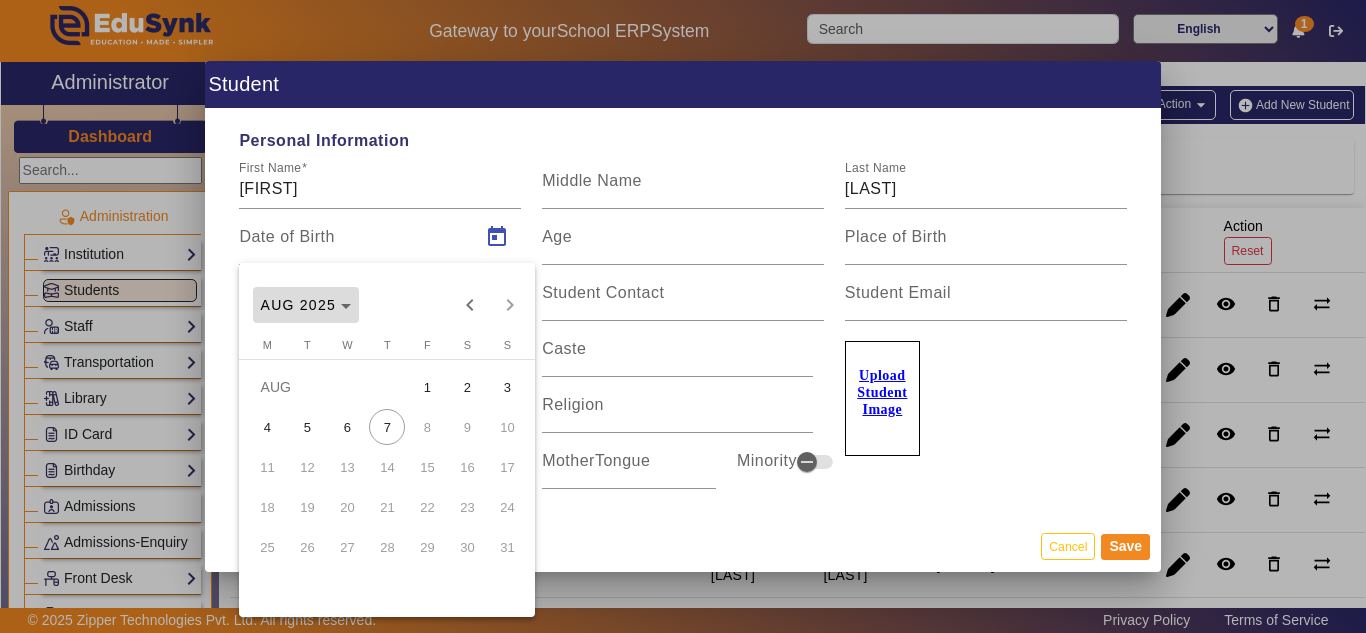 click on "AUG 2025" at bounding box center (298, 305) 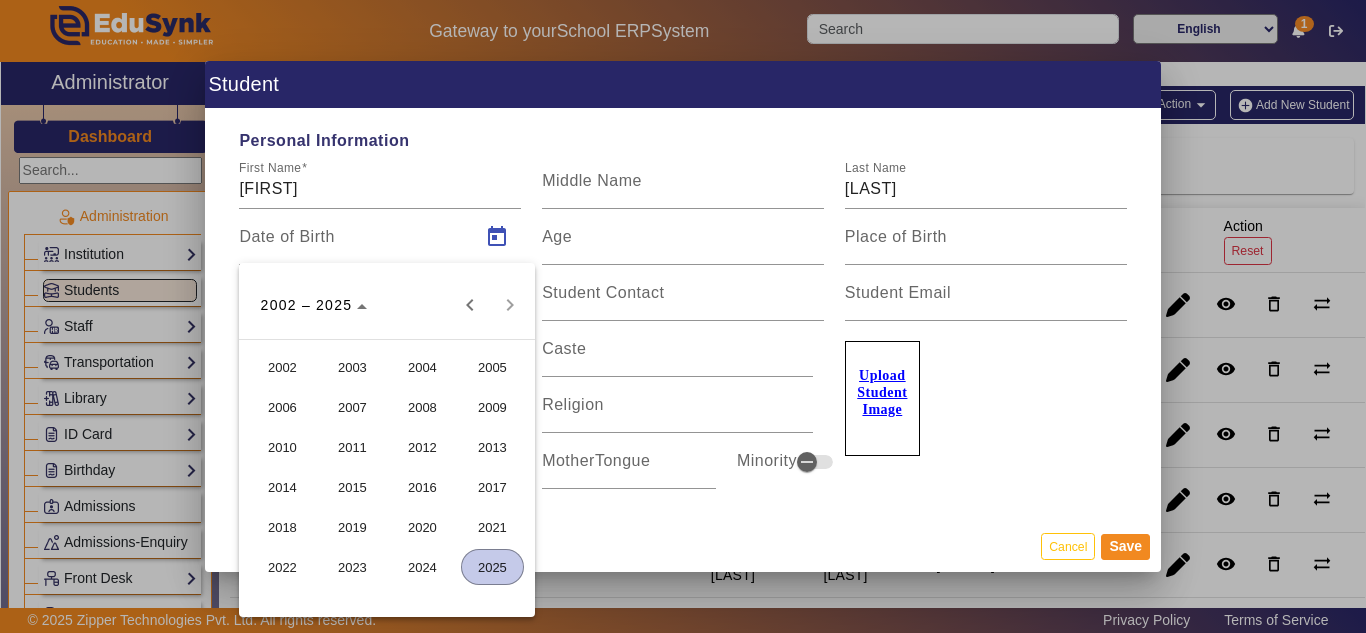 click on "2022" at bounding box center [282, 567] 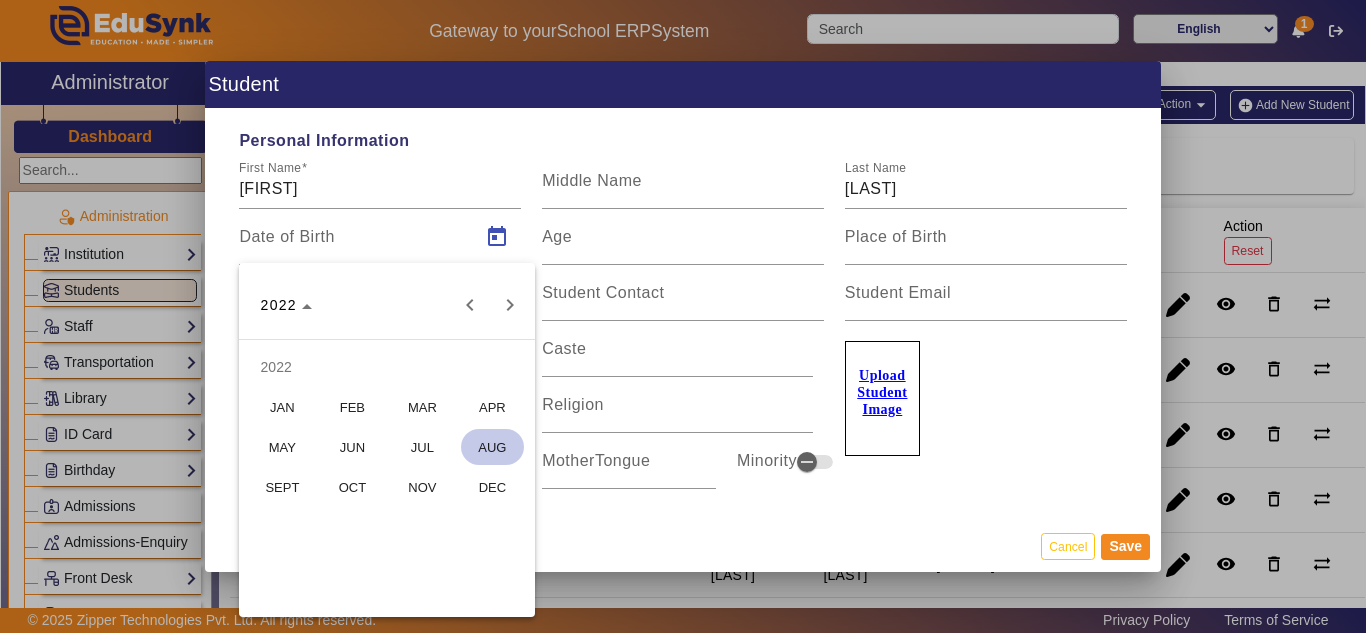 click on "OCT" at bounding box center [352, 487] 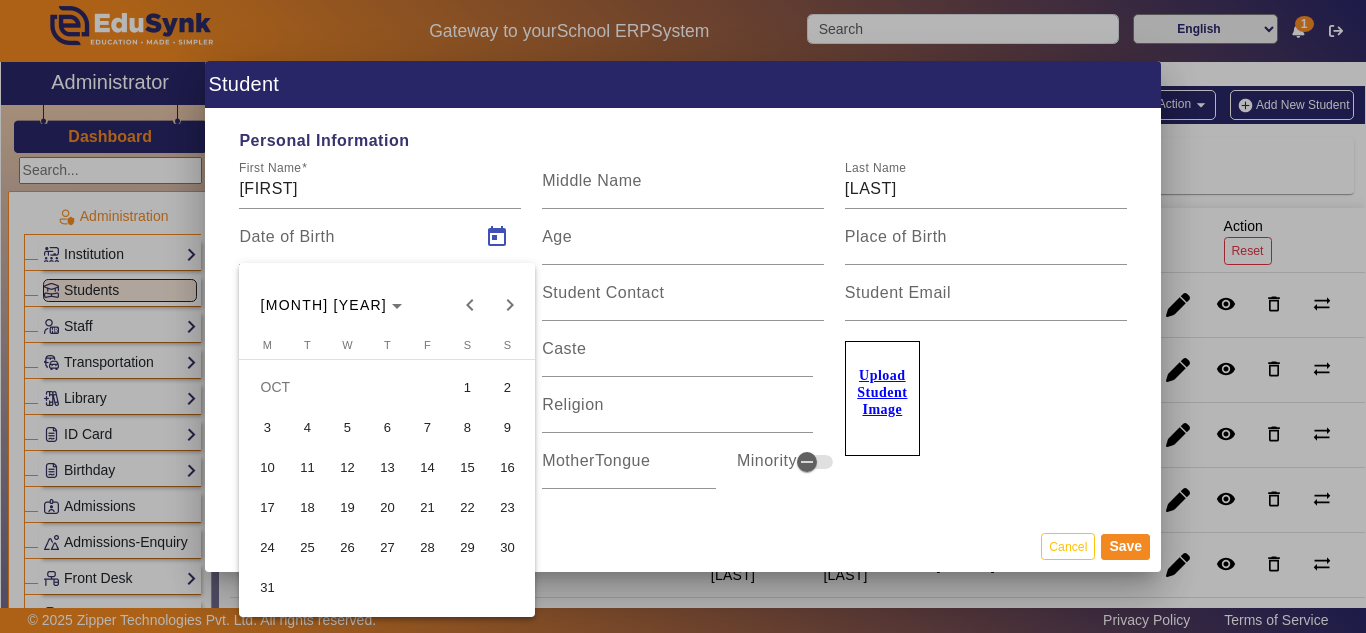 click on "17" at bounding box center (267, 507) 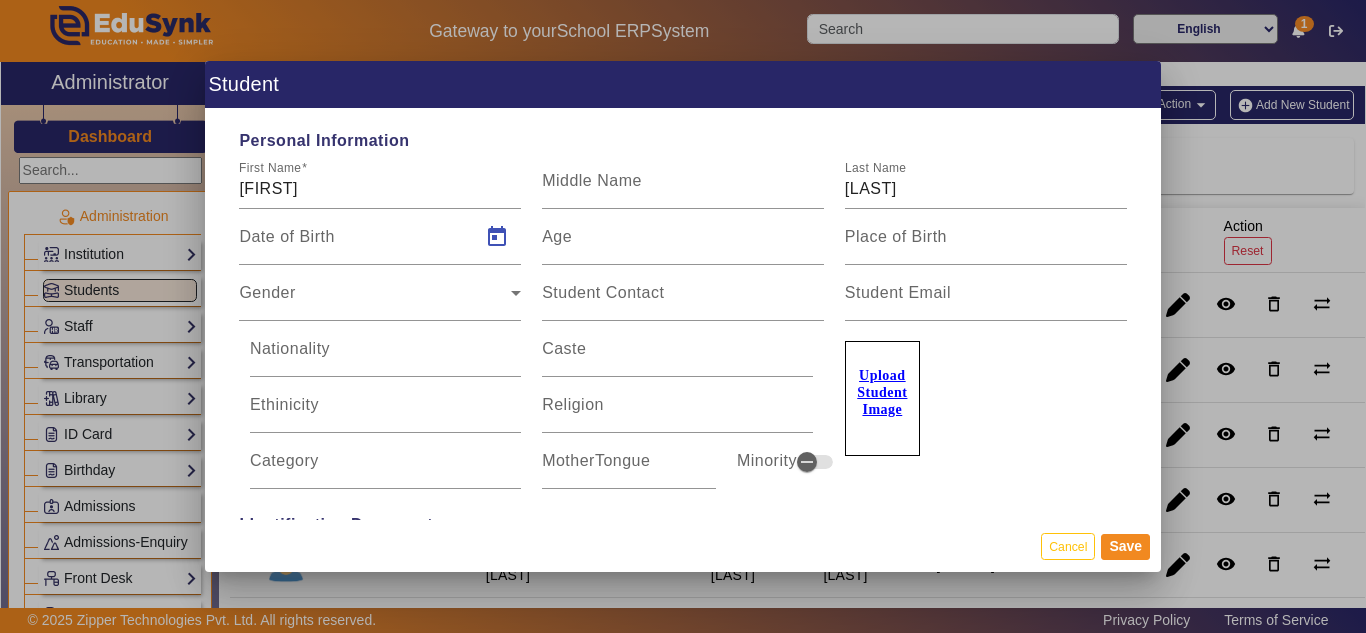 type on "[DATE]" 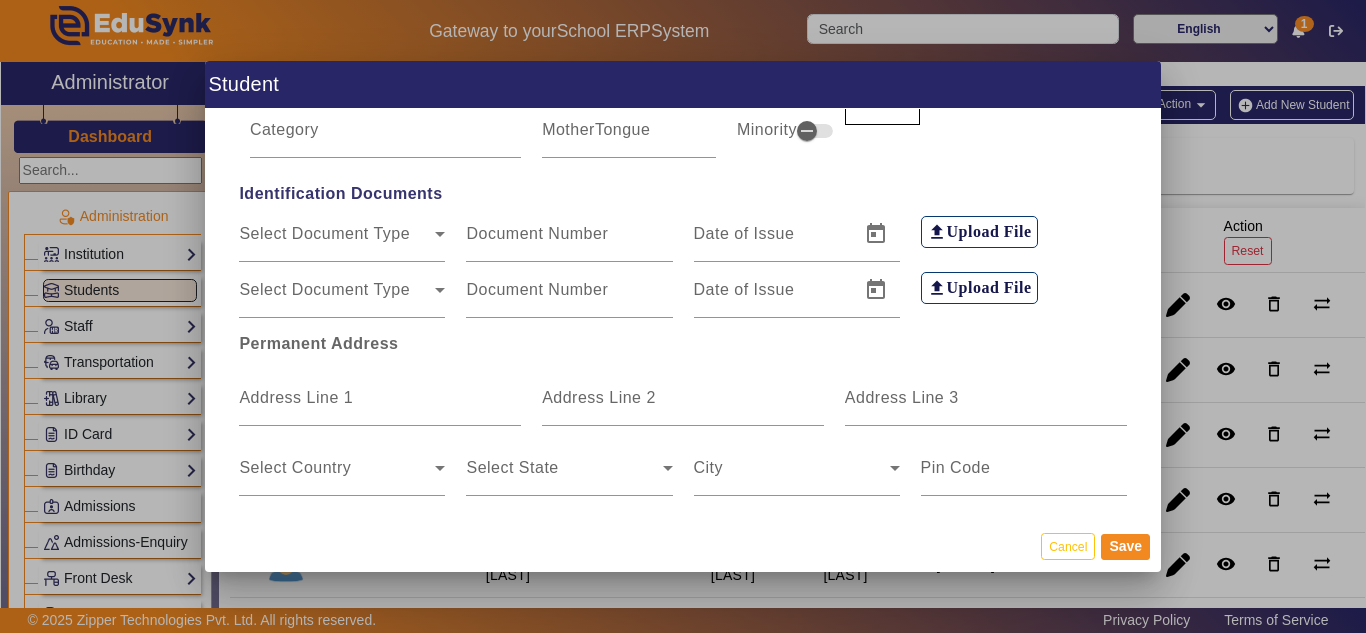 scroll, scrollTop: 333, scrollLeft: 0, axis: vertical 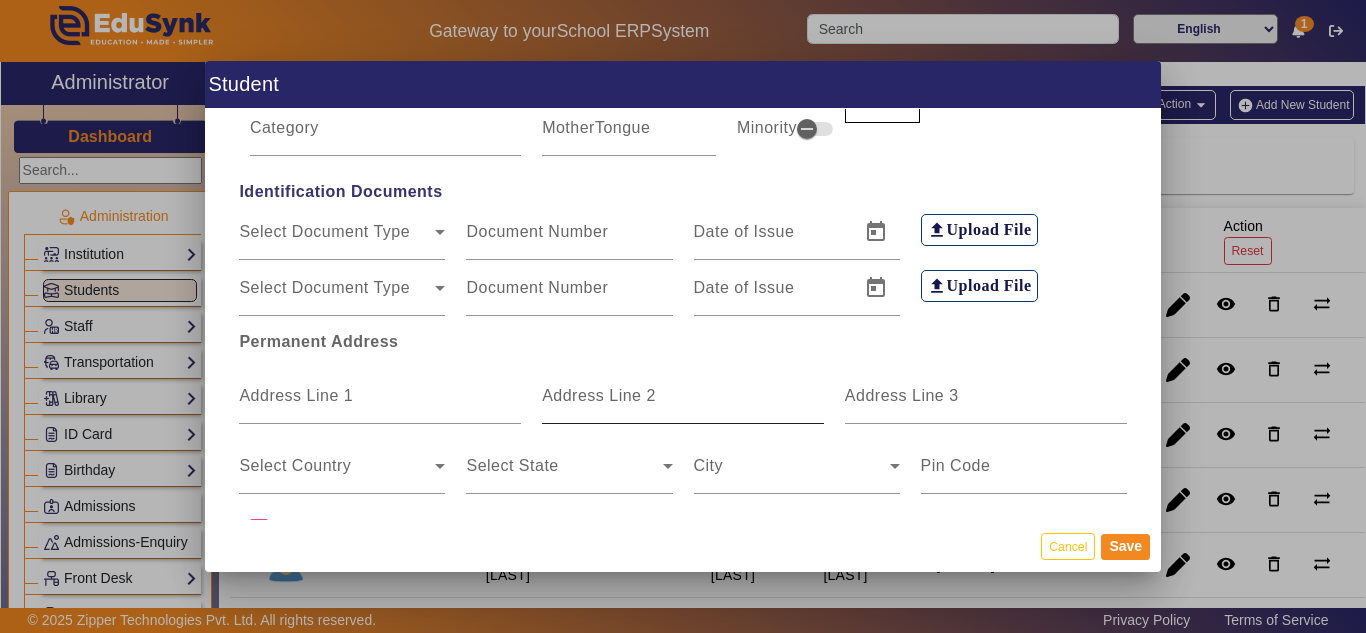 type 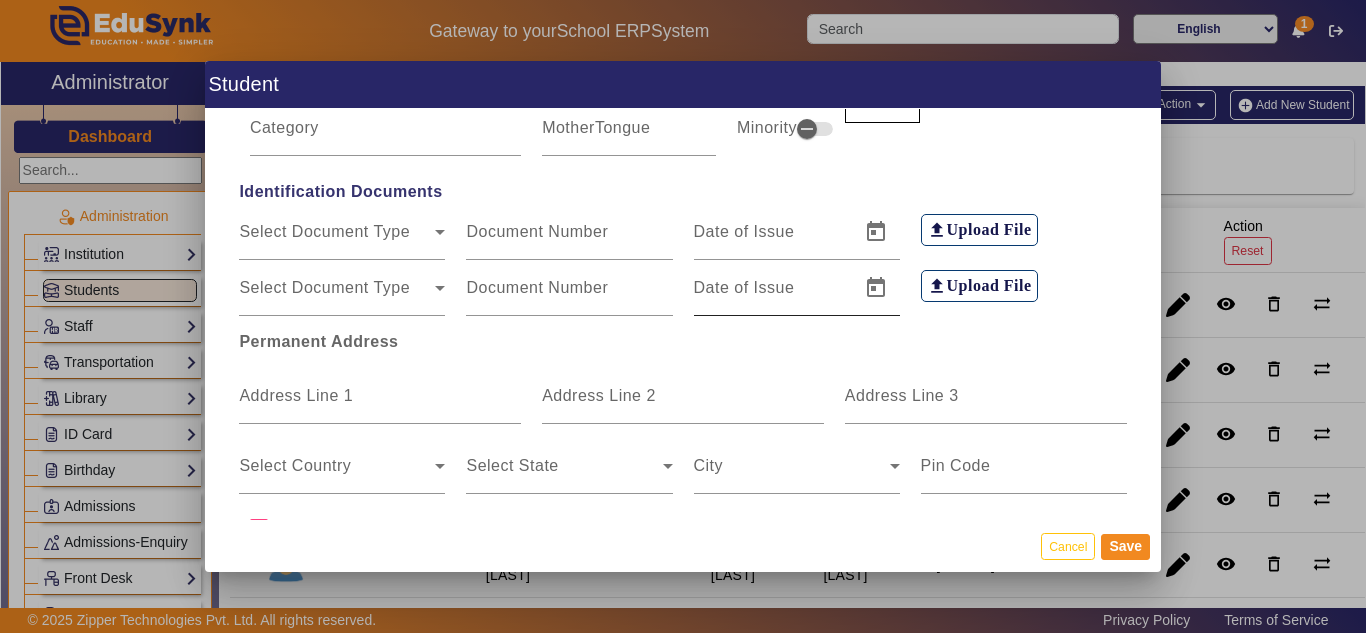 scroll, scrollTop: 167, scrollLeft: 0, axis: vertical 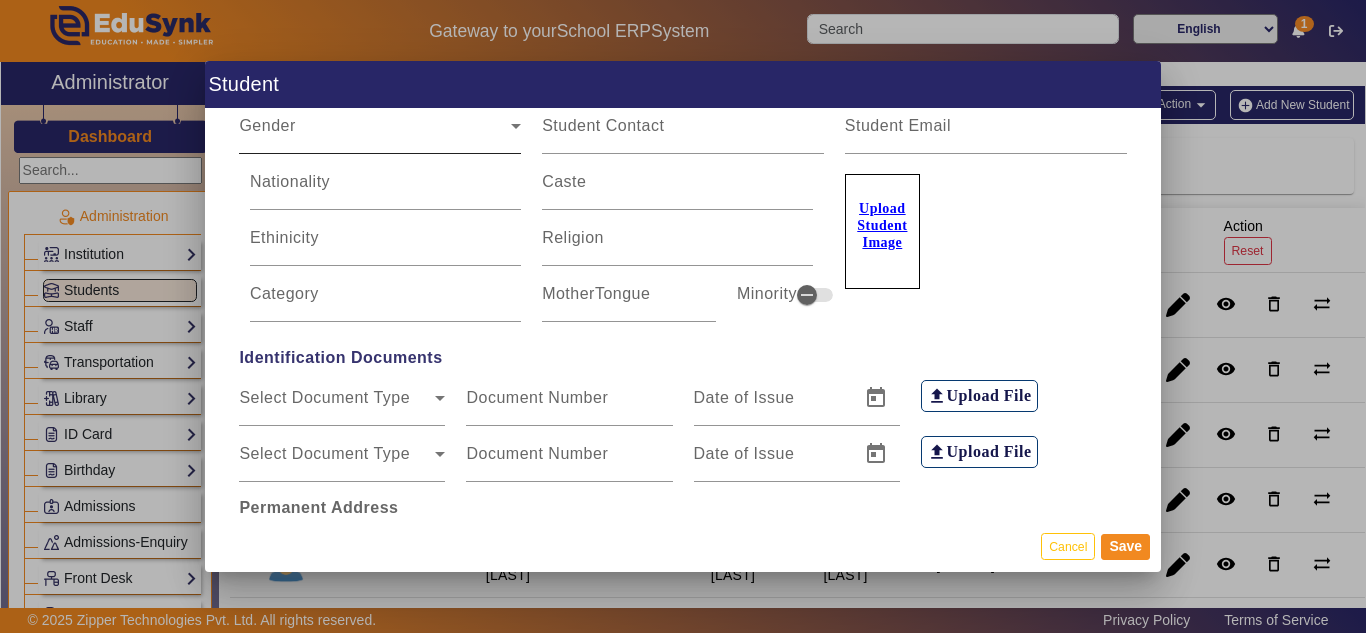 click on "Gender" at bounding box center (375, 134) 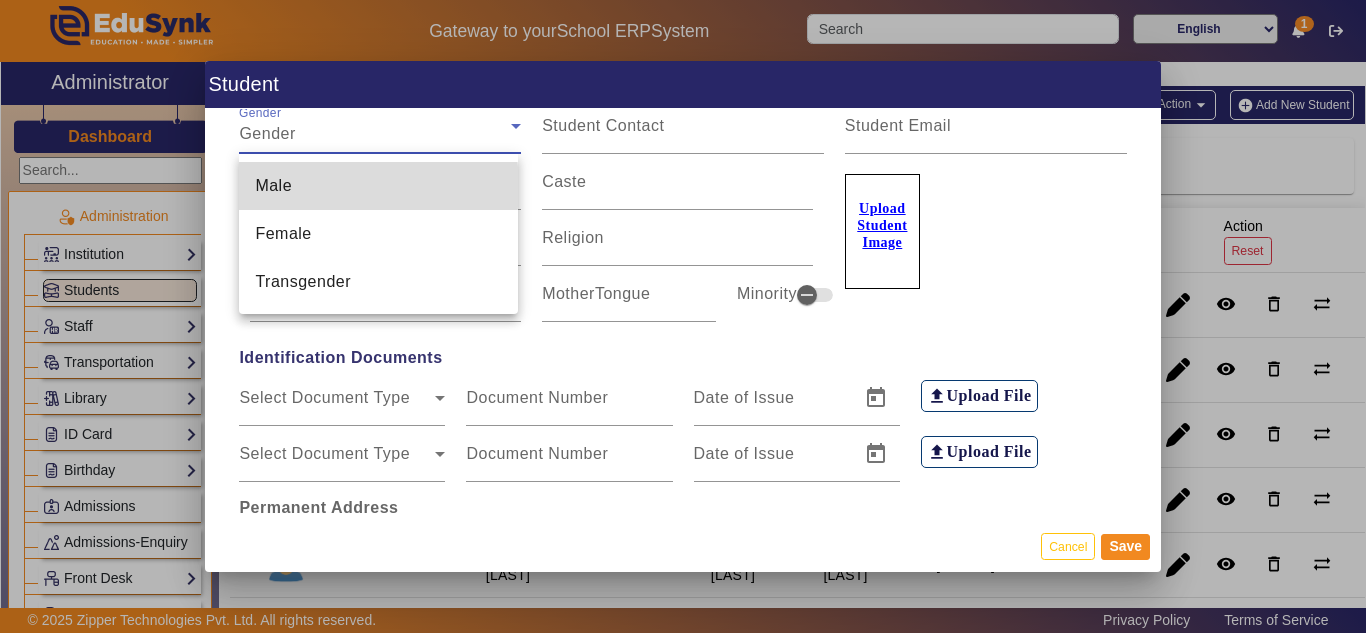 click on "Male" at bounding box center (378, 186) 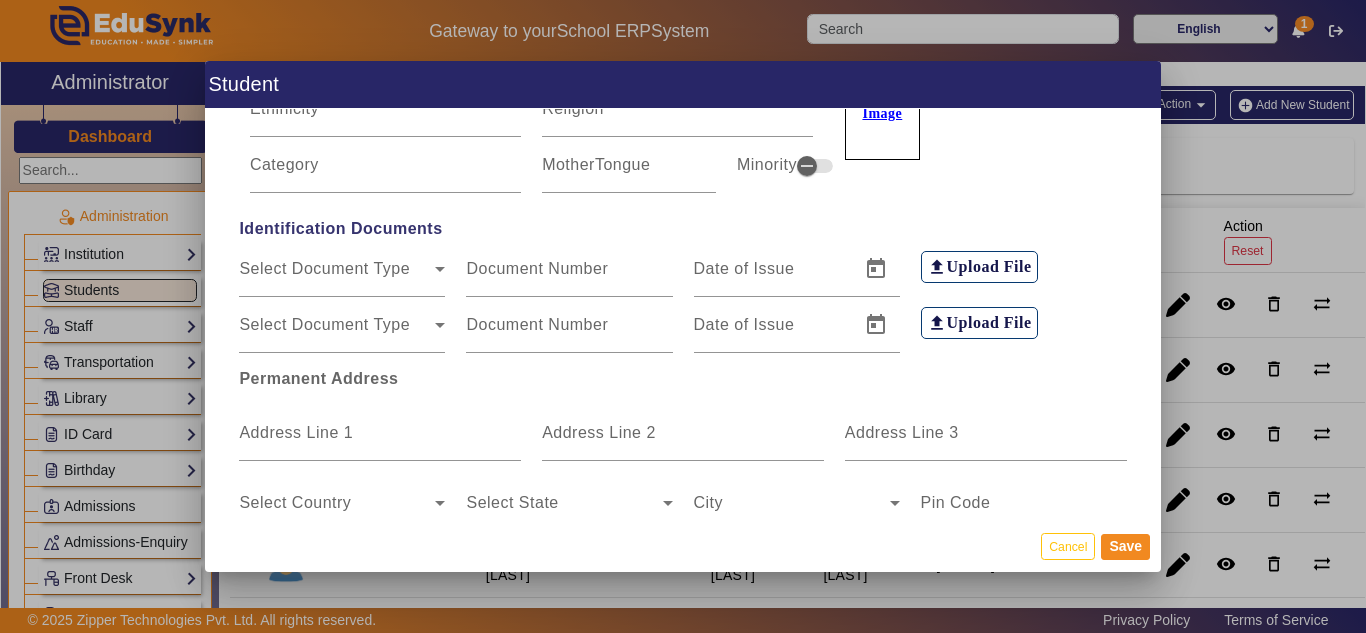 scroll, scrollTop: 333, scrollLeft: 0, axis: vertical 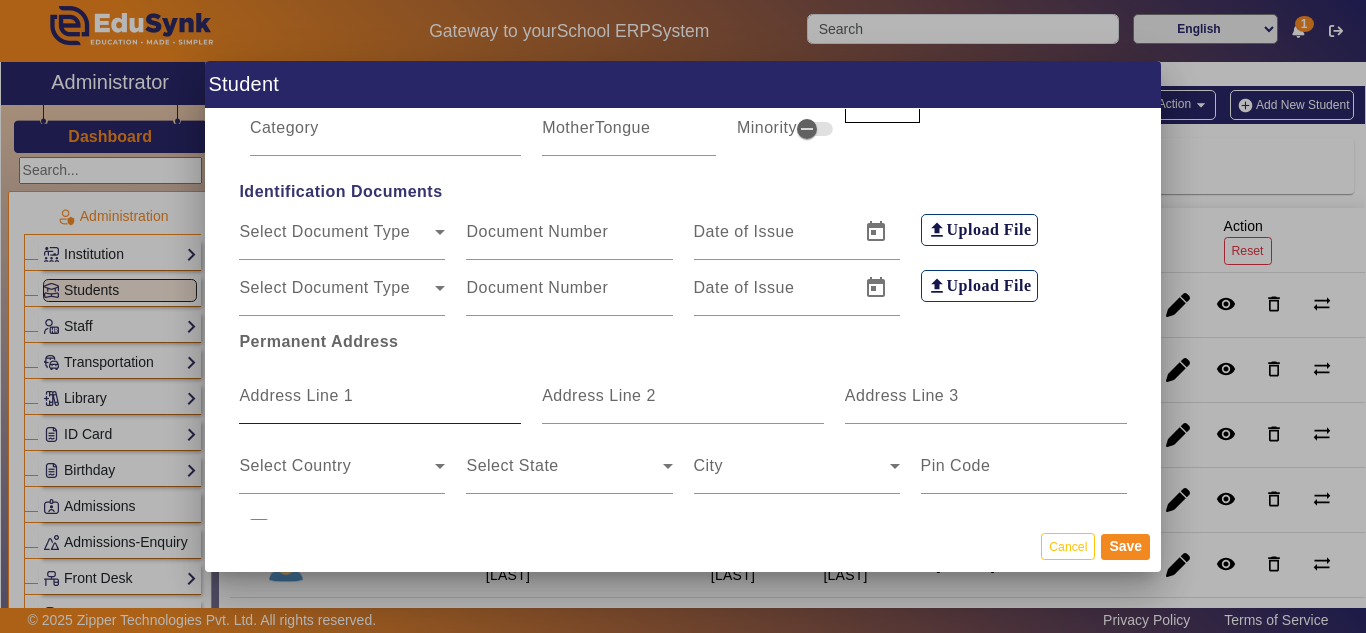 click on "Address Line 1" at bounding box center (296, 395) 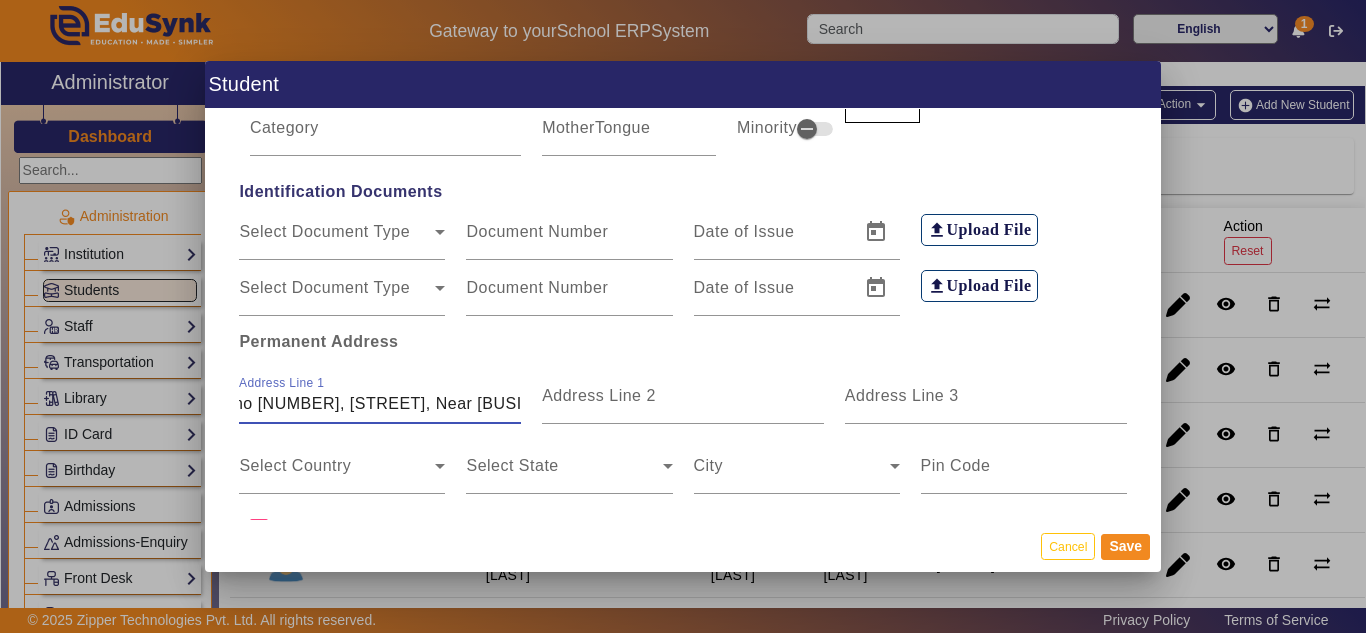 scroll, scrollTop: 0, scrollLeft: 44, axis: horizontal 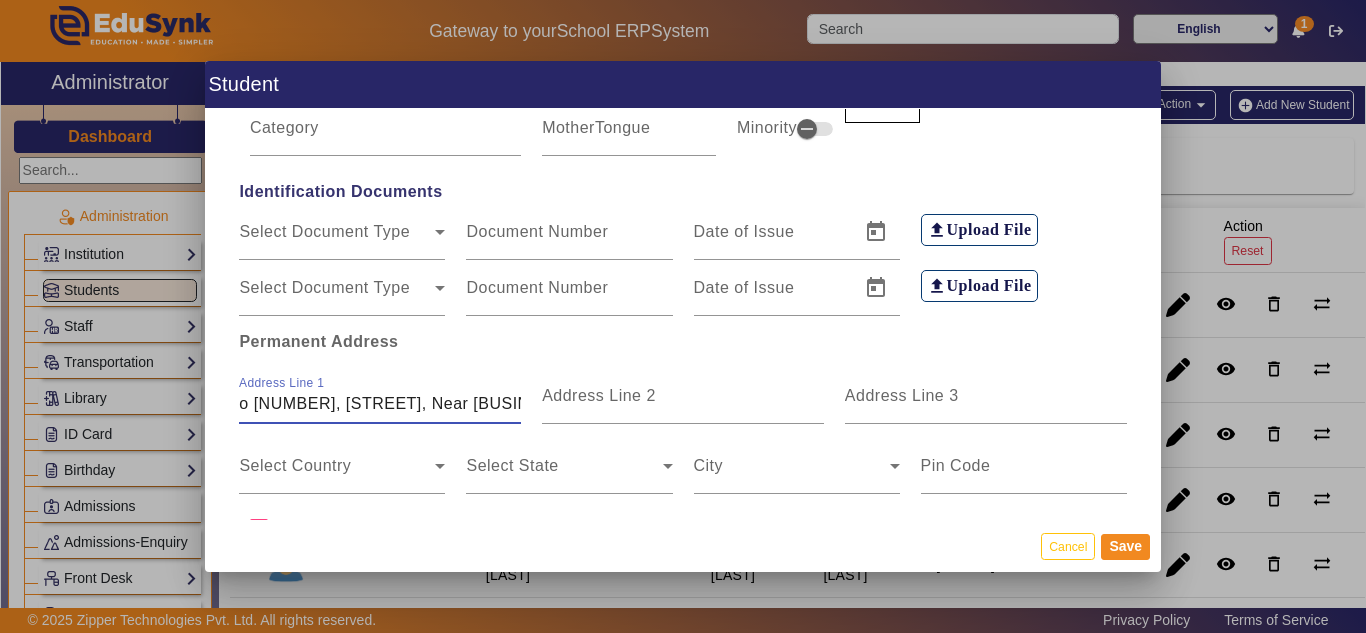 type on "Plot no [NUMBER], [STREET], Near [BUSINESS]" 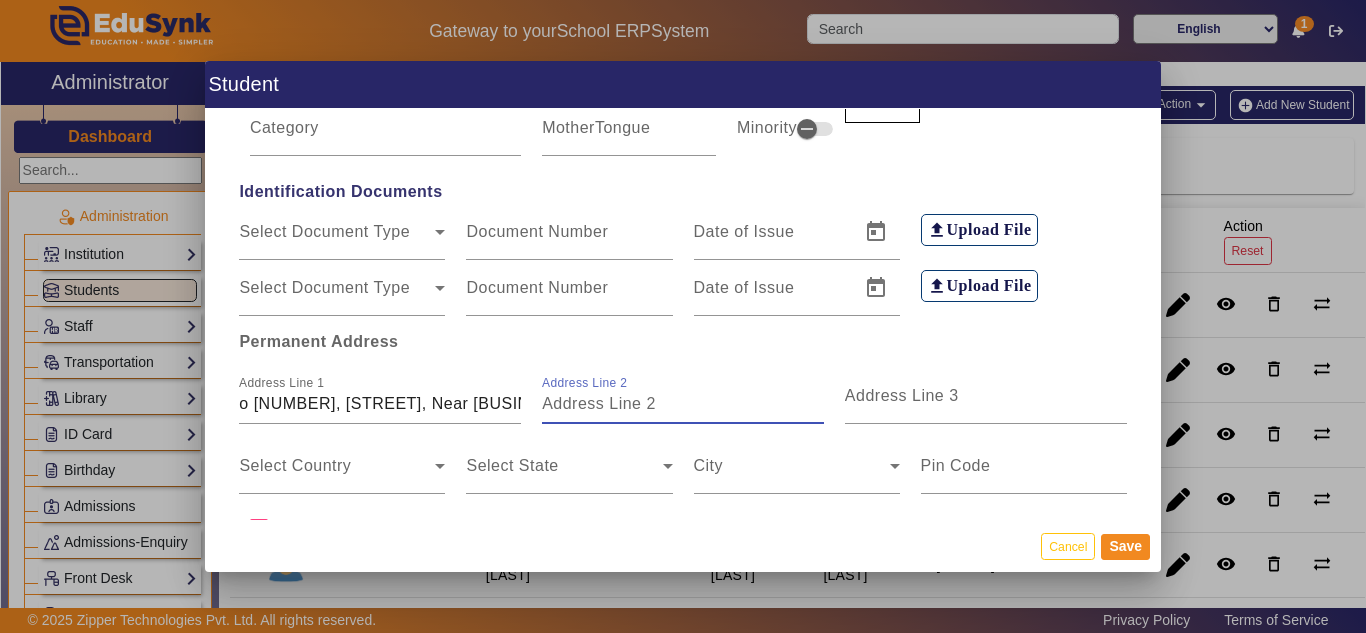 scroll, scrollTop: 0, scrollLeft: 0, axis: both 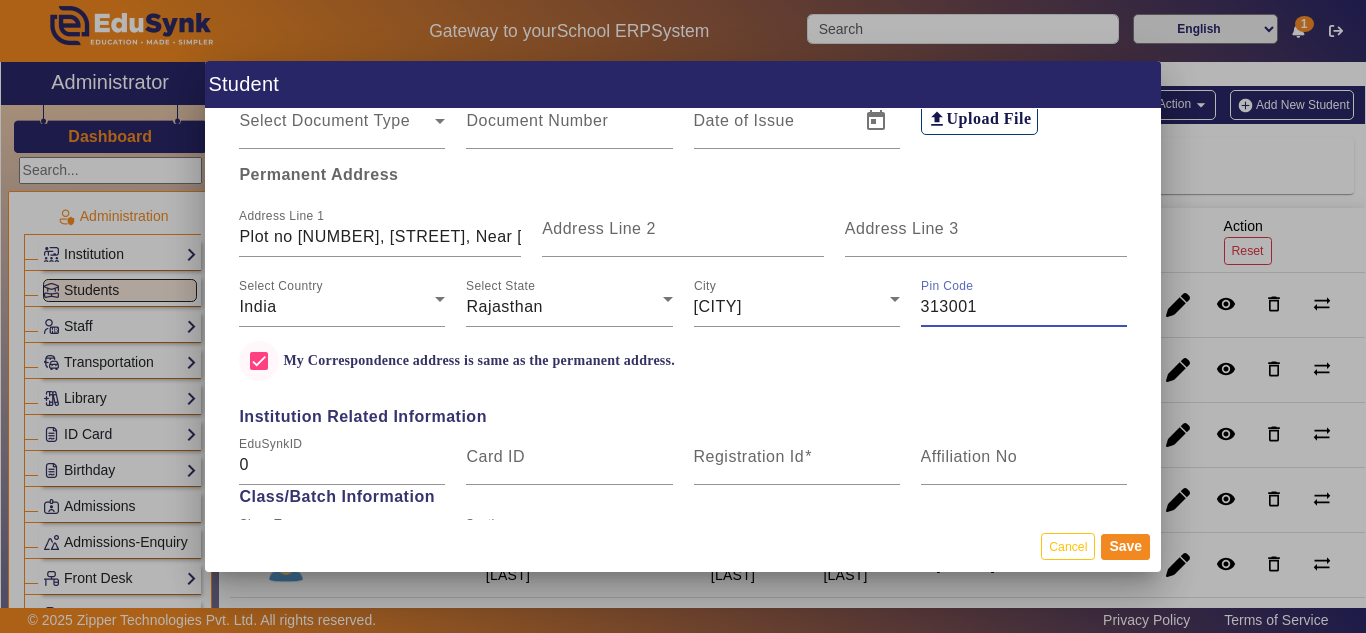 type on "313001" 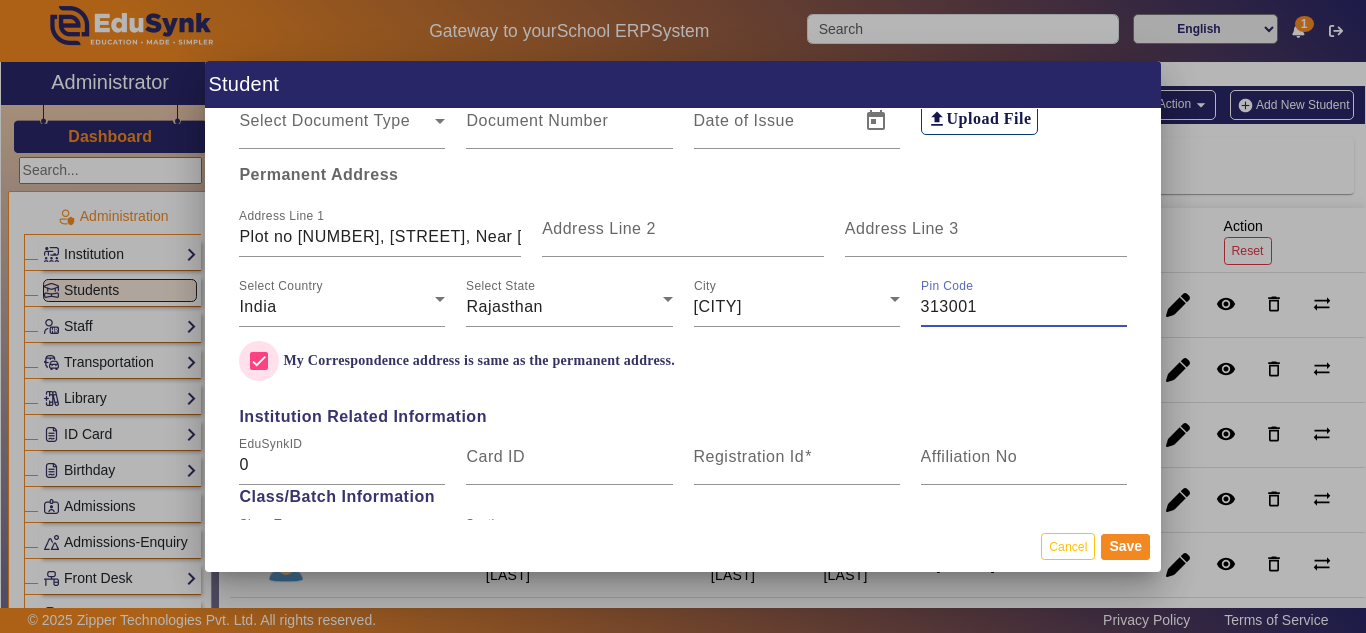 click on "My Correspondence address is same as the permanent address." at bounding box center (259, 361) 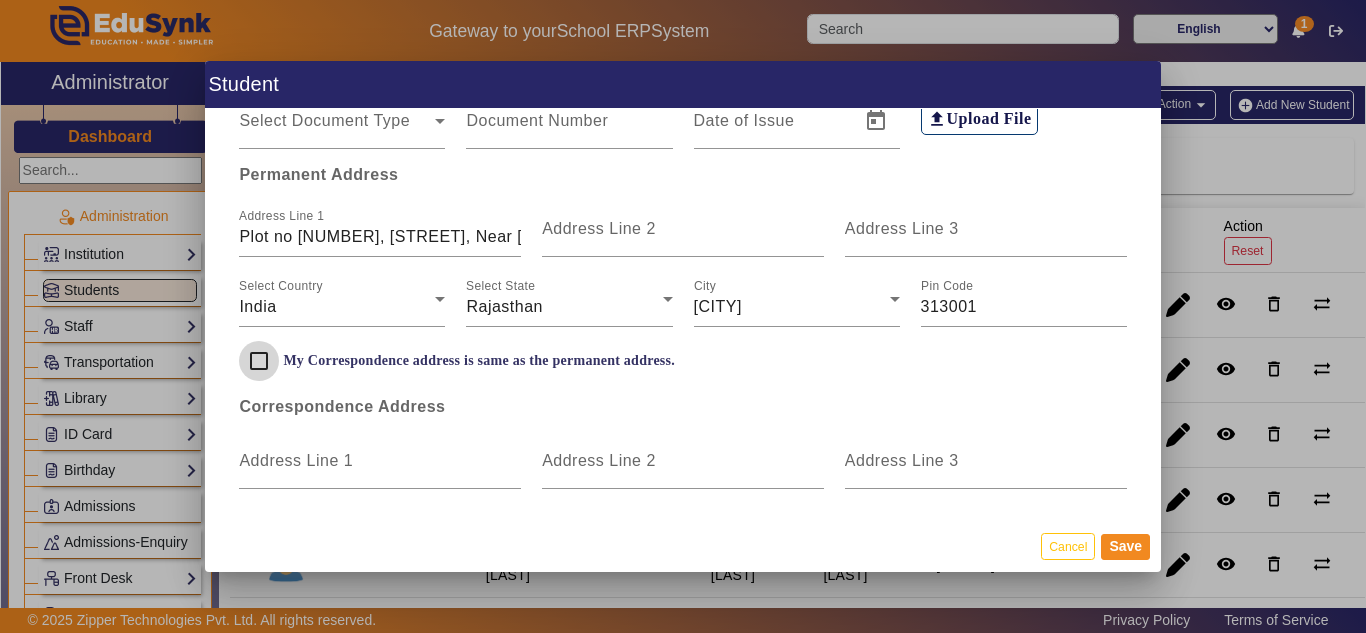 click on "My Correspondence address is same as the permanent address." at bounding box center (259, 361) 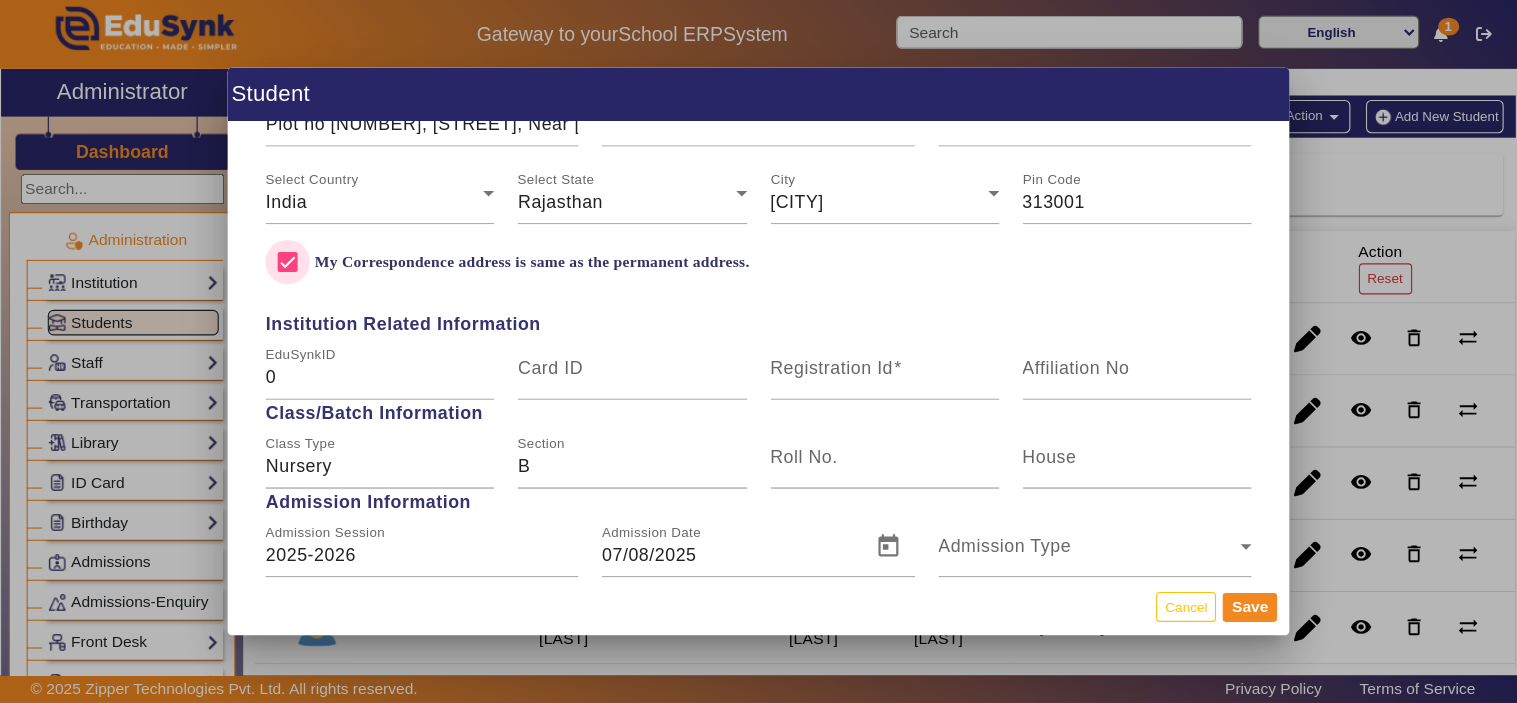 scroll, scrollTop: 667, scrollLeft: 0, axis: vertical 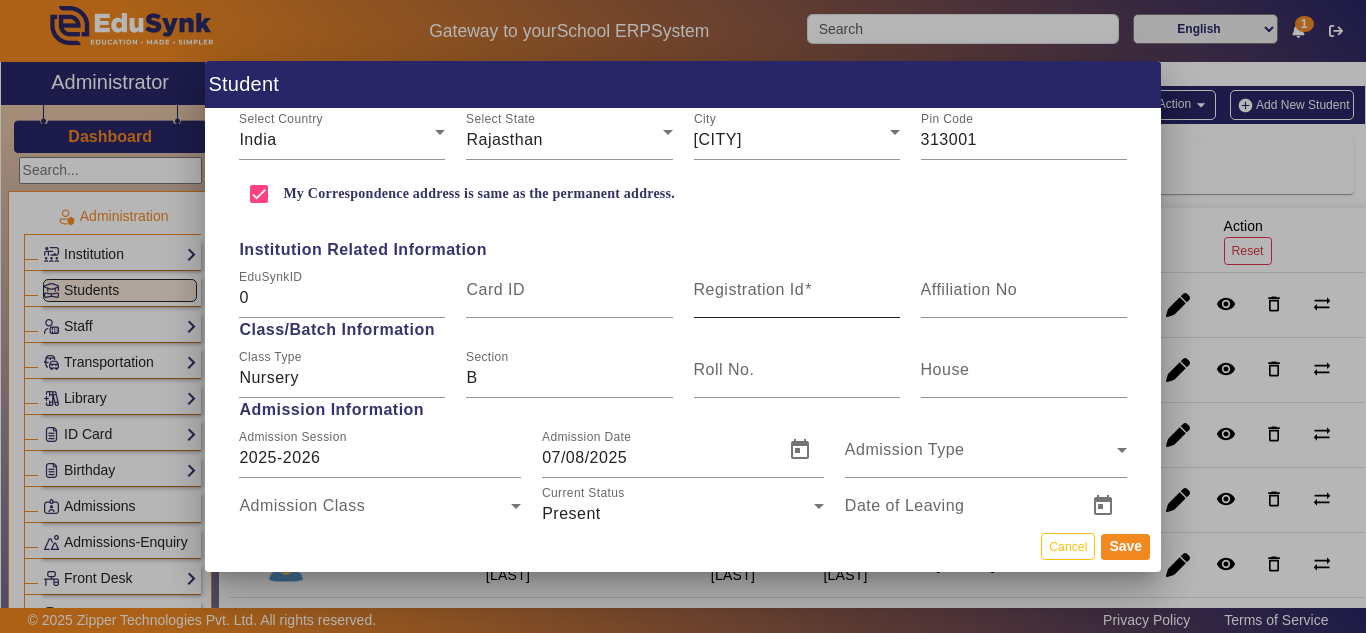 click on "Registration Id" at bounding box center [749, 289] 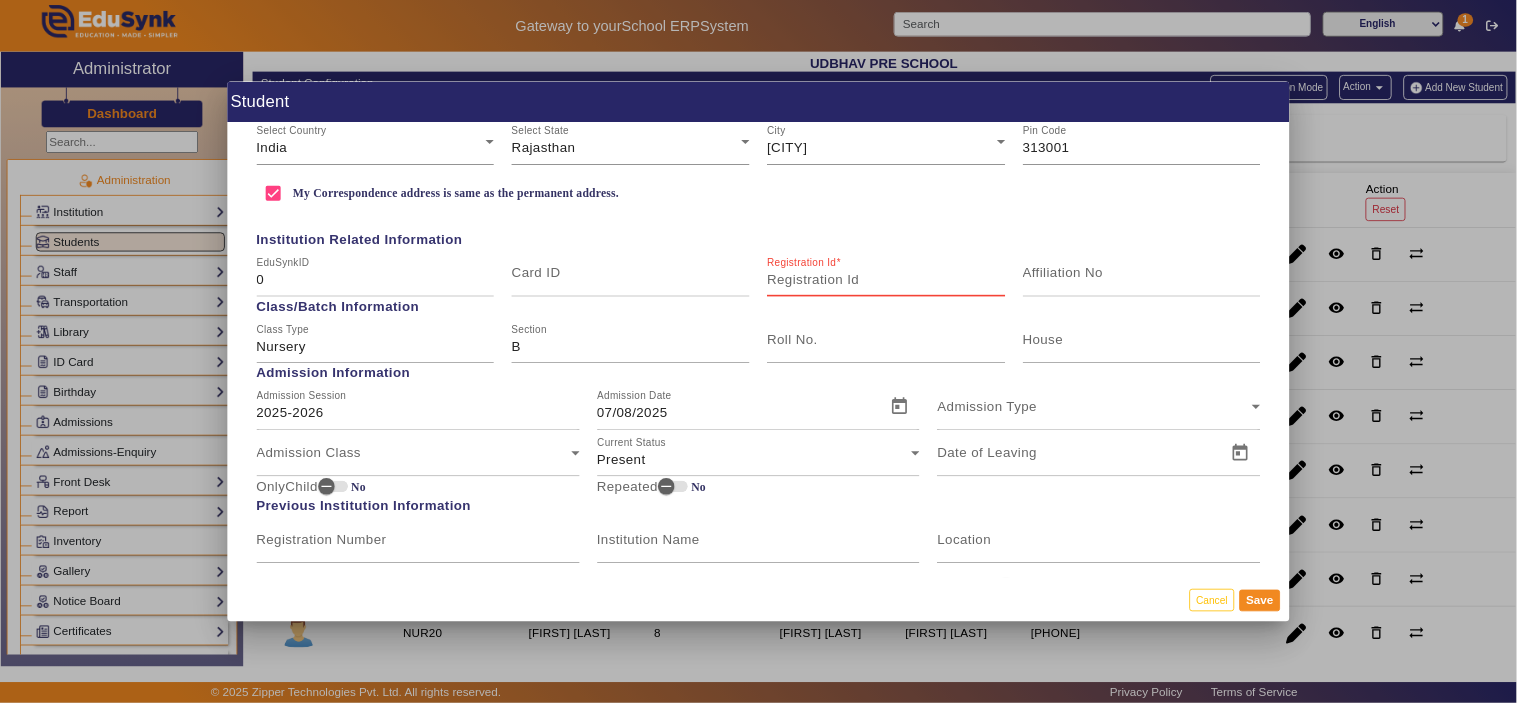 scroll, scrollTop: 666, scrollLeft: 0, axis: vertical 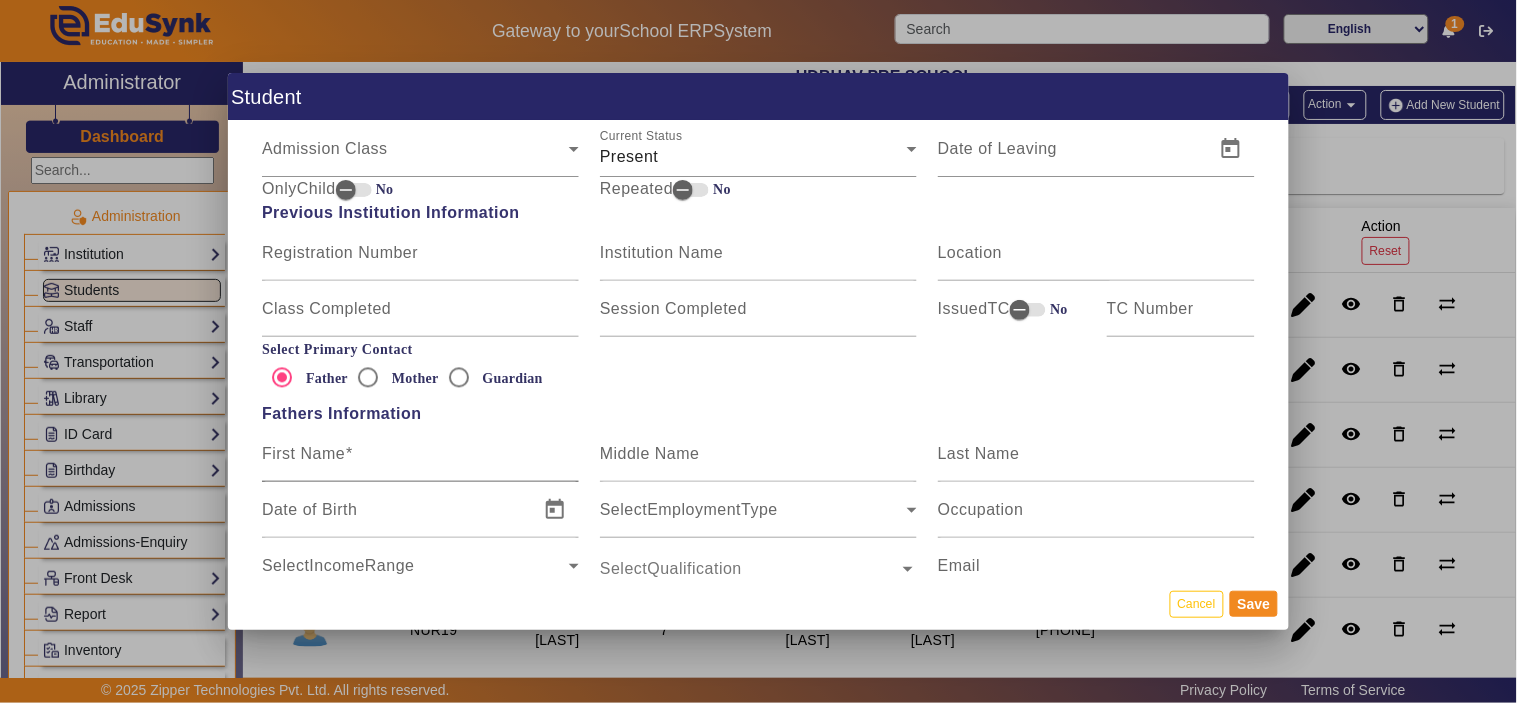 type on "[ROLLNO]" 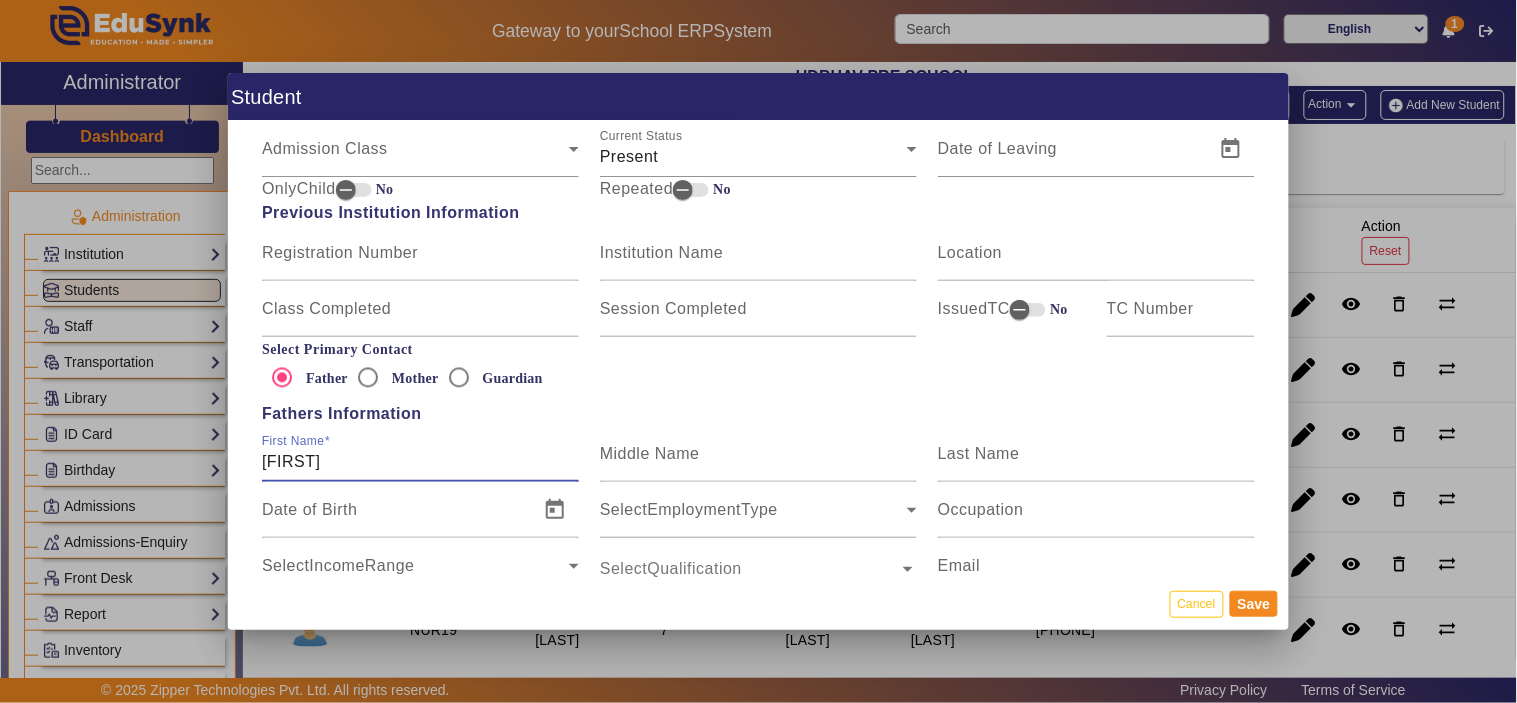 type on "[FIRST]" 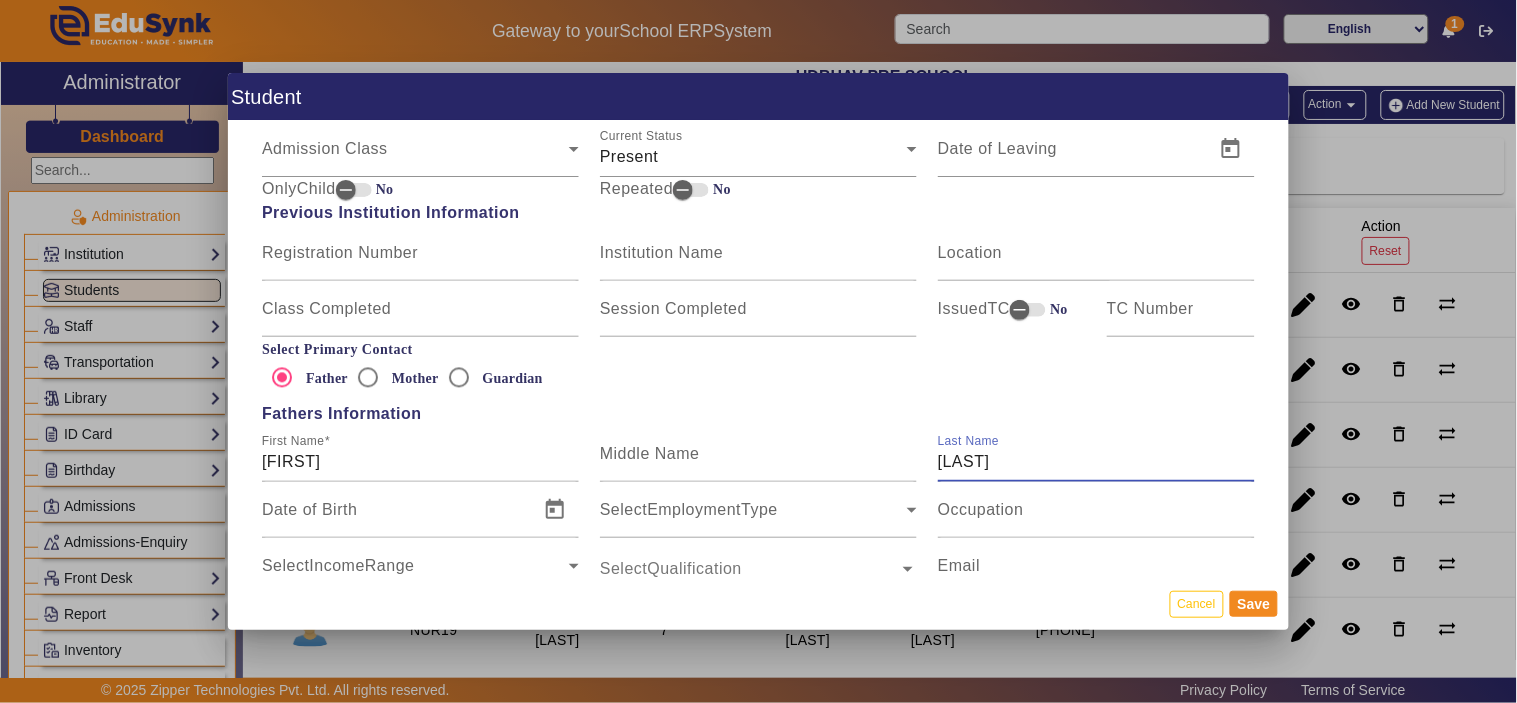 type on "[LAST]" 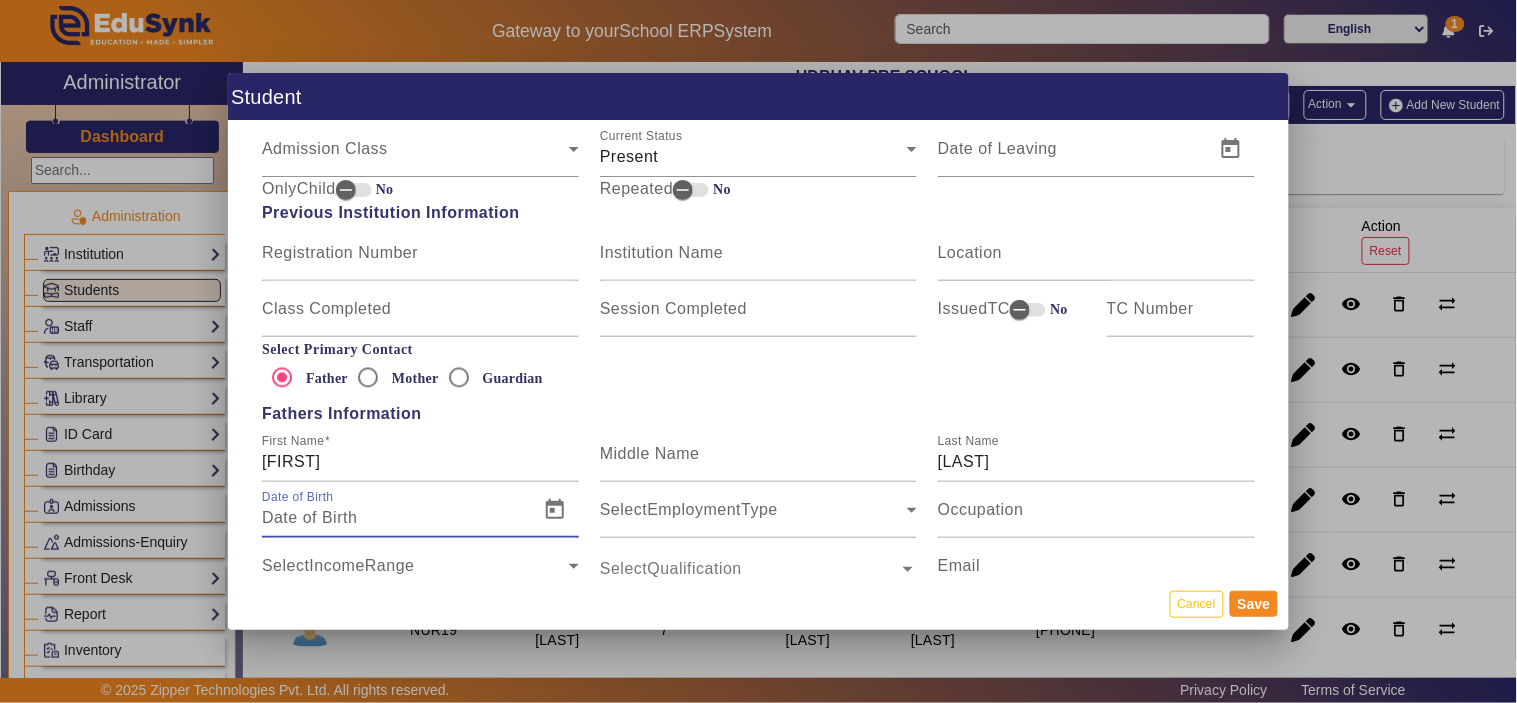 type 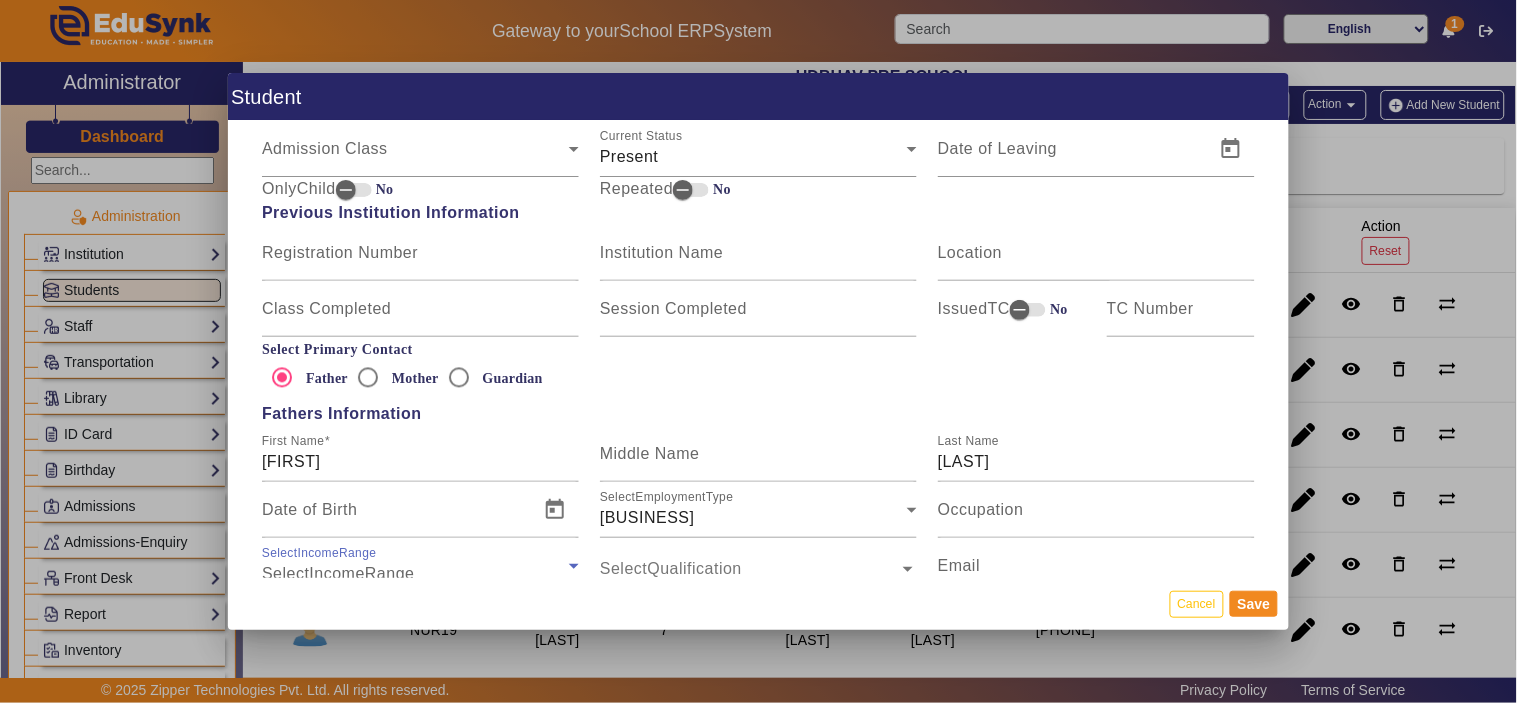 scroll, scrollTop: 1043, scrollLeft: 0, axis: vertical 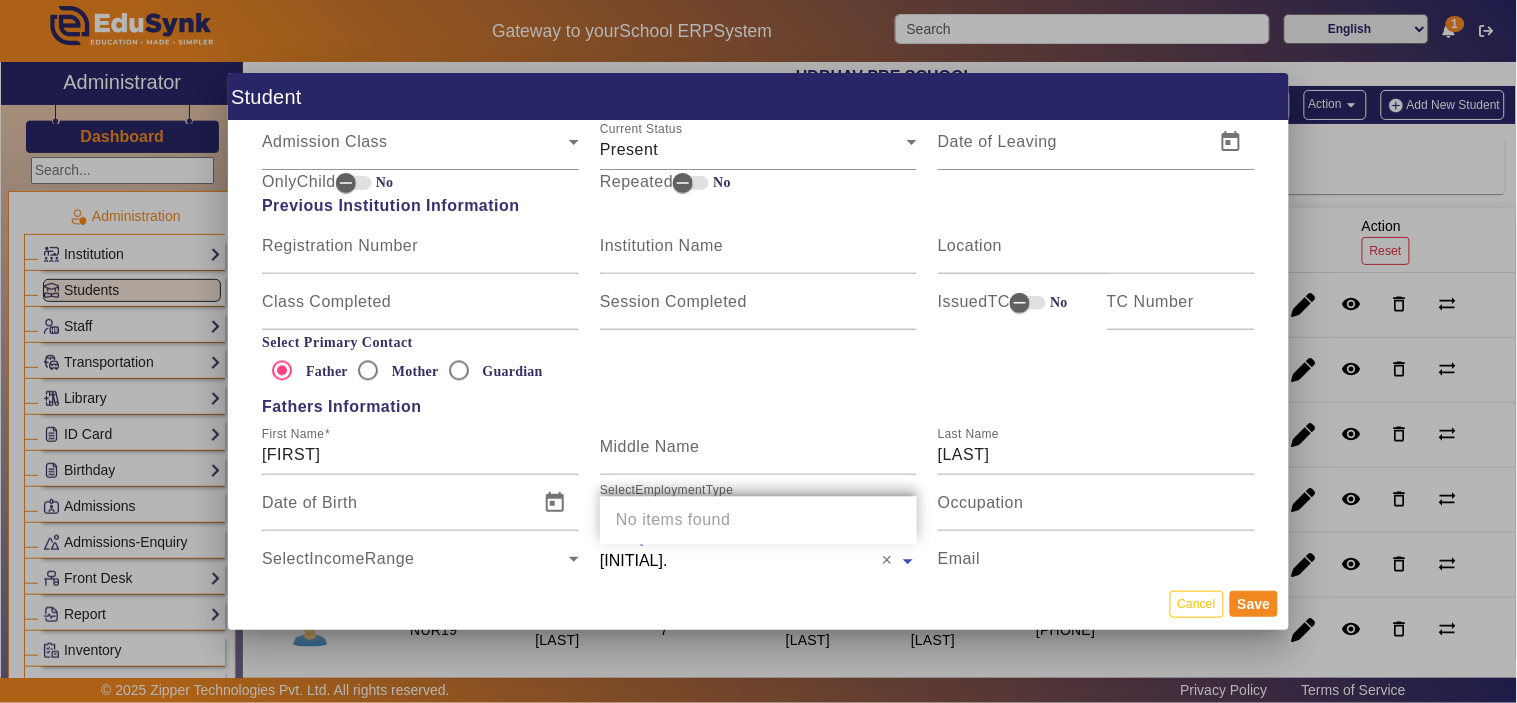 type on "[INITIAL].[INITIAL]" 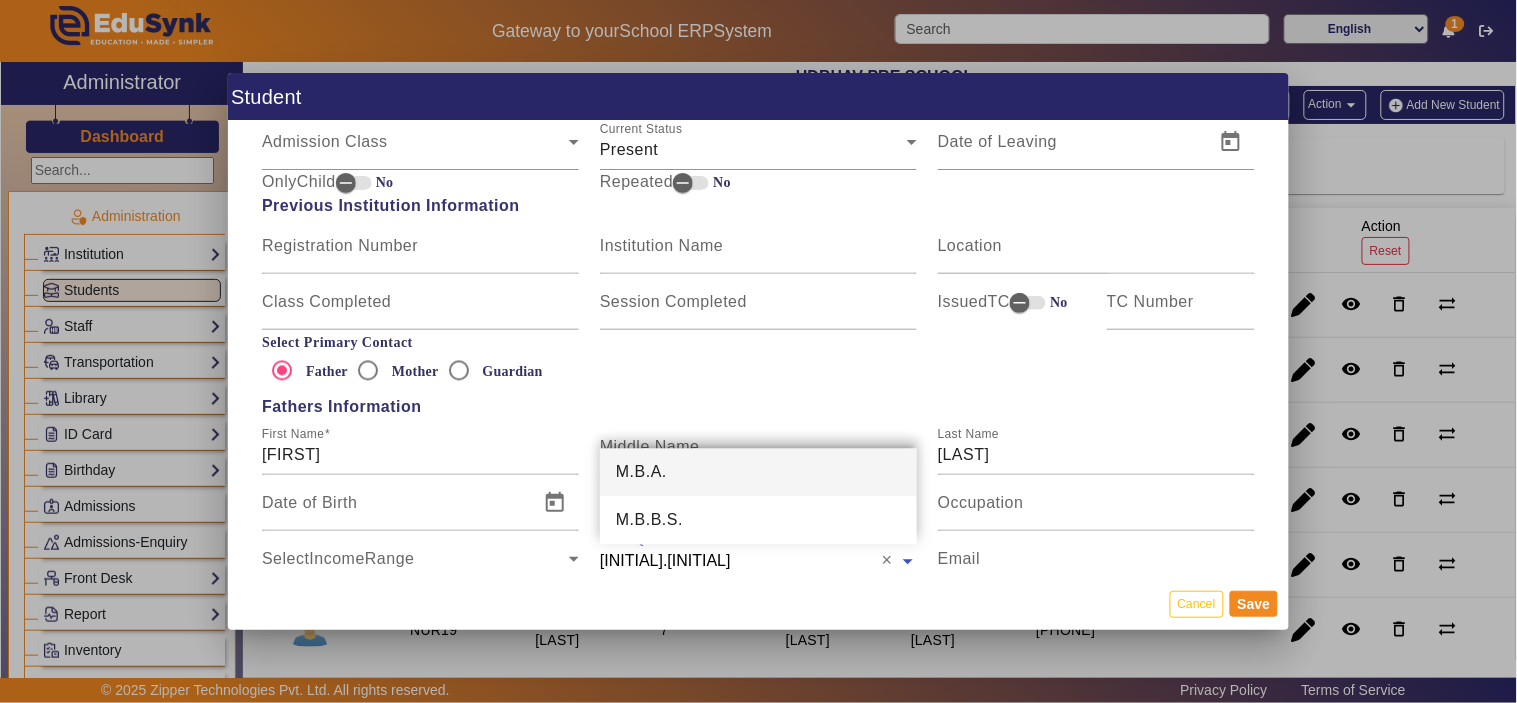 click on "M.B.A." at bounding box center (758, 473) 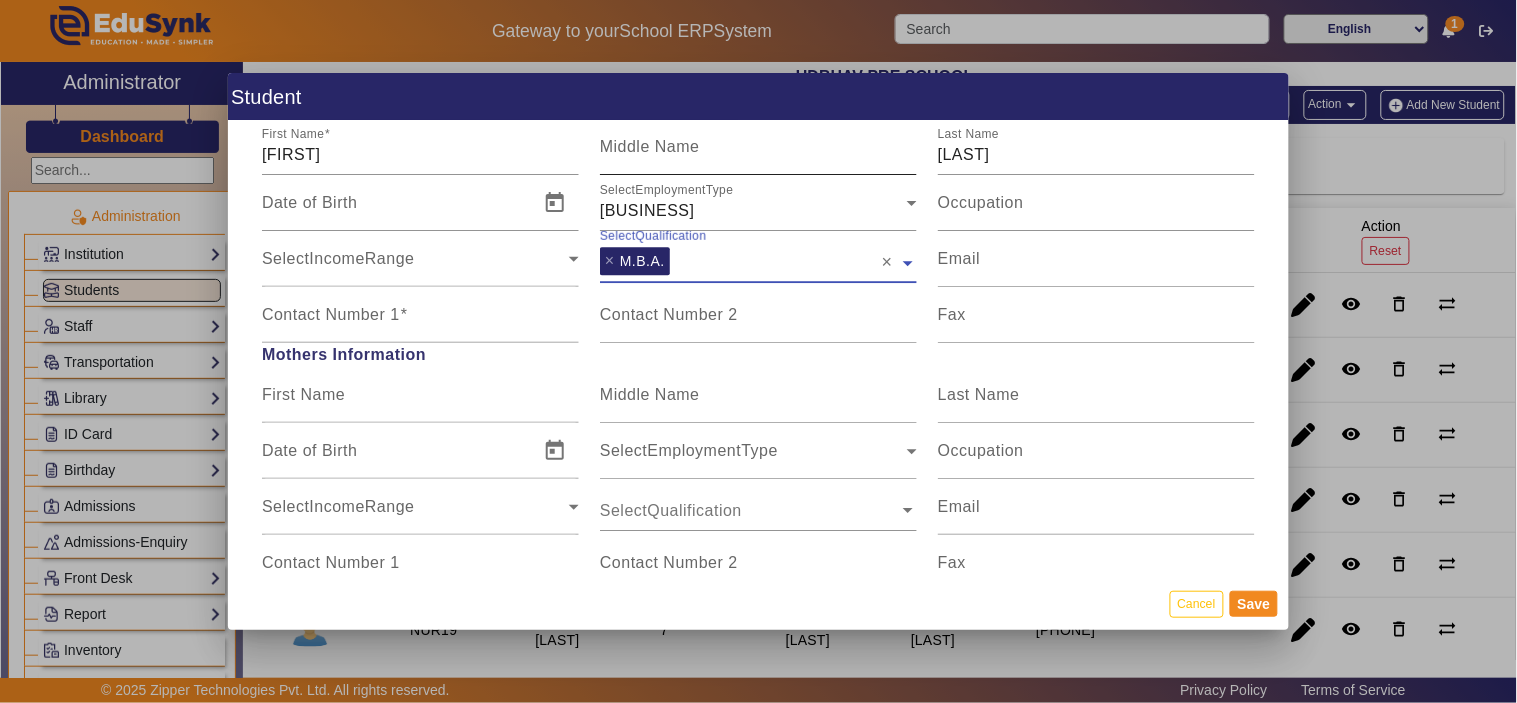 scroll, scrollTop: 1413, scrollLeft: 0, axis: vertical 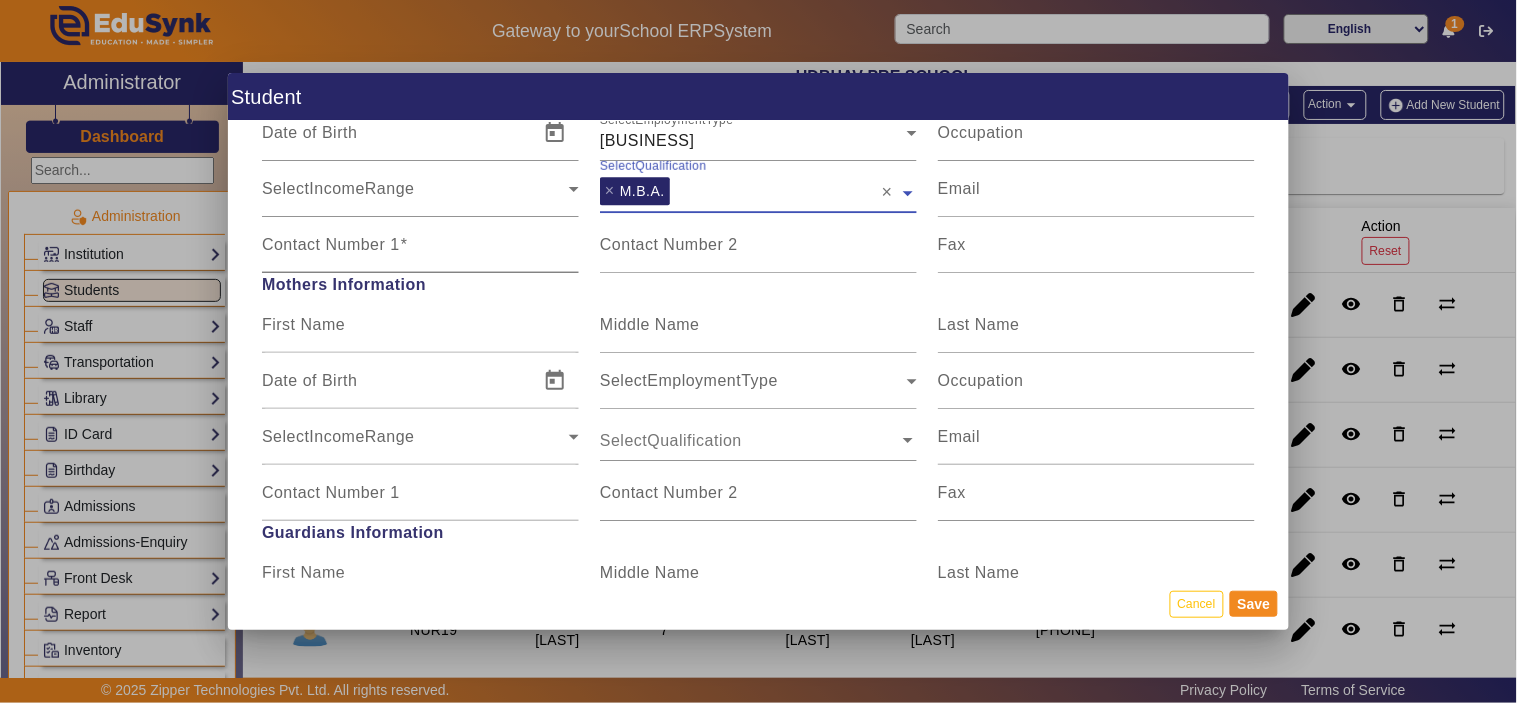 click on "Contact Number 1" at bounding box center [420, 253] 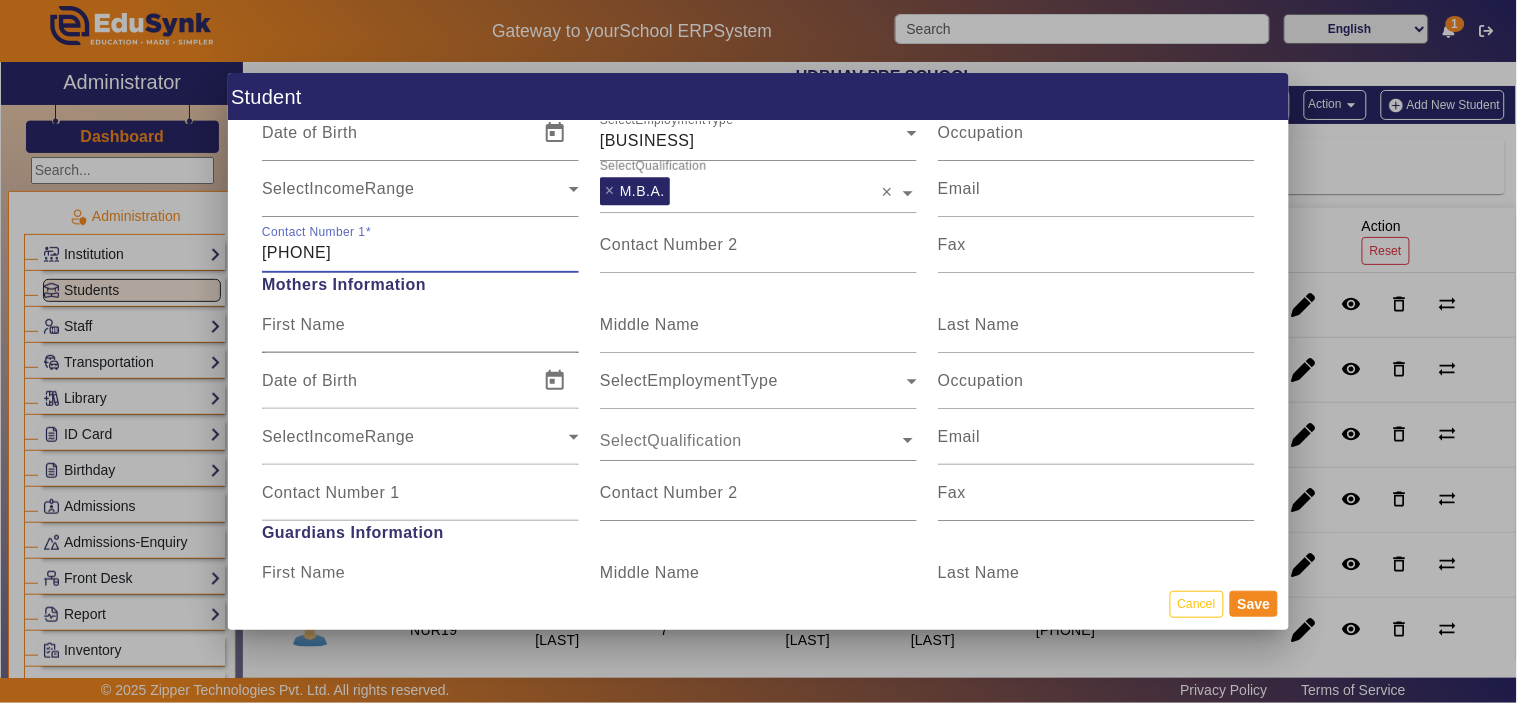 type on "[PHONE]" 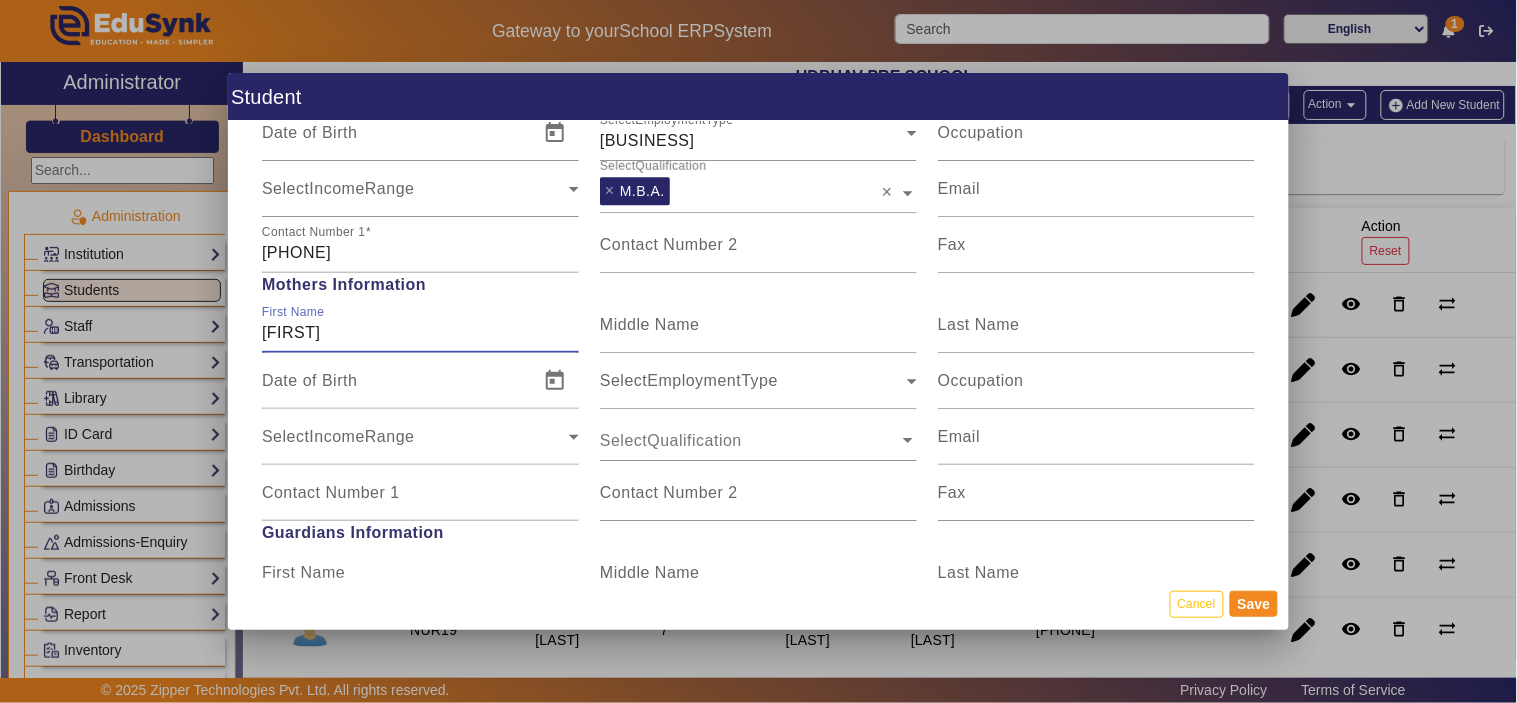 type on "[FIRST]" 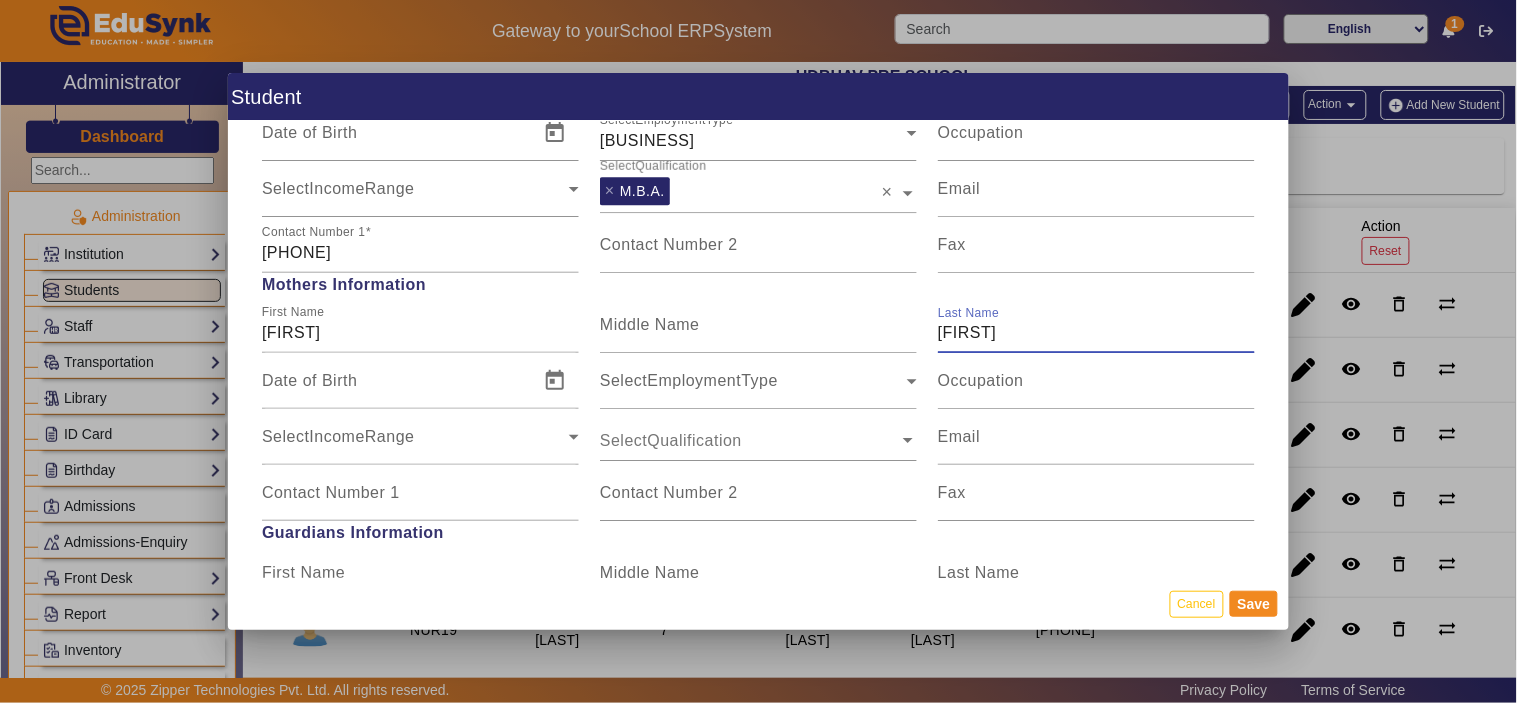 type on "[FIRST]" 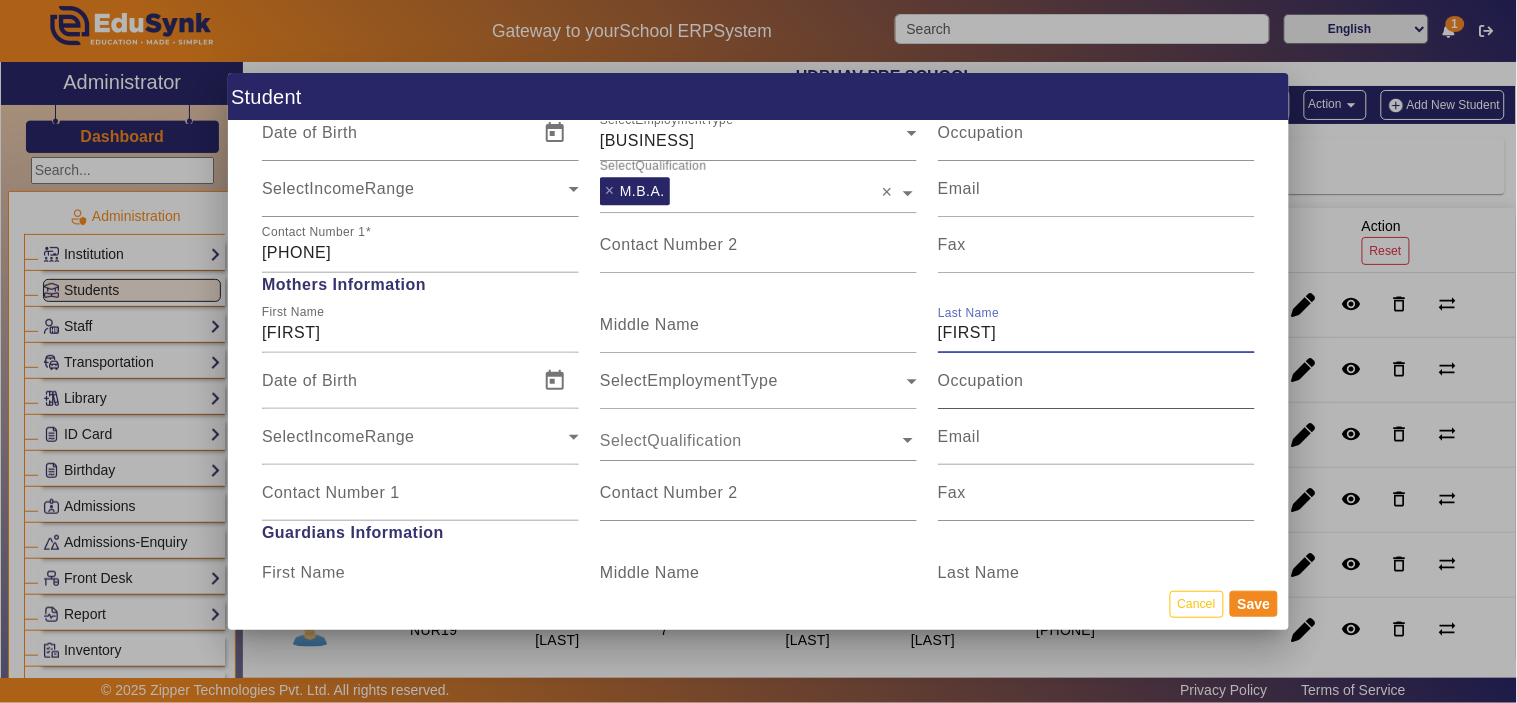 click on "Occupation" at bounding box center (981, 380) 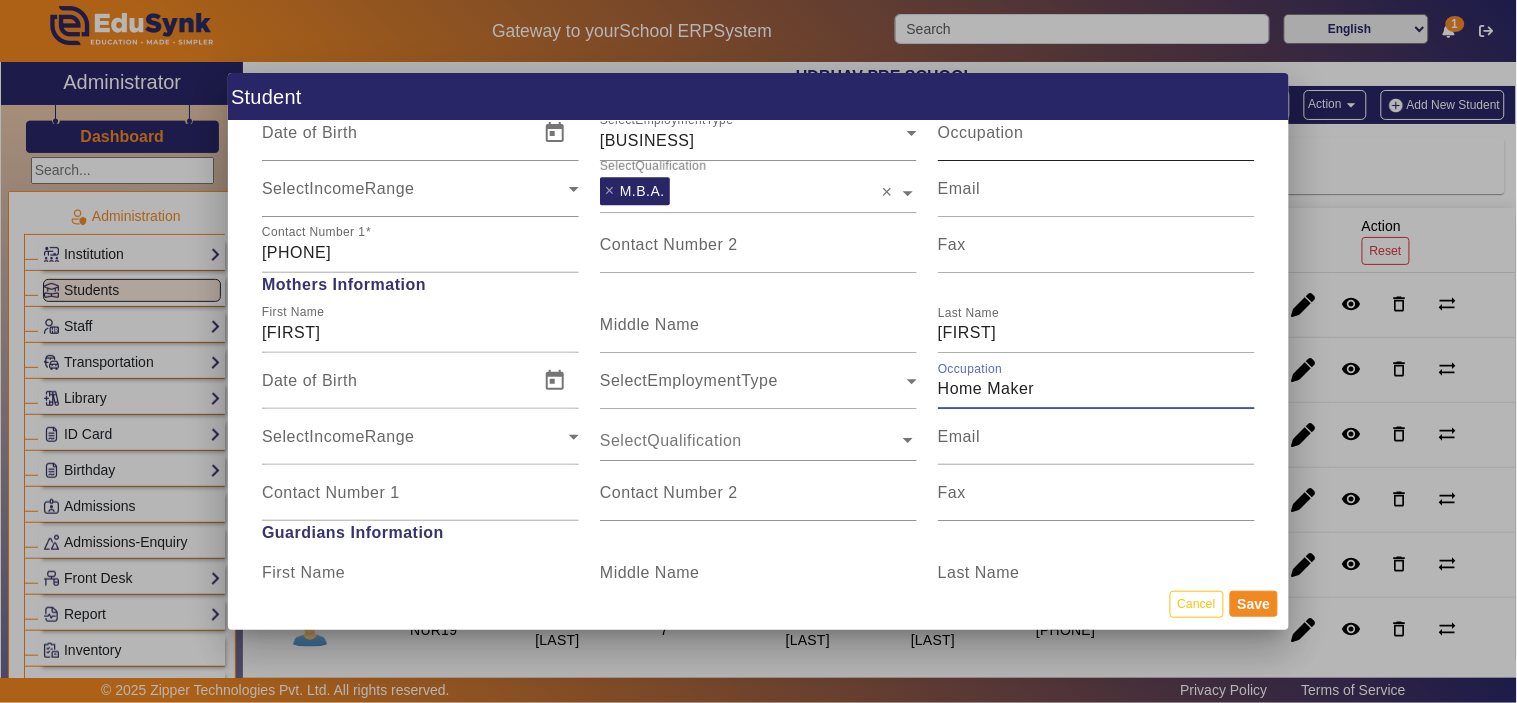 type on "Home Maker" 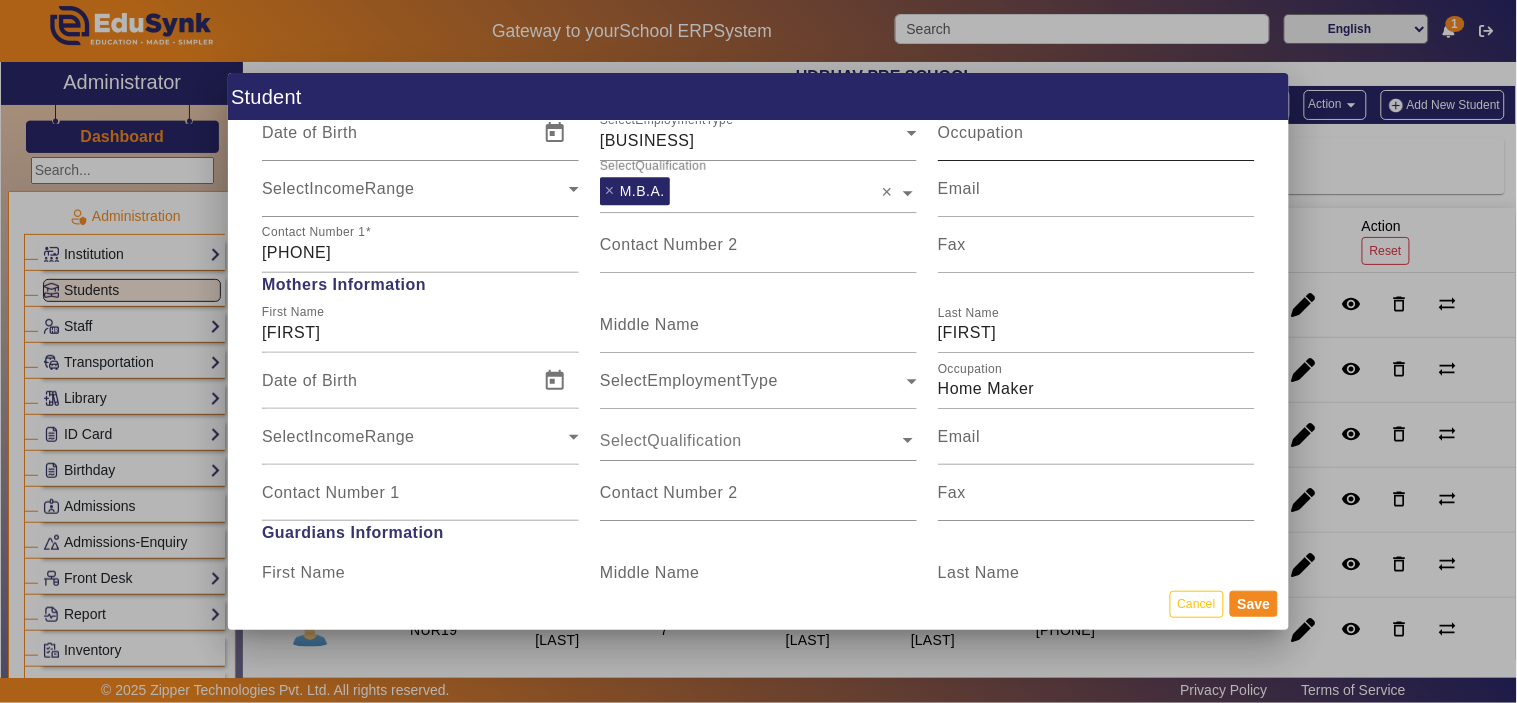 click on "Occupation" at bounding box center (981, 132) 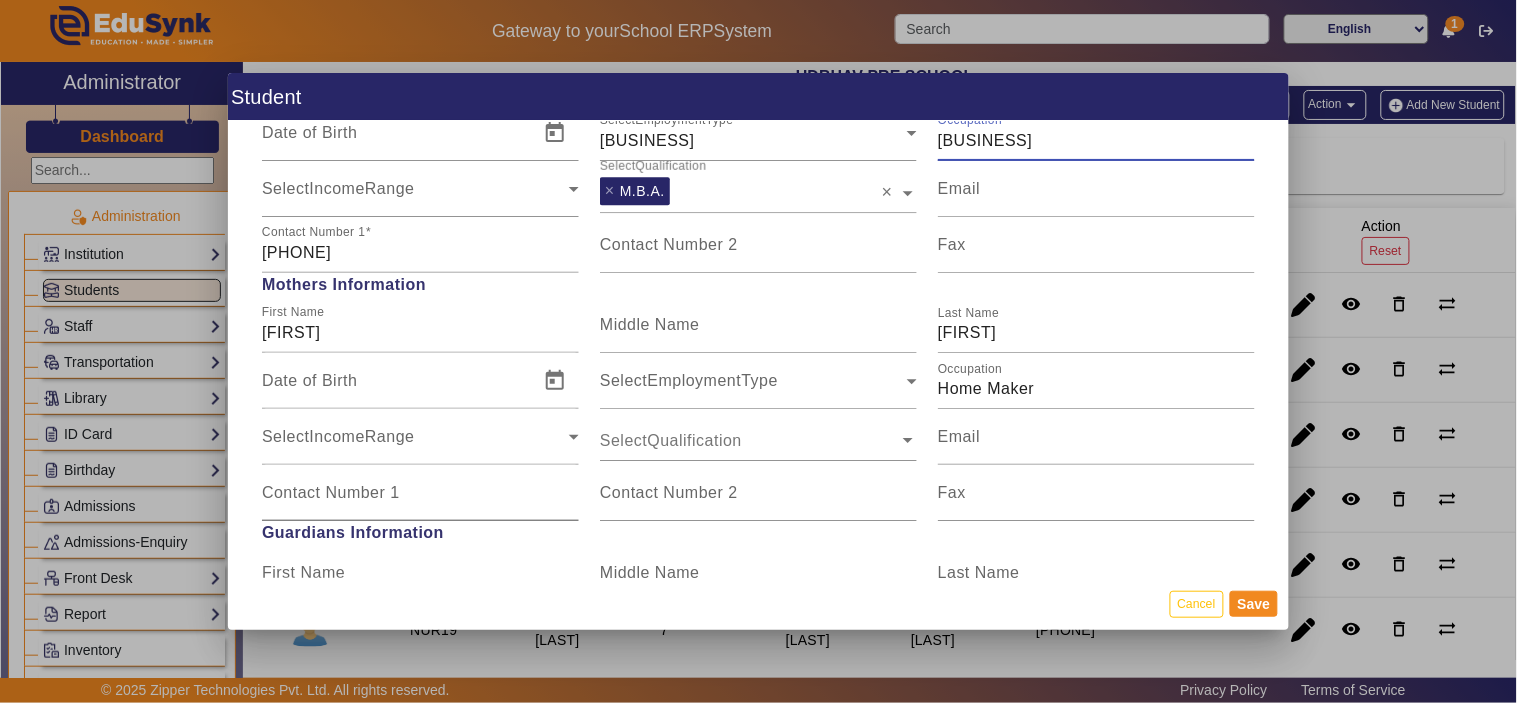 type on "[BUSINESS]" 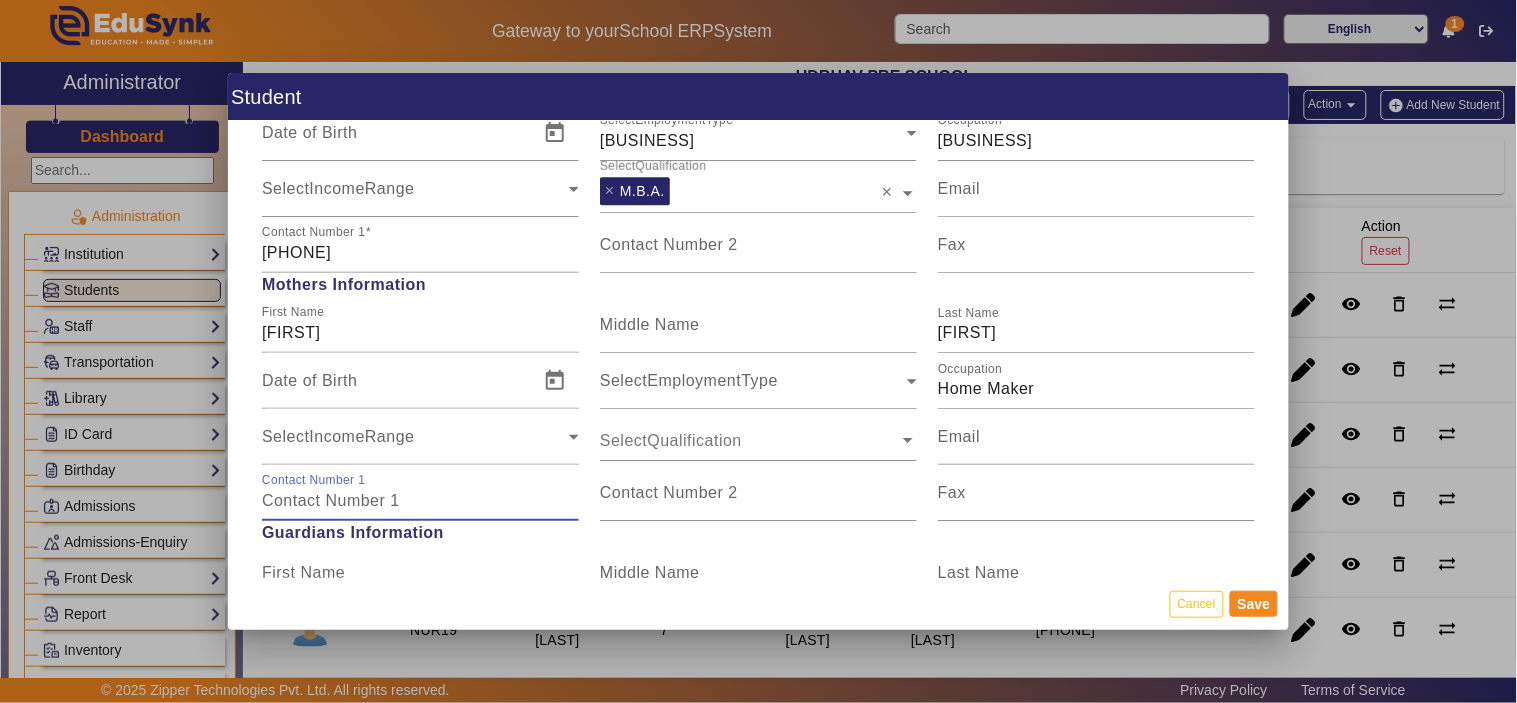 click on "Contact Number 1" at bounding box center [420, 501] 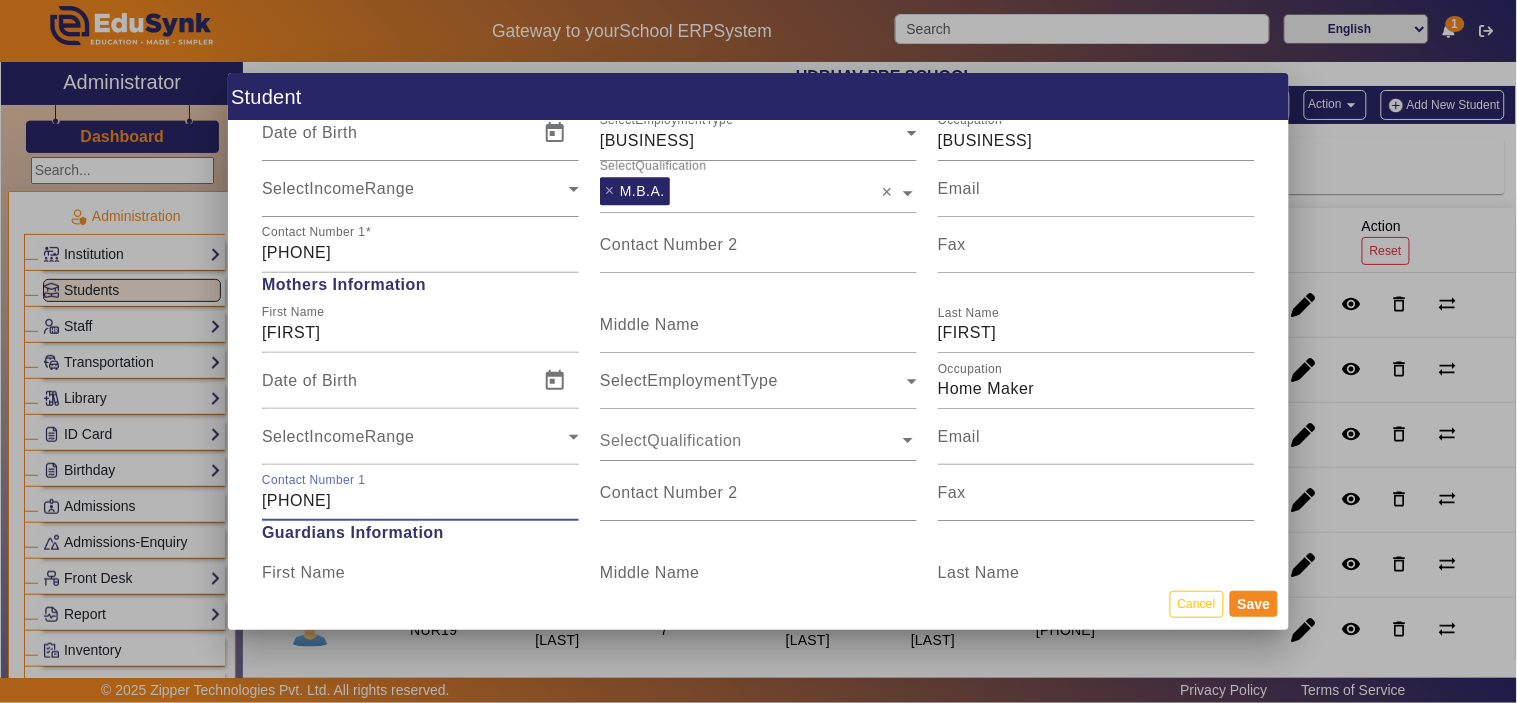 type on "[PHONE]" 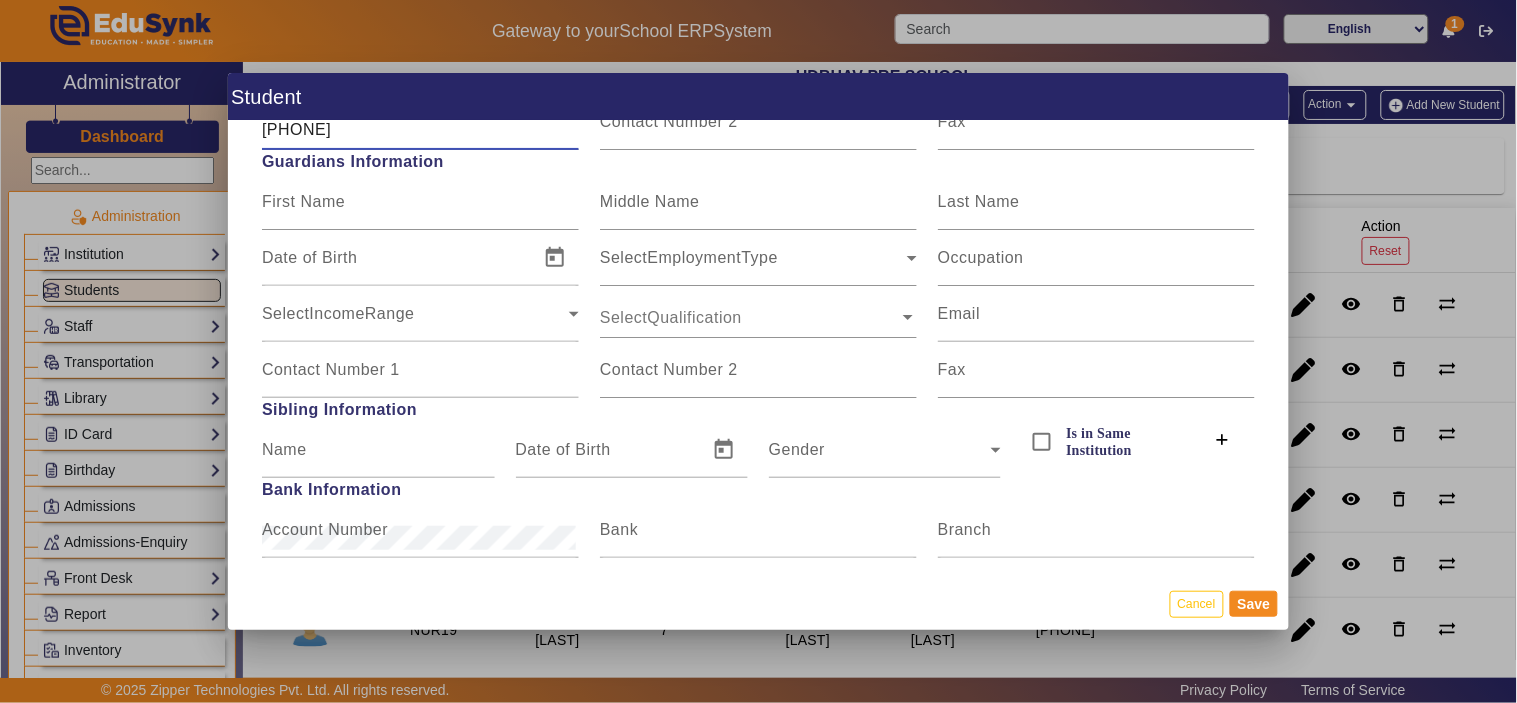 scroll, scrollTop: 1968, scrollLeft: 0, axis: vertical 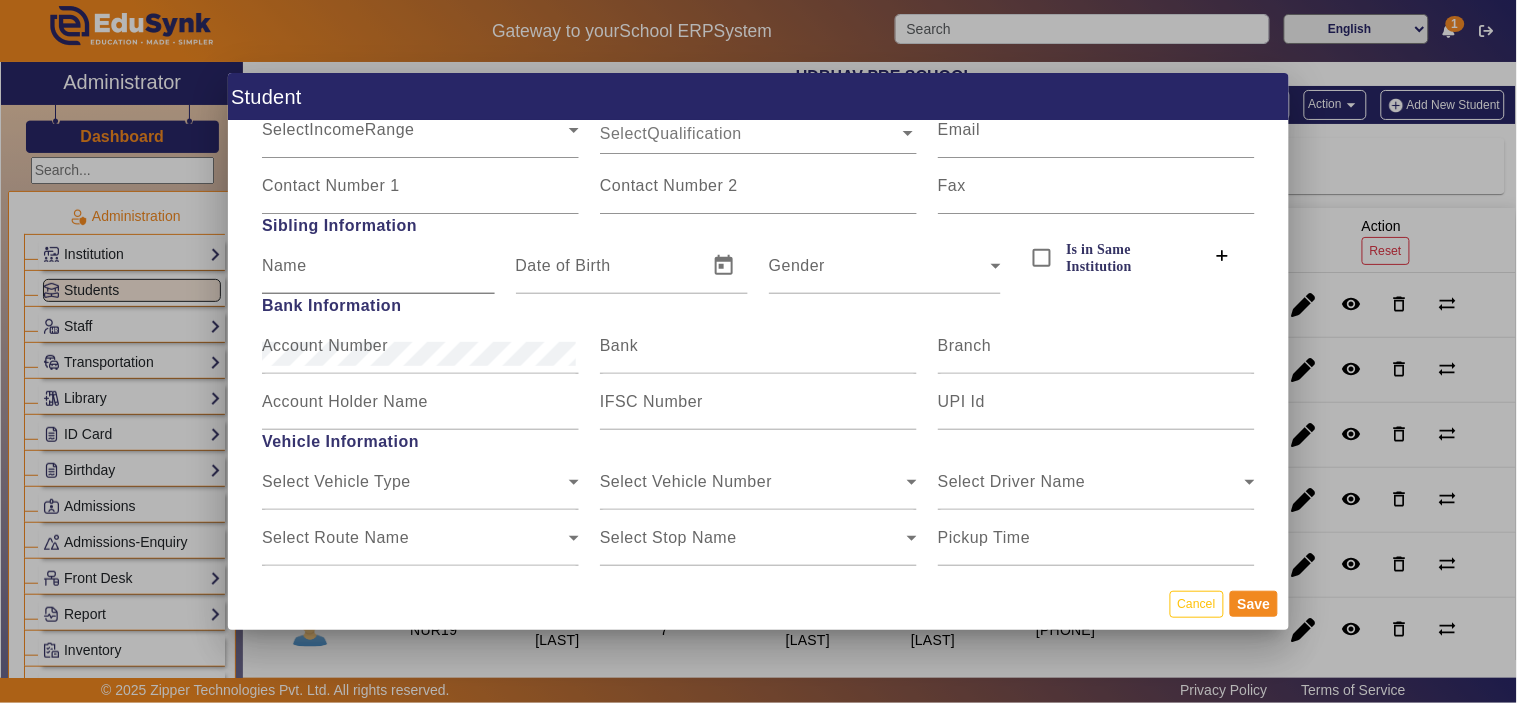 click on "Name" at bounding box center (378, 274) 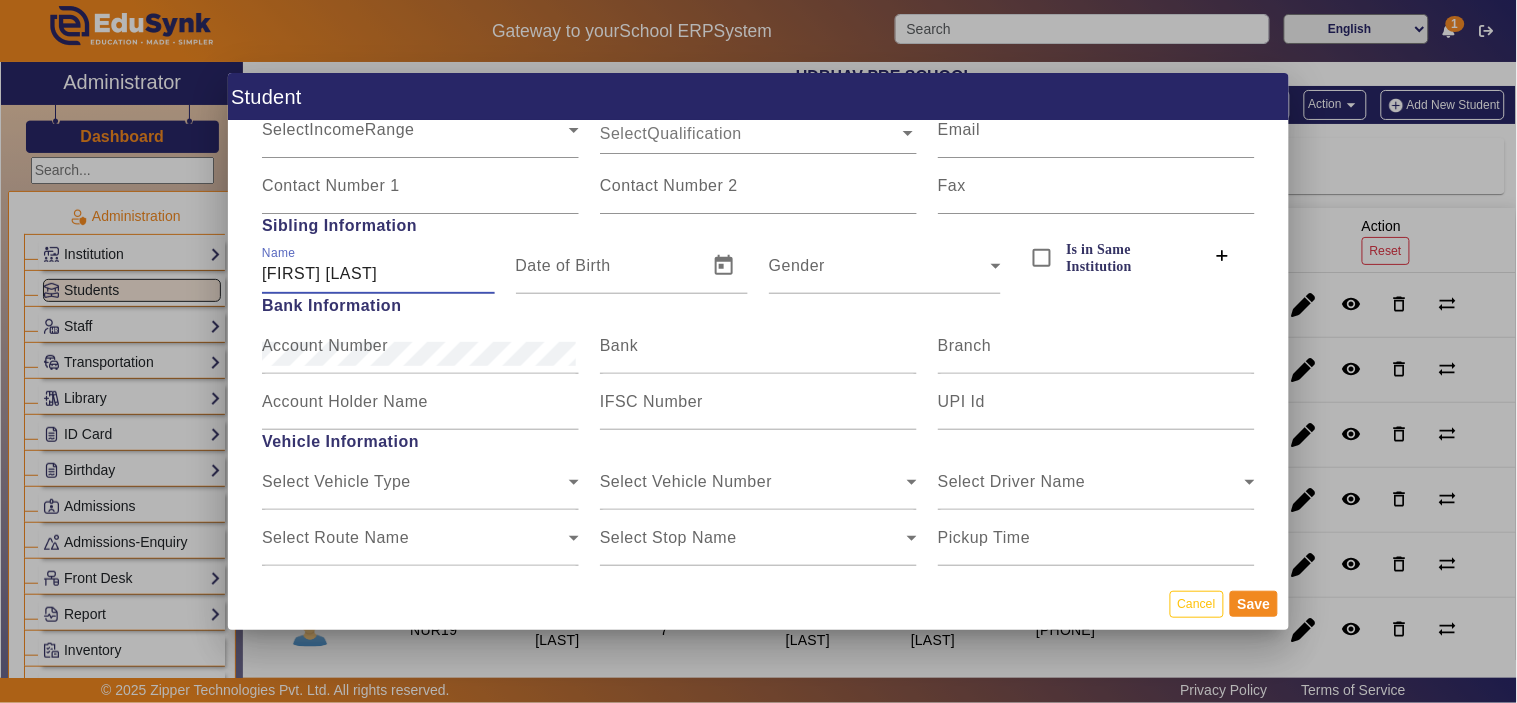 type on "[FIRST] [LAST]" 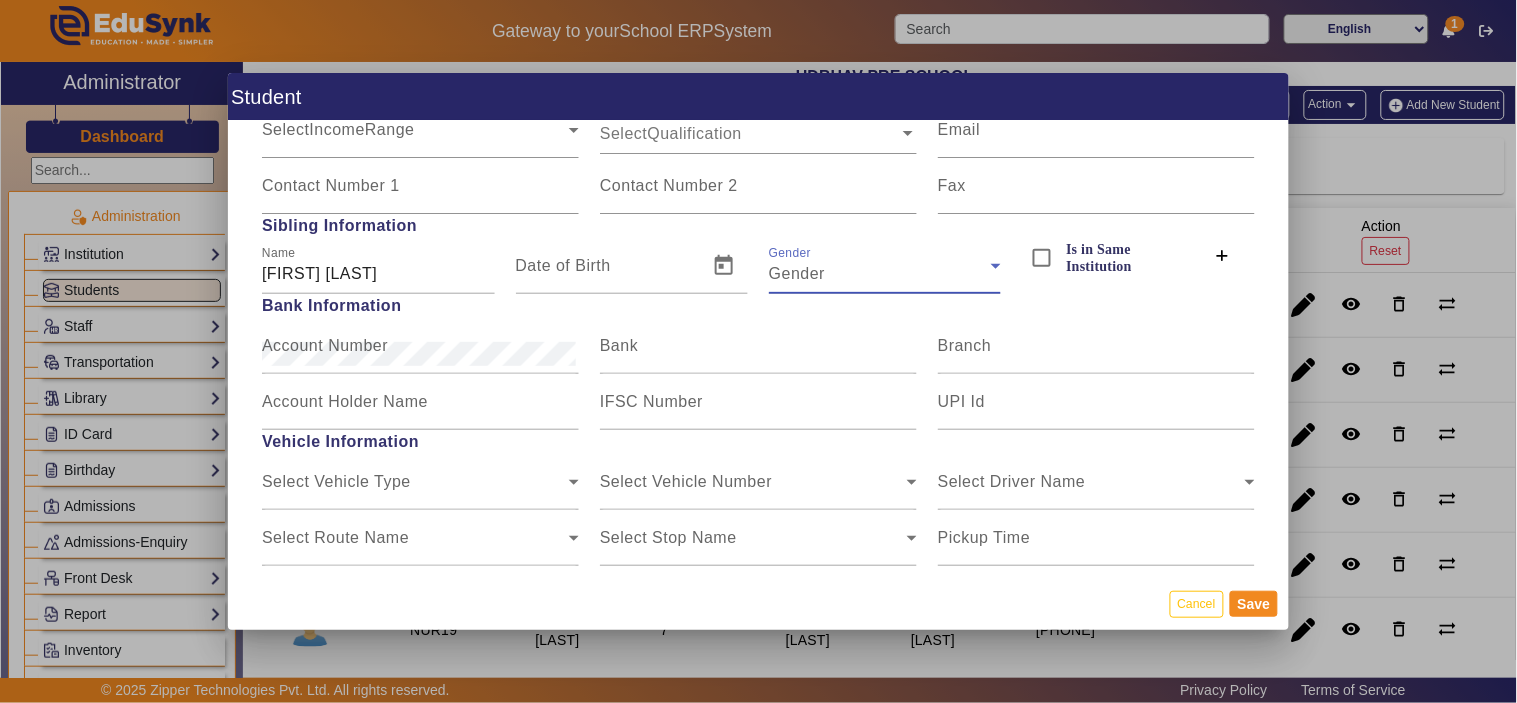 click on "Gender" at bounding box center (880, 274) 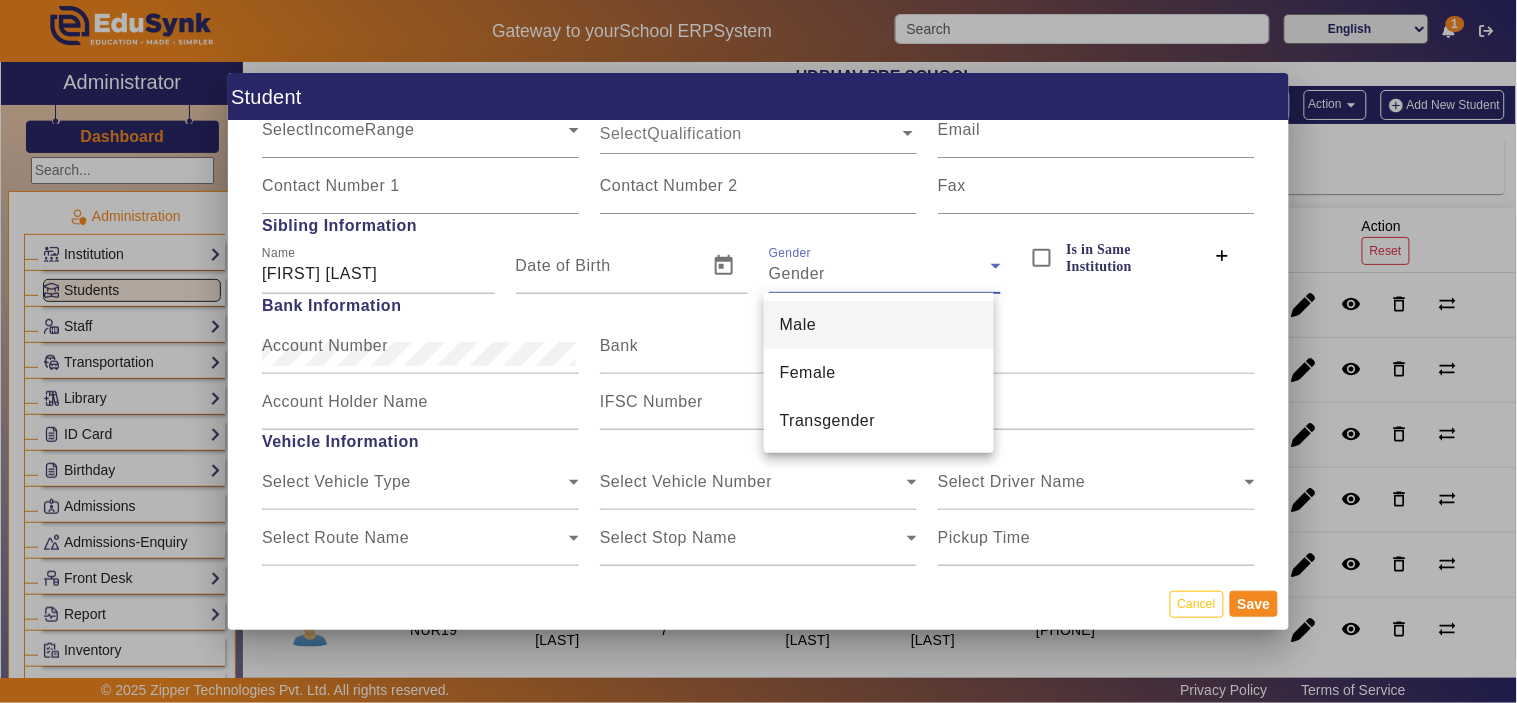 click on "Male" at bounding box center [879, 325] 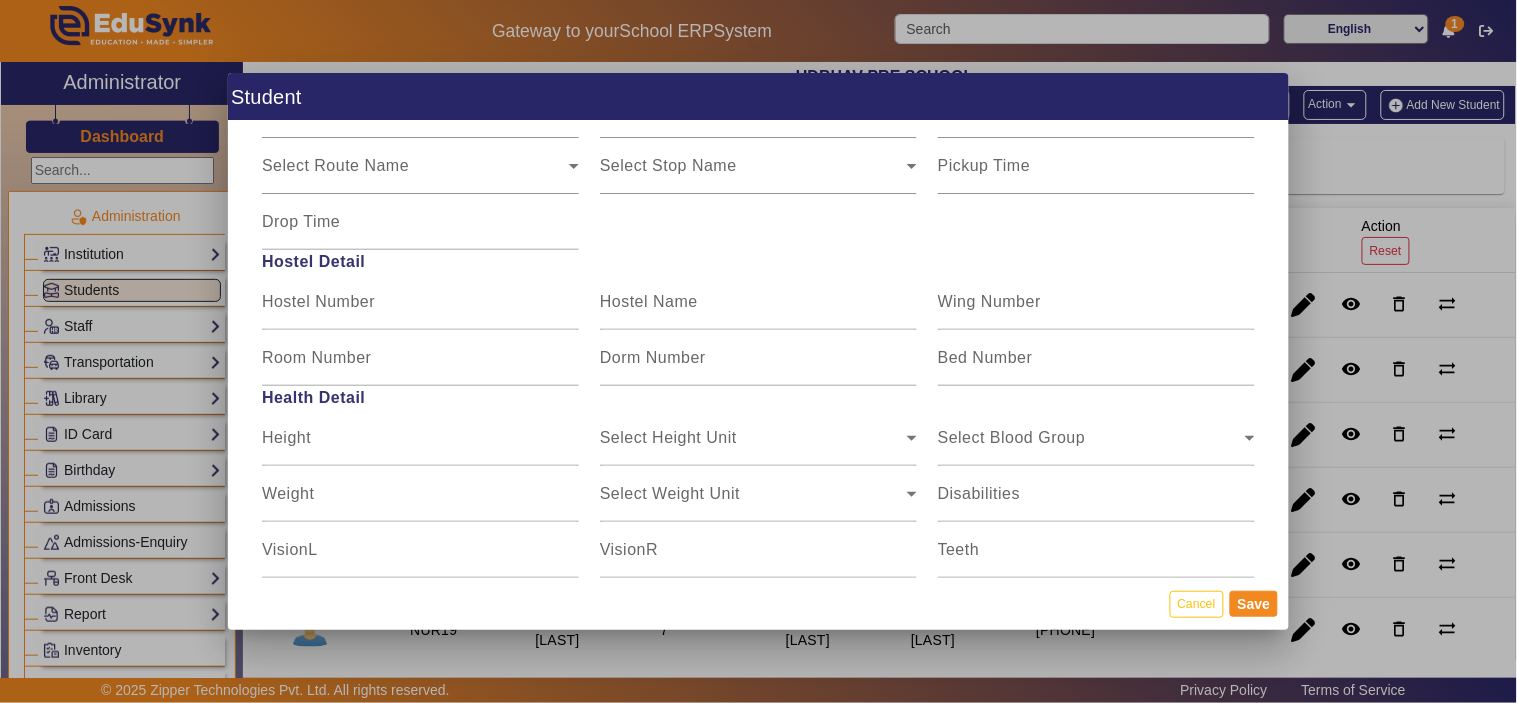 scroll, scrollTop: 2472, scrollLeft: 0, axis: vertical 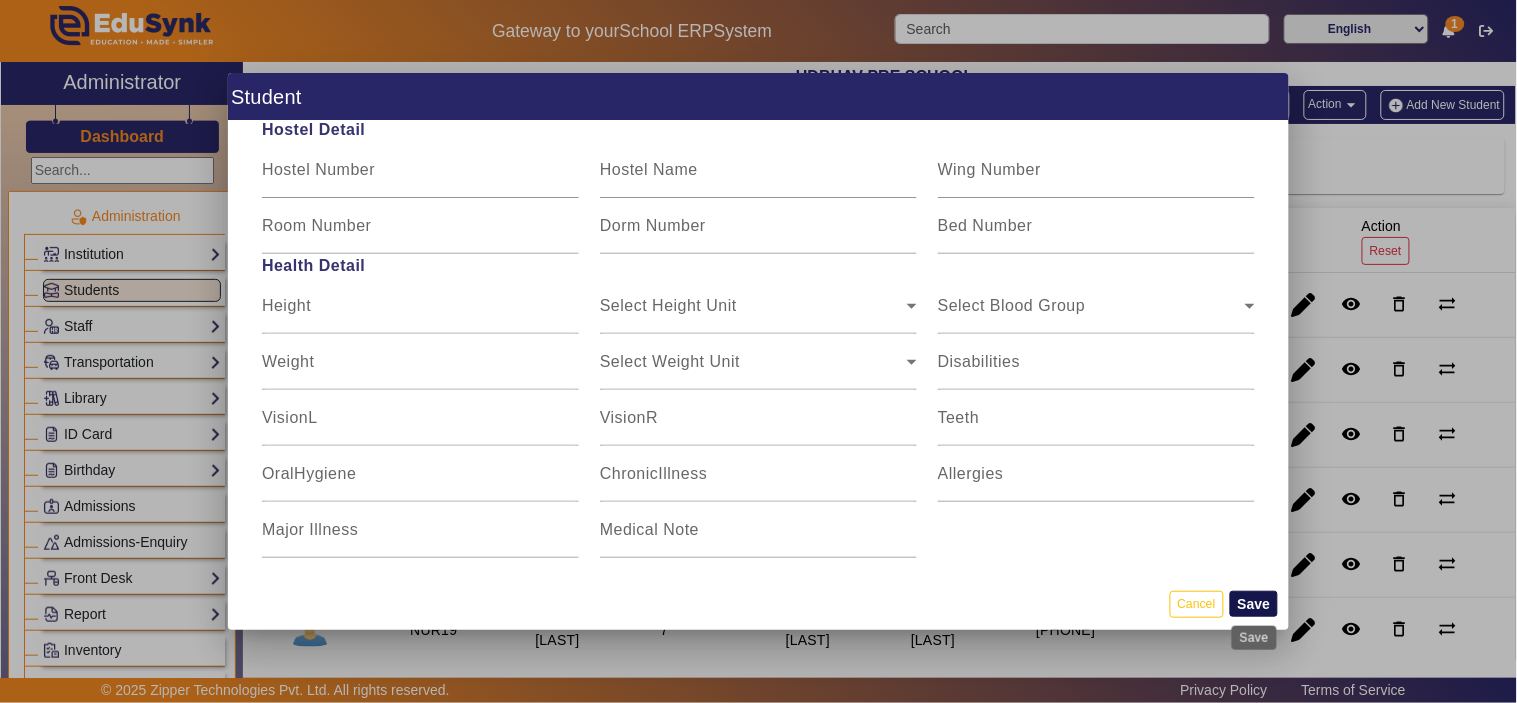 click on "Save" at bounding box center (1254, 604) 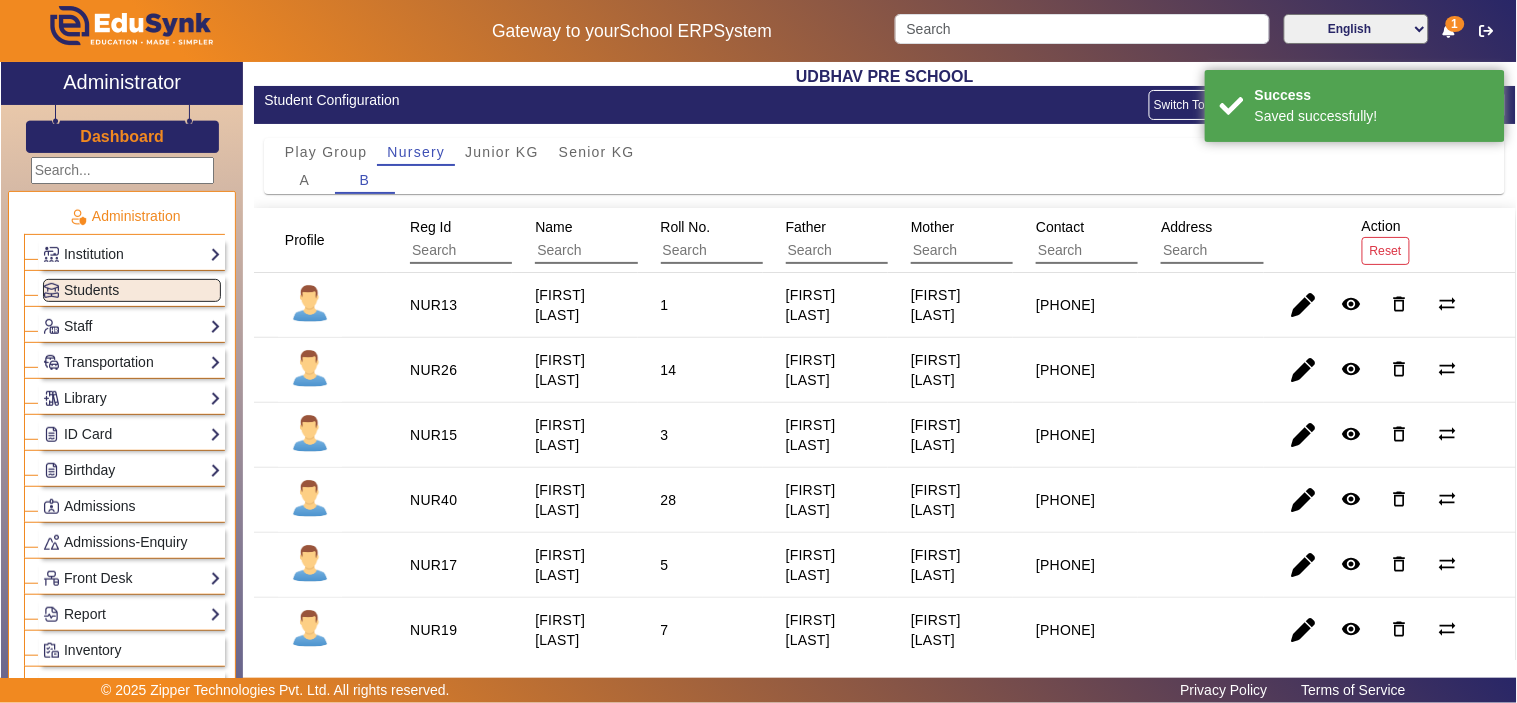type 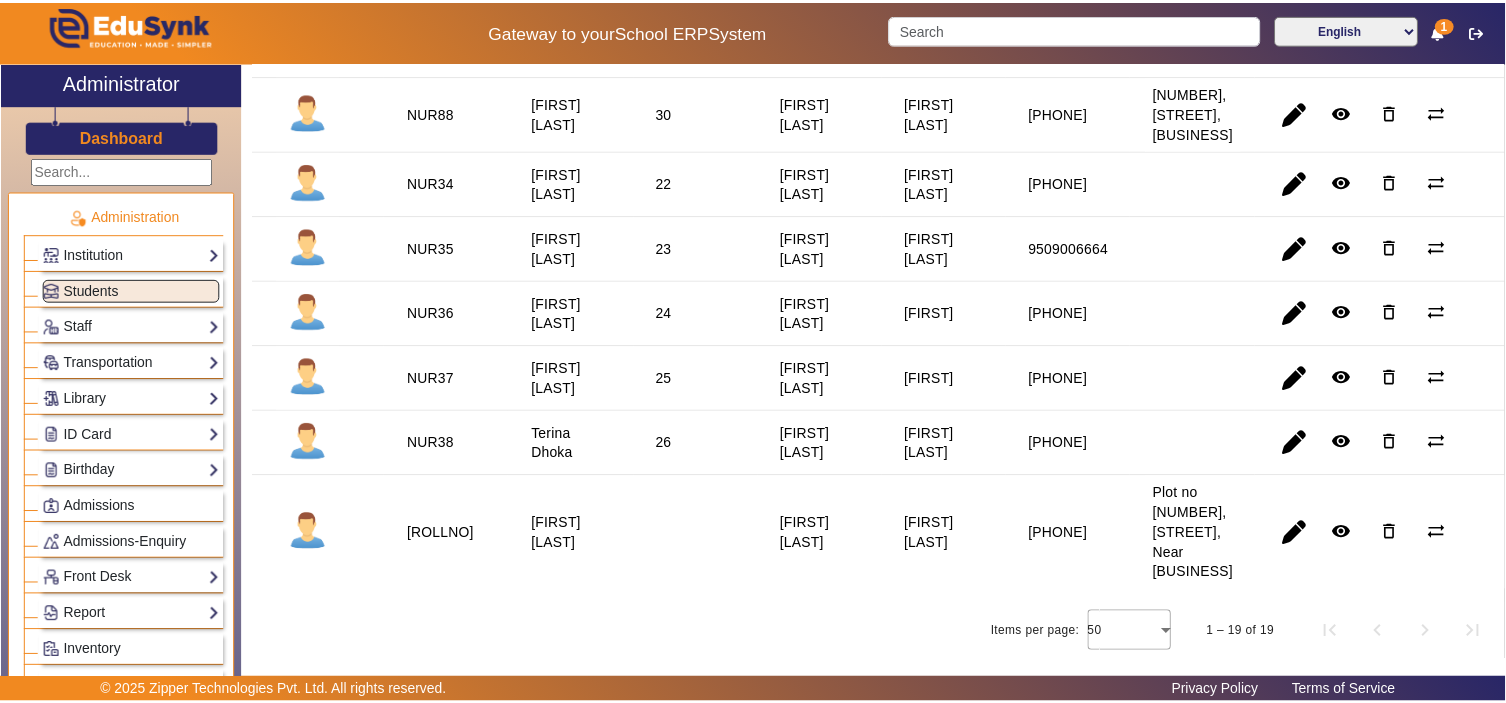 scroll, scrollTop: 1018, scrollLeft: 0, axis: vertical 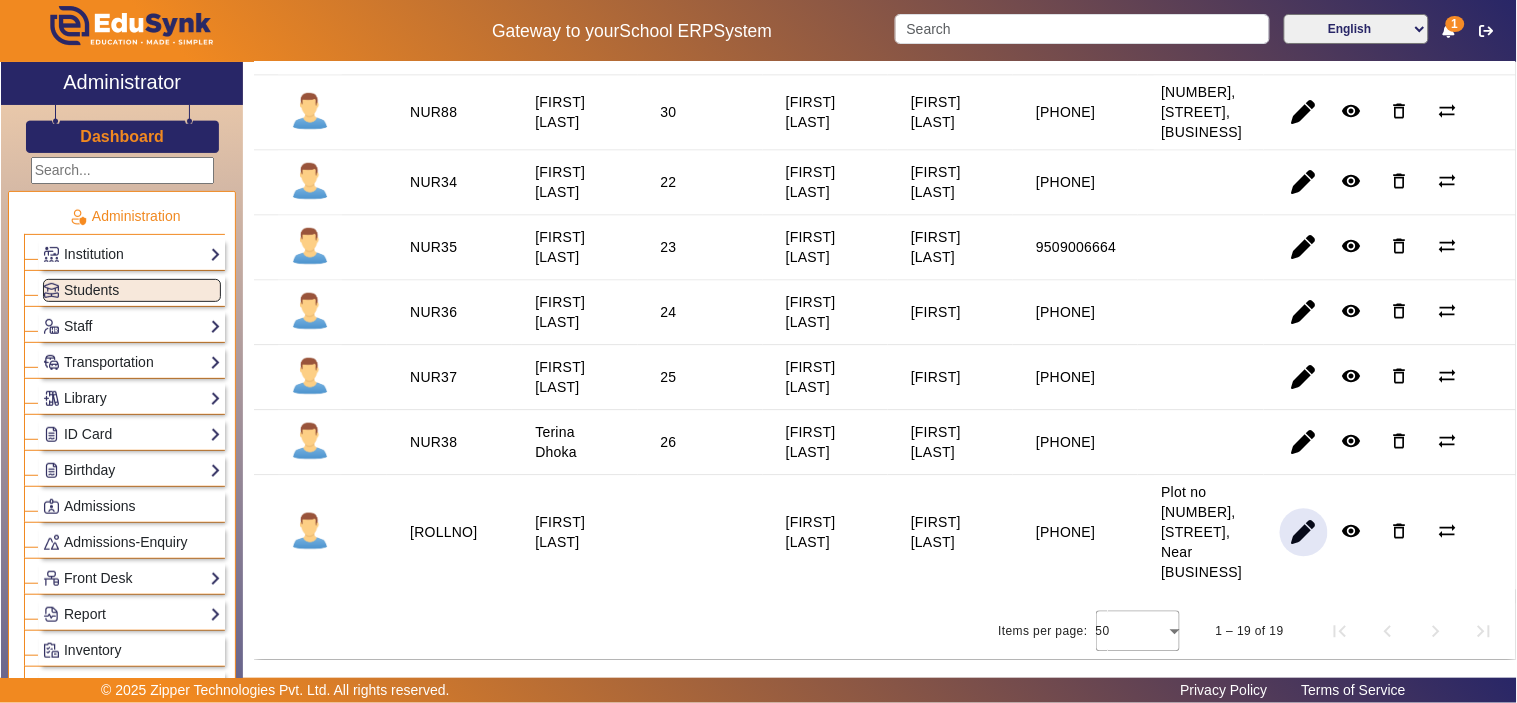 click 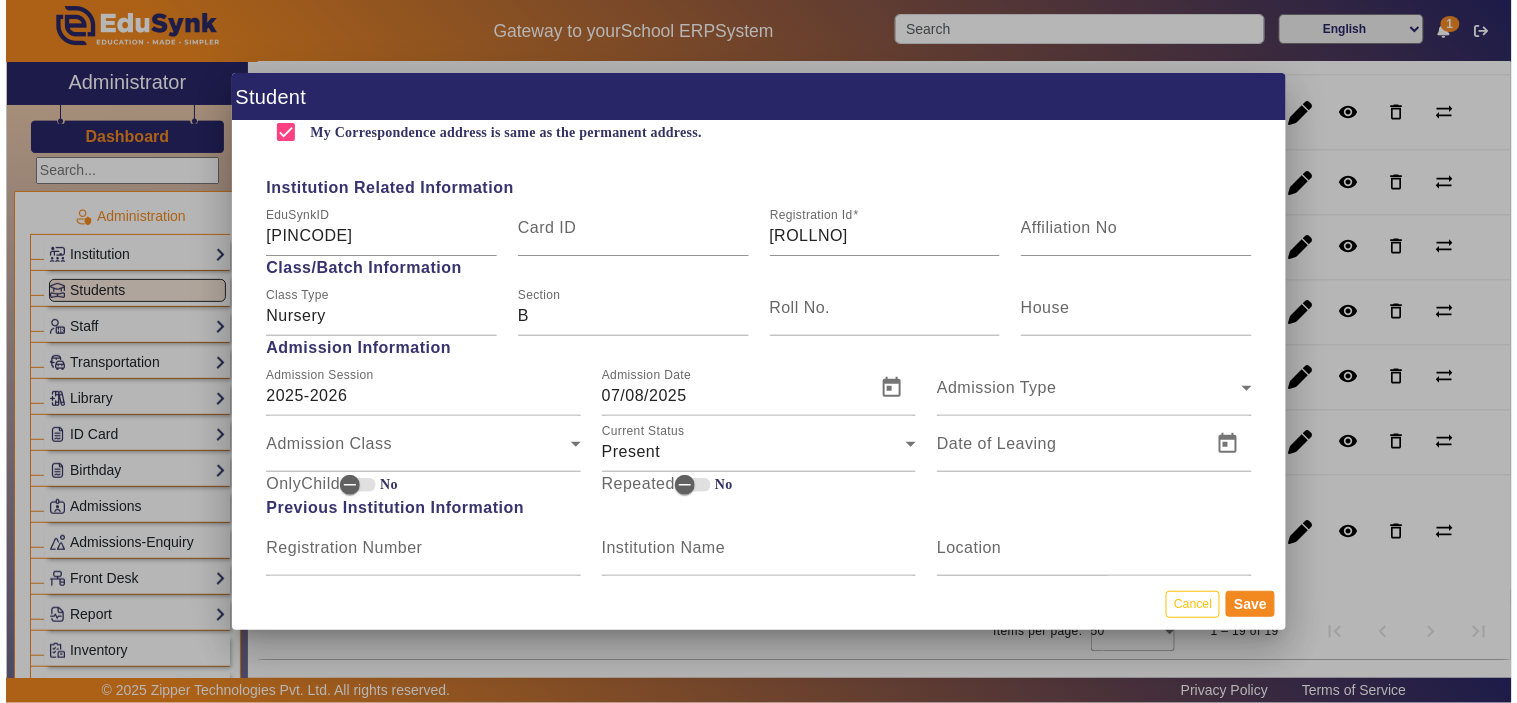 scroll, scrollTop: 1111, scrollLeft: 0, axis: vertical 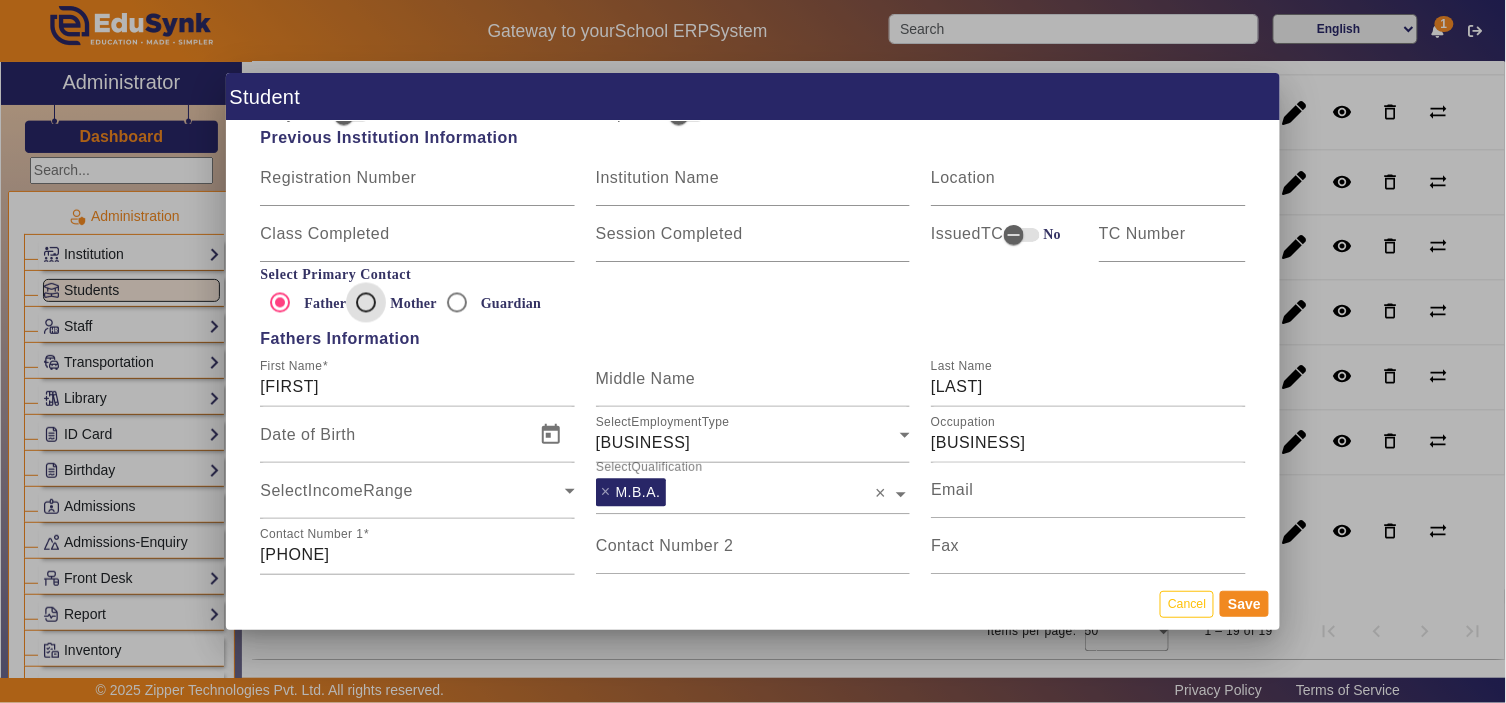 click on "Mother" at bounding box center [366, 303] 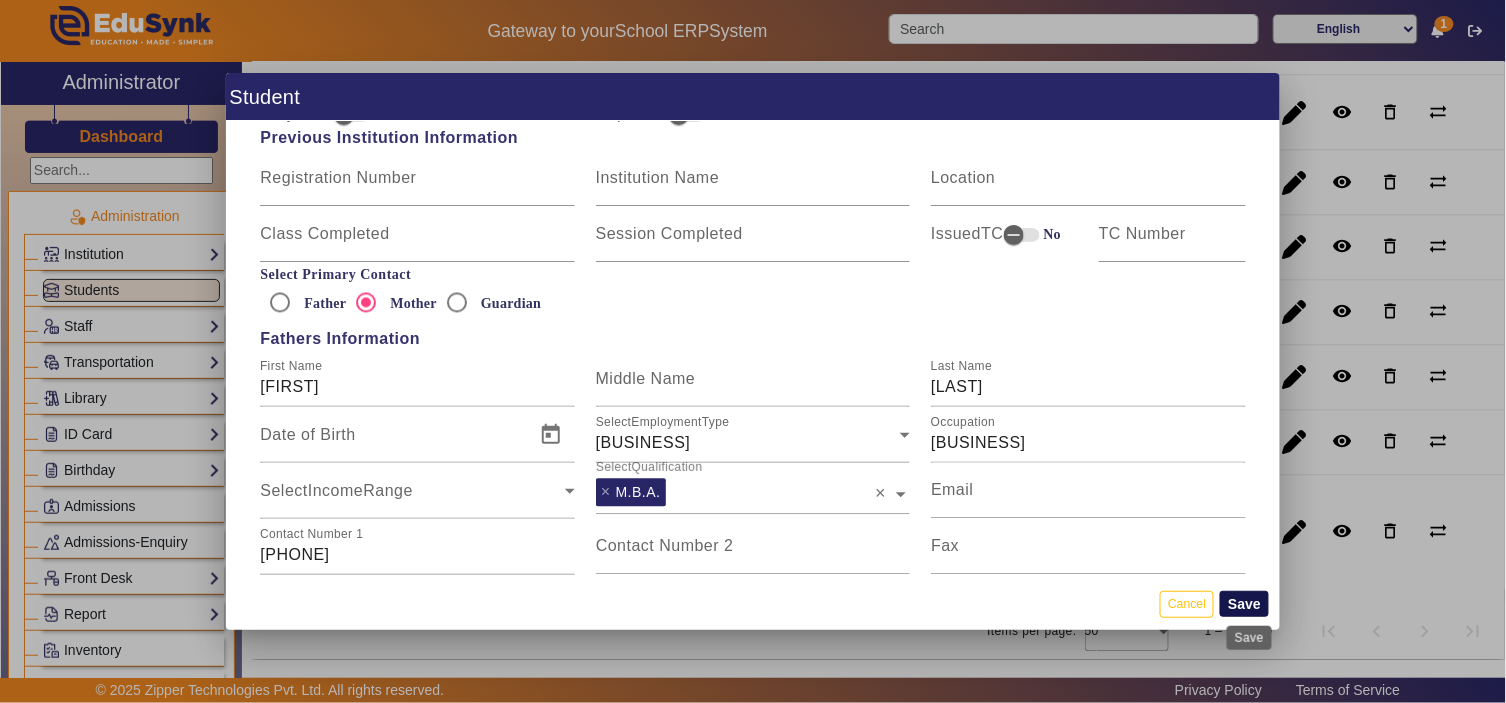 click on "Save" at bounding box center (1244, 604) 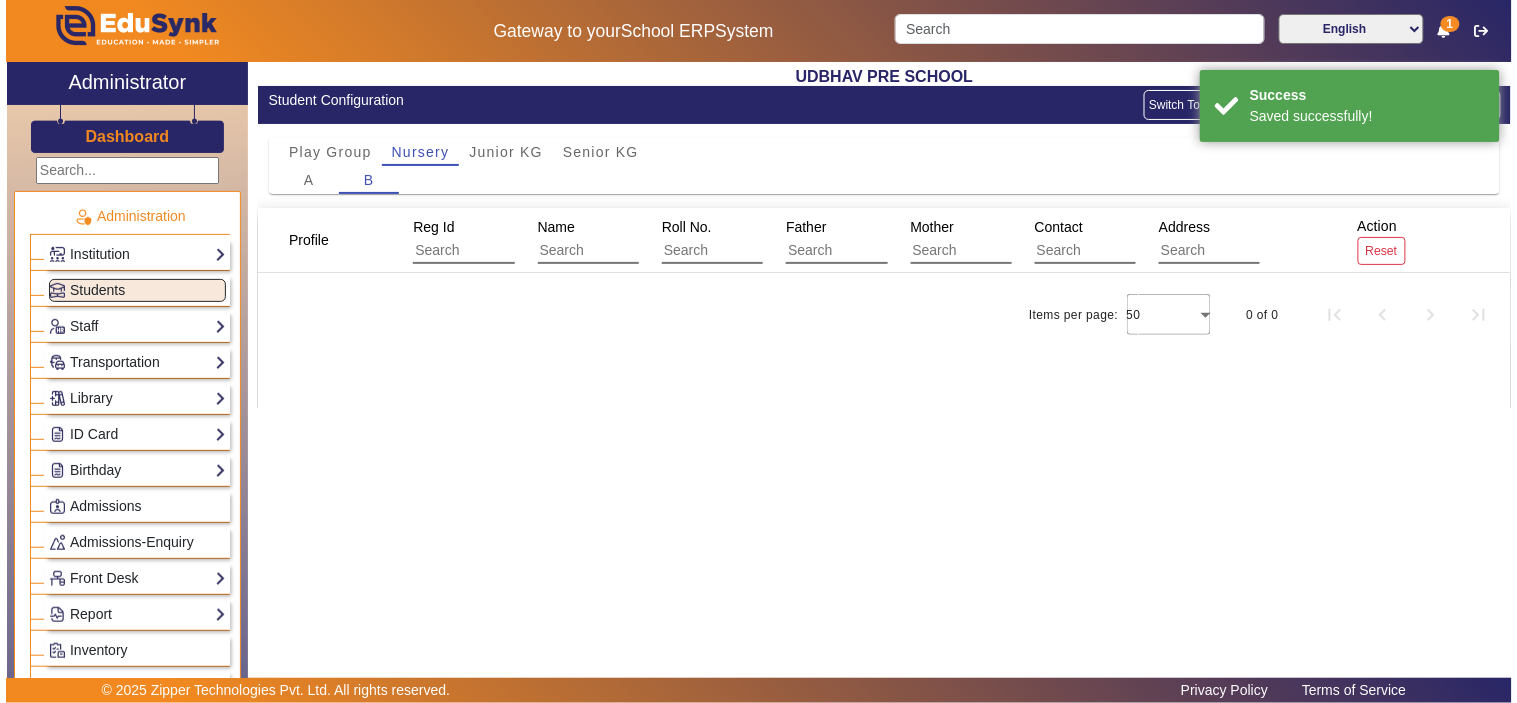 scroll, scrollTop: 0, scrollLeft: 0, axis: both 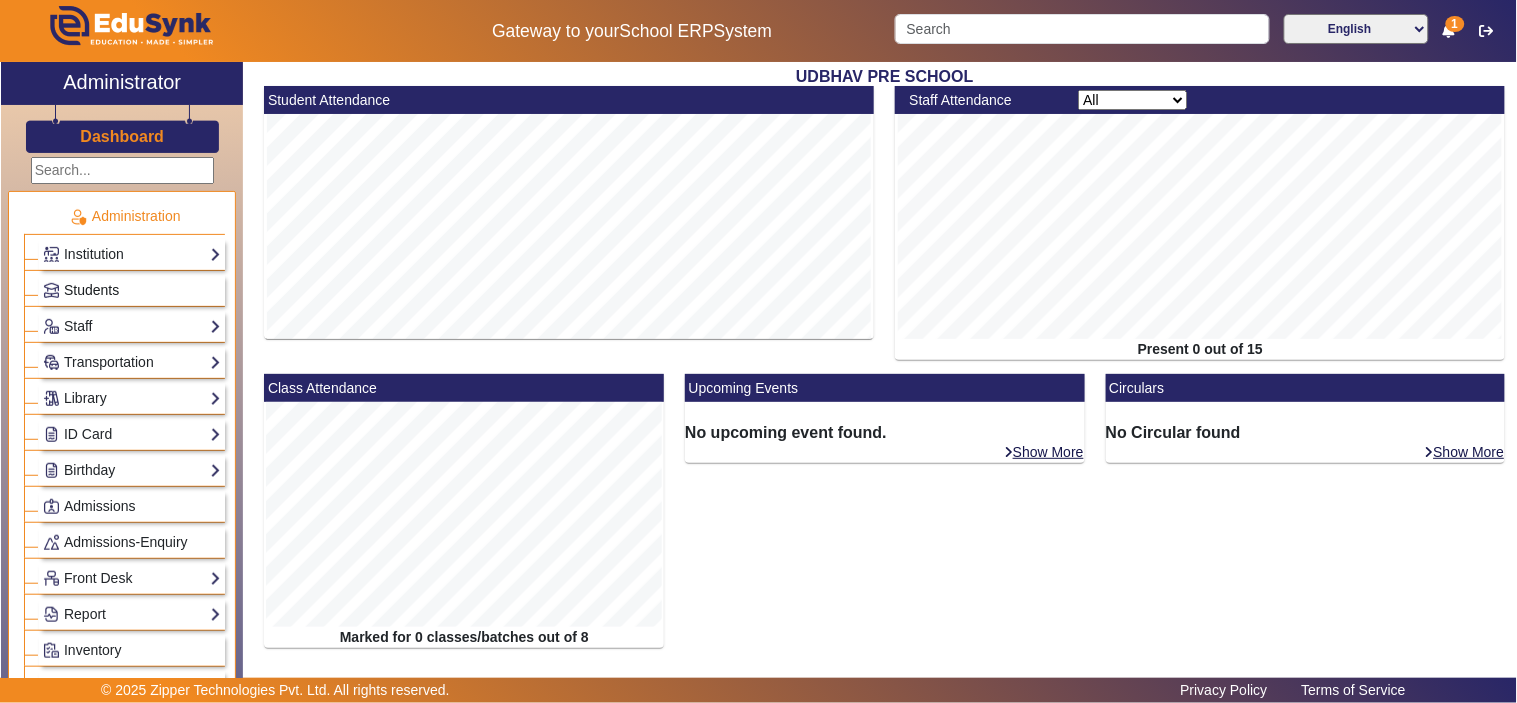 click on "Students" 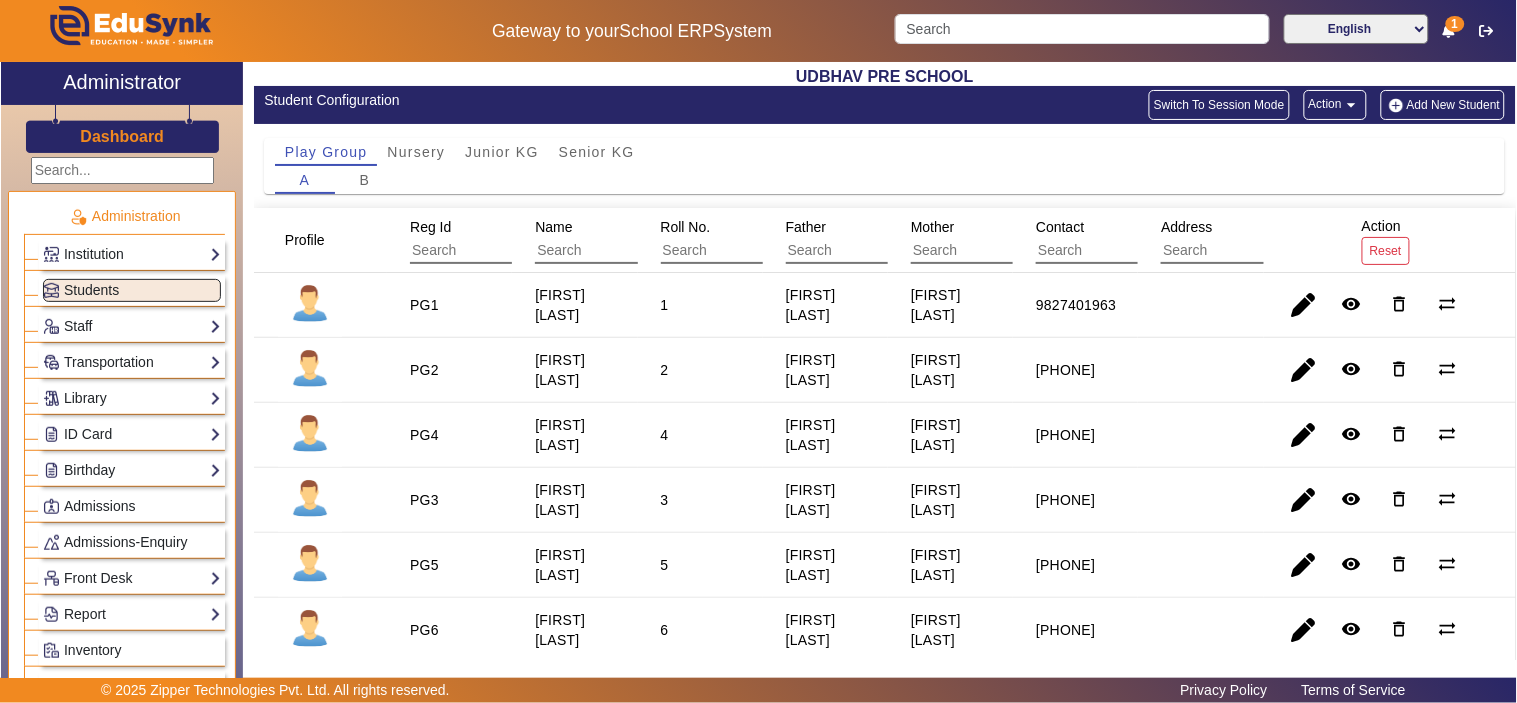click on "Switch To Session Mode" 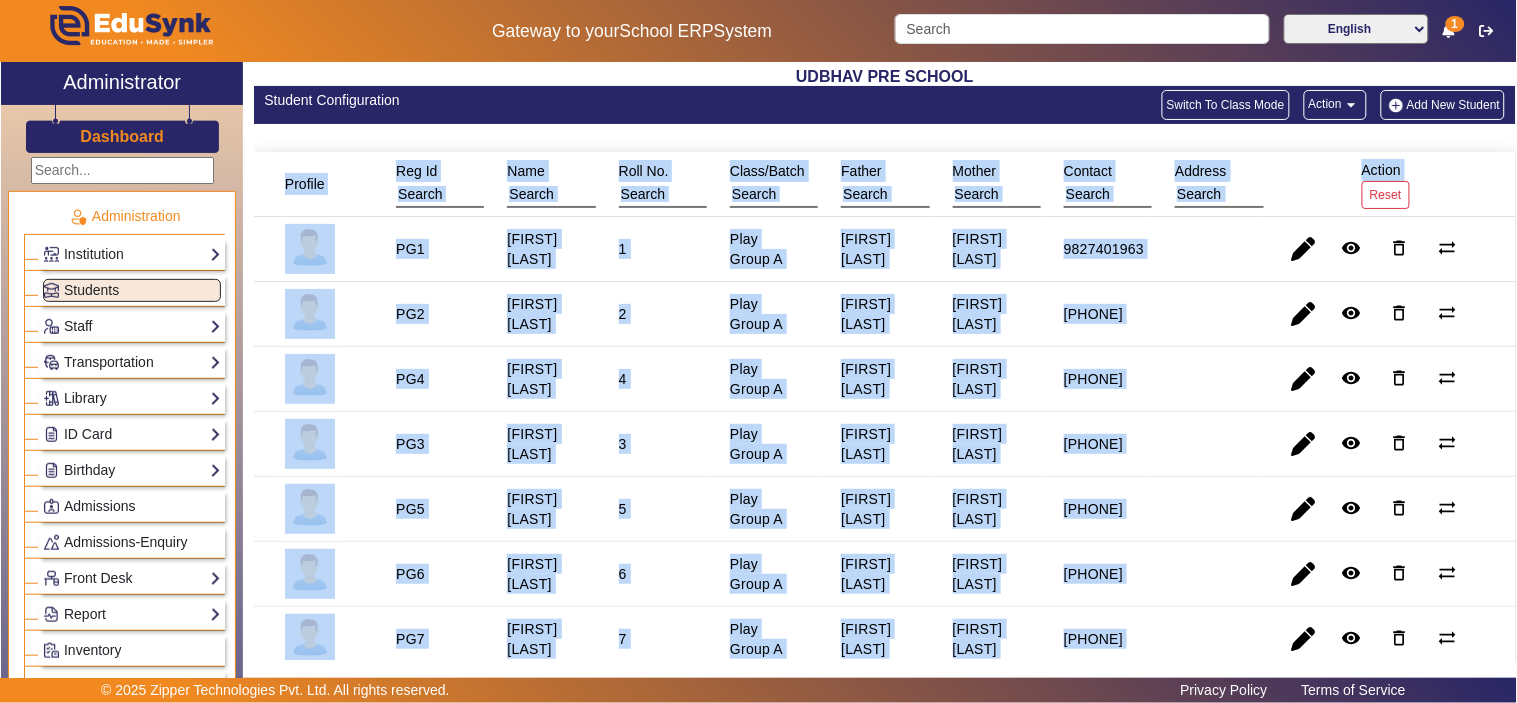 scroll, scrollTop: 308, scrollLeft: 0, axis: vertical 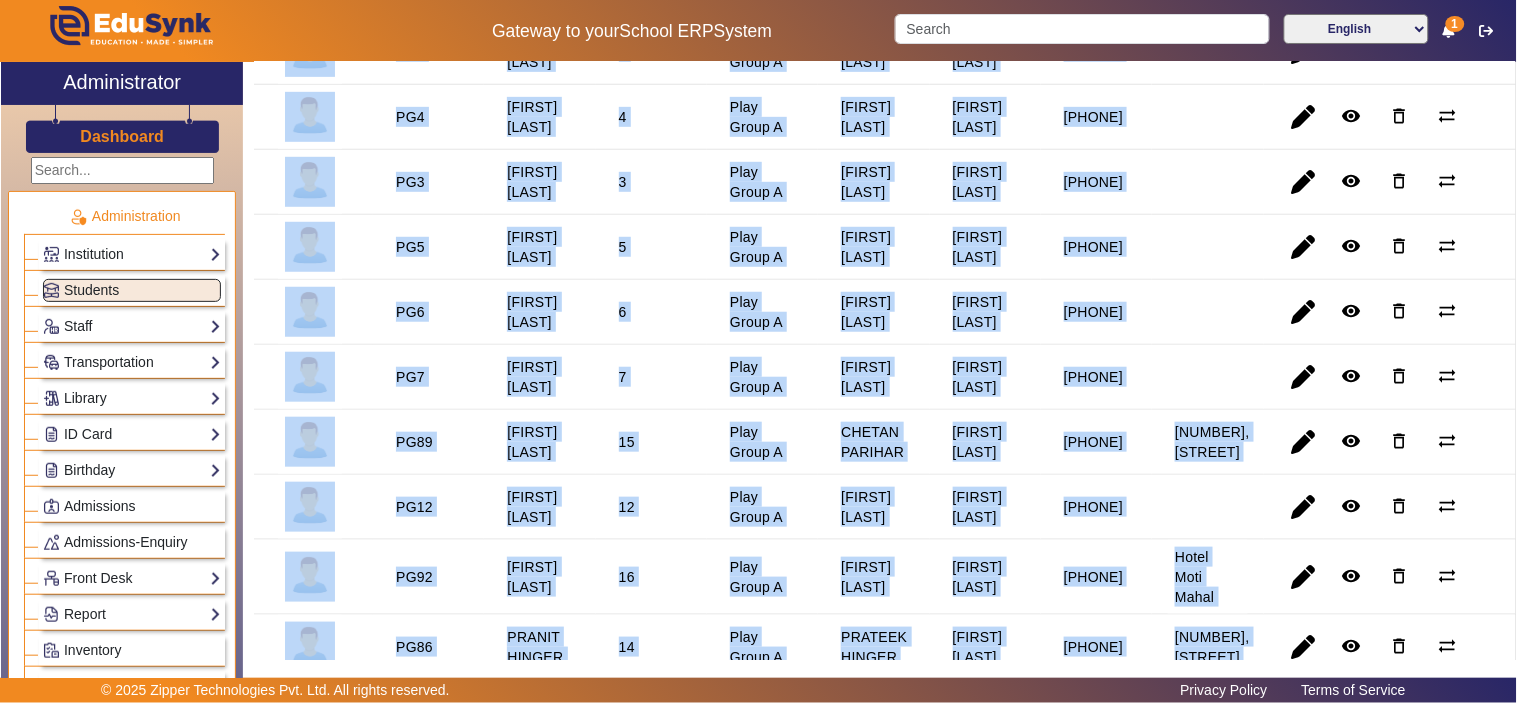 drag, startPoint x: 1516, startPoint y: 103, endPoint x: 1516, endPoint y: 545, distance: 442 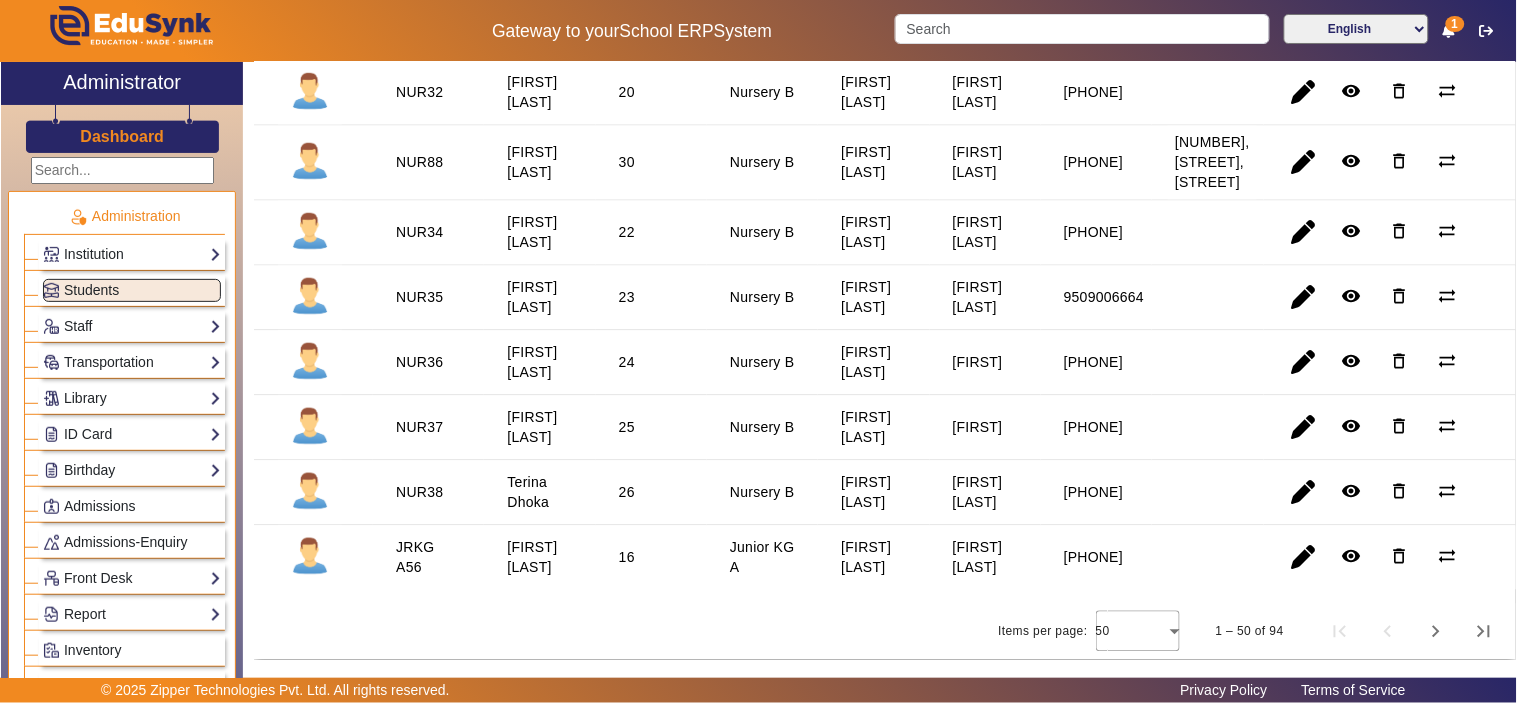 scroll, scrollTop: 3161, scrollLeft: 0, axis: vertical 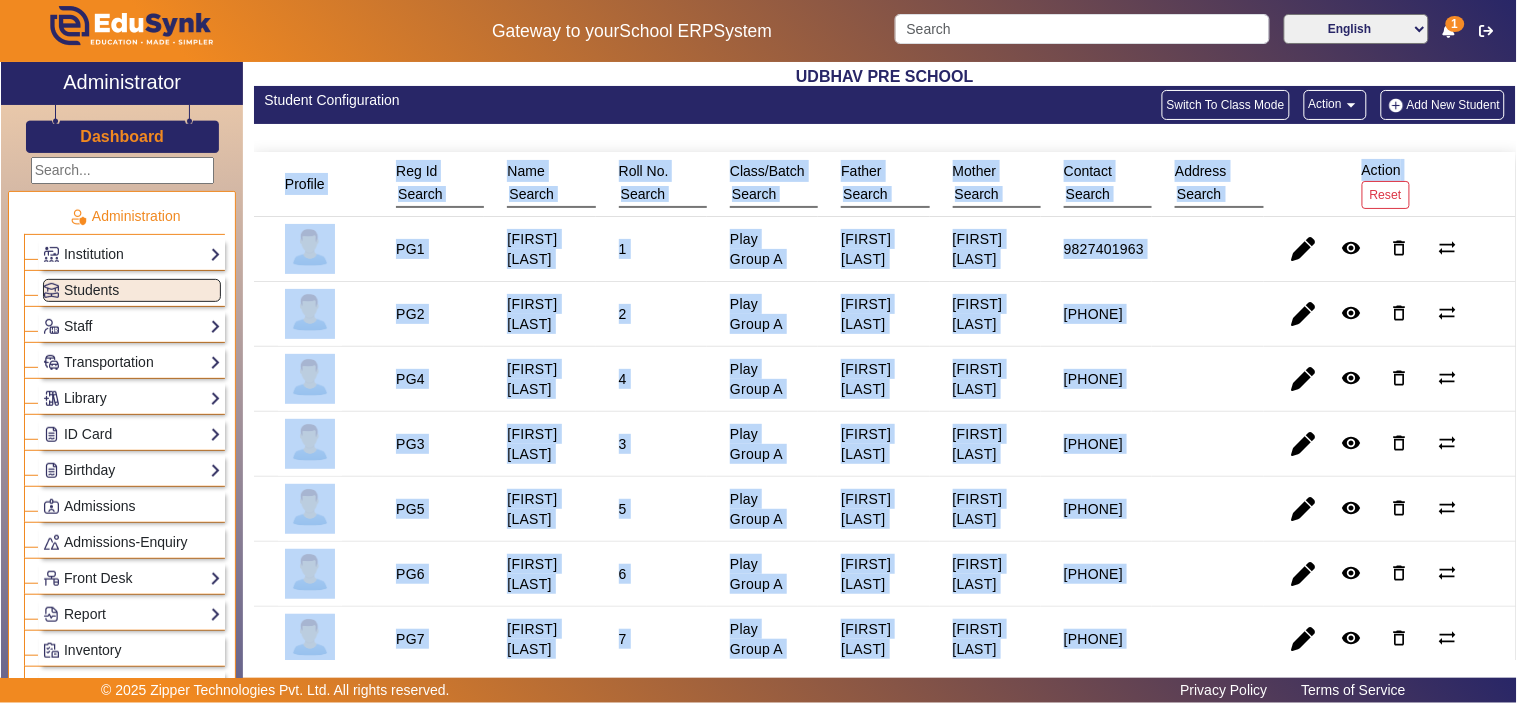 click 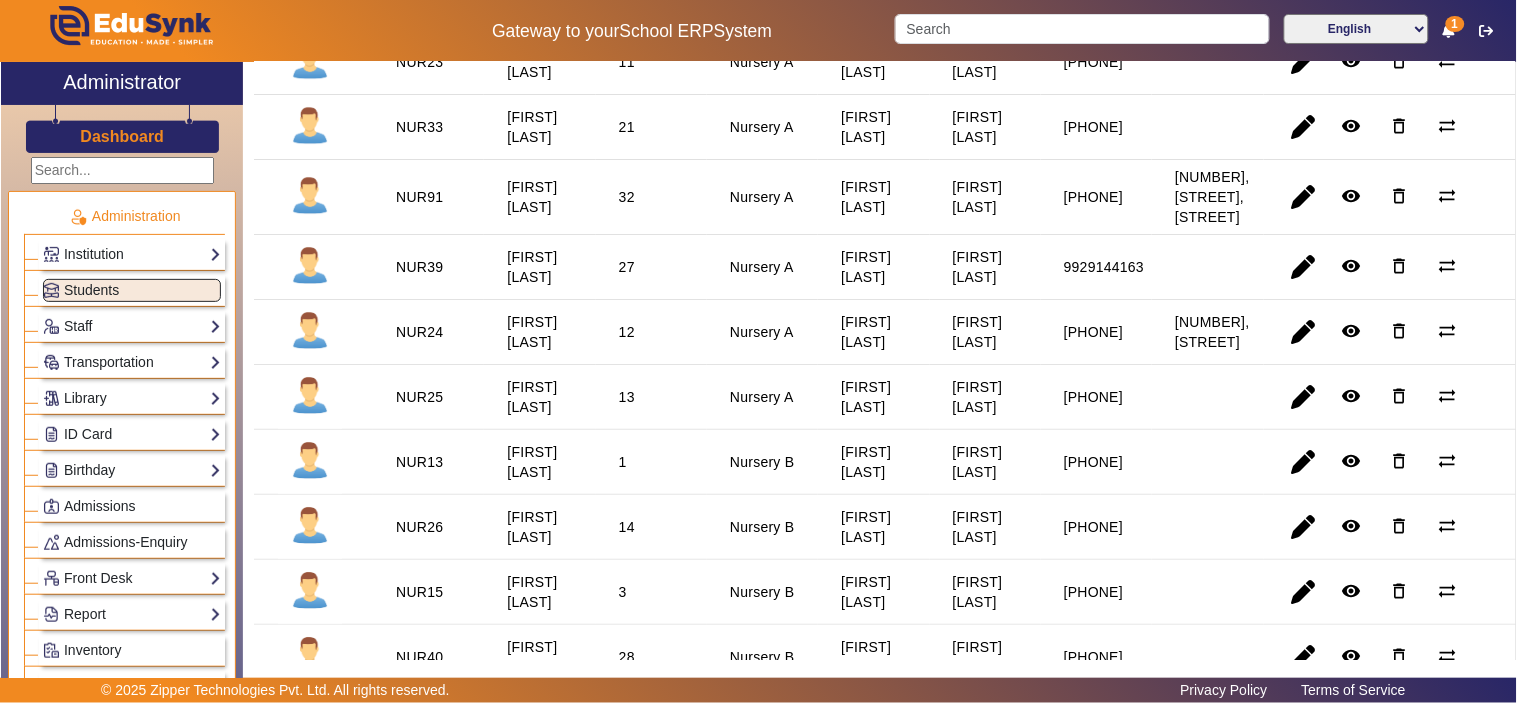 scroll, scrollTop: 2036, scrollLeft: 0, axis: vertical 